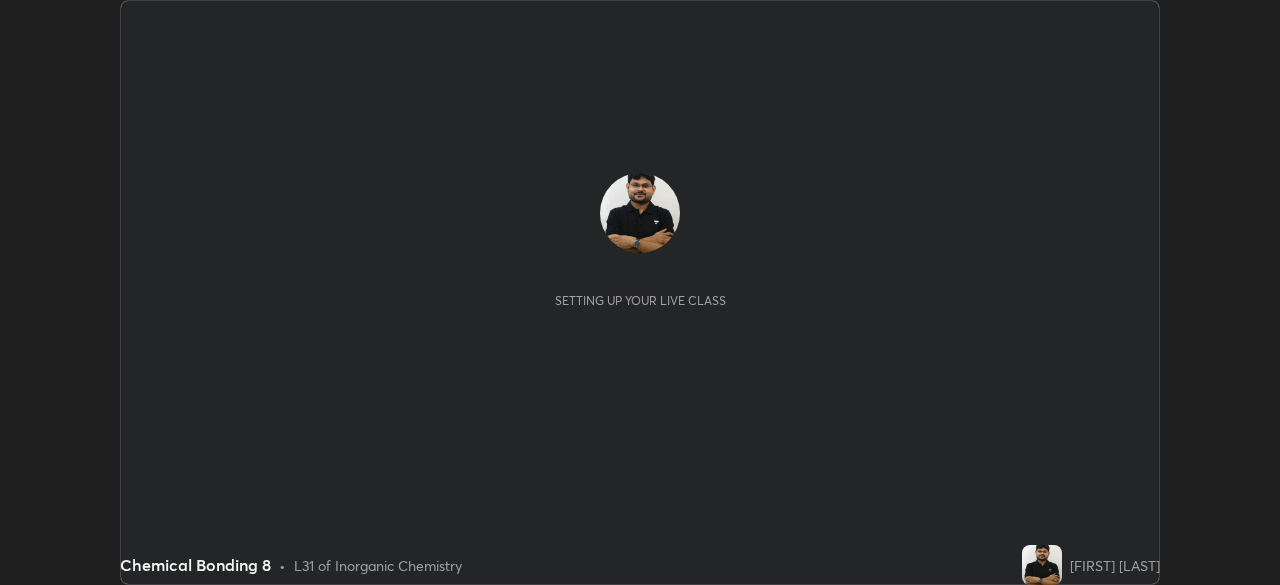 scroll, scrollTop: 0, scrollLeft: 0, axis: both 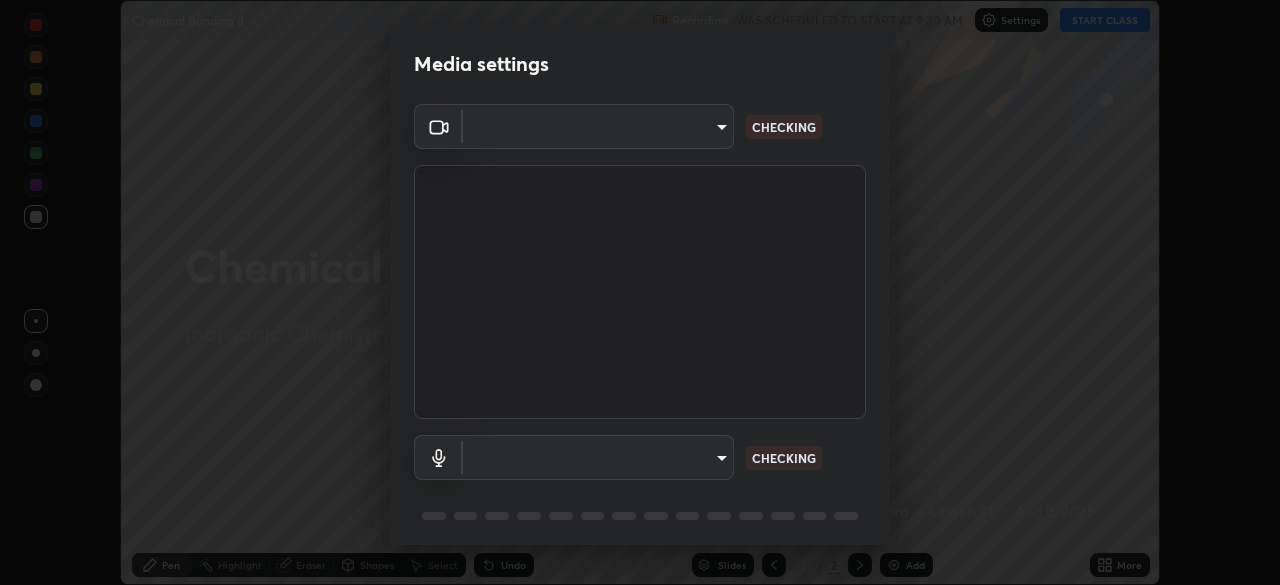 click on "Erase all Chemical Bonding 8 Recording WAS SCHEDULED TO START AT  9:30 AM Settings START CLASS Setting up your live class Chemical Bonding 8 • L31 of Inorganic Chemistry [FIRST] [LAST] Pen Highlight Eraser Shapes Select Undo Slides 2 / 2 Add More No doubts shared Encourage your learners to ask a doubt for better clarity Report an issue Reason for reporting Buffering Chat not working Audio - Video sync issue Educator video quality low ​ Attach an image Report Media settings ​ CHECKING ​ CHECKING 1 / 5 Next" at bounding box center [640, 292] 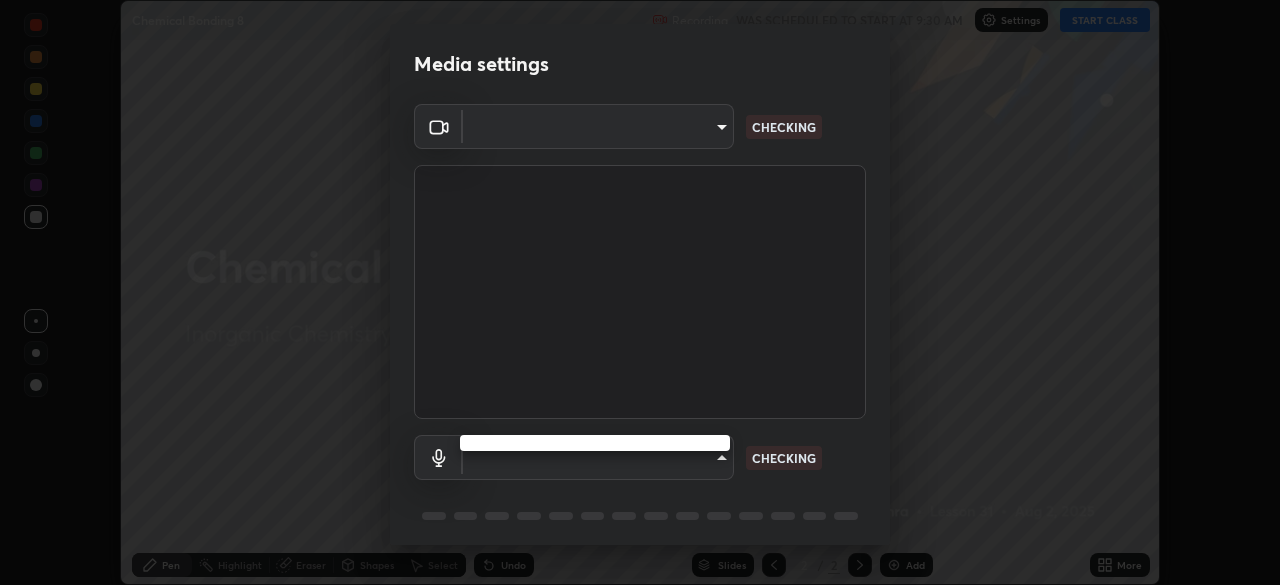 type on "[HASH]" 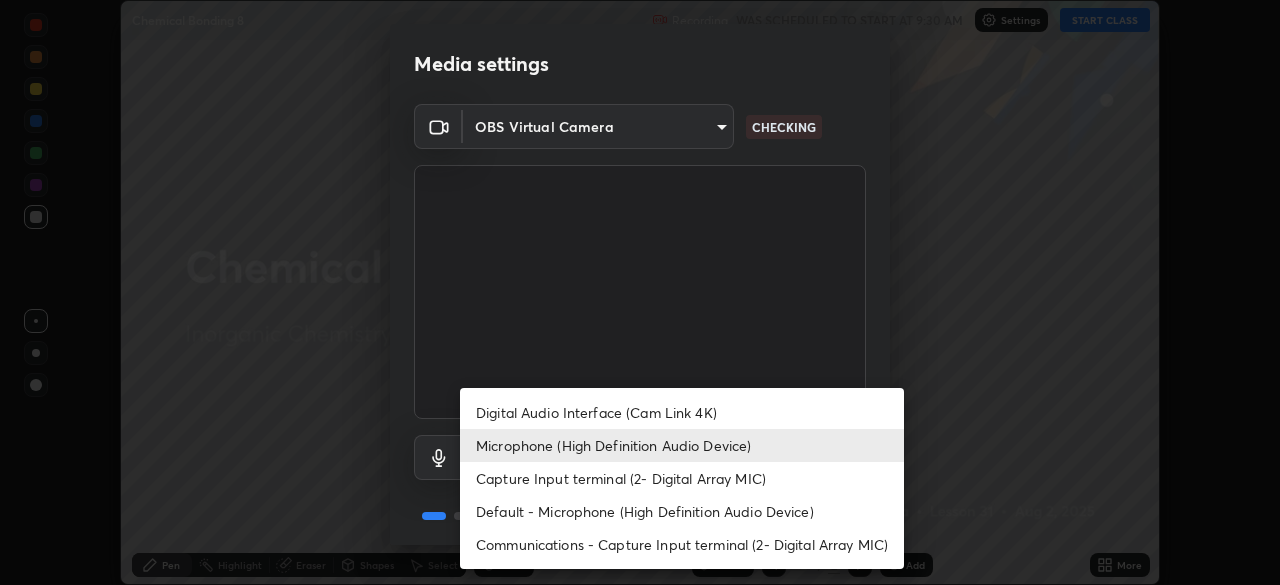 click on "Default - Microphone (High Definition Audio Device)" at bounding box center [682, 511] 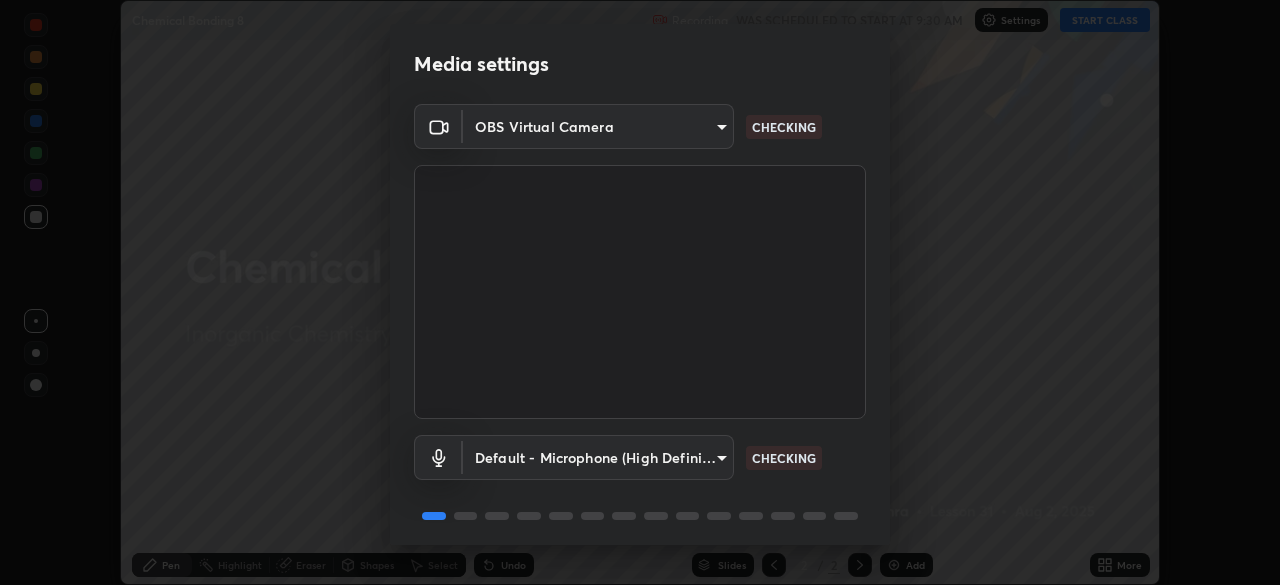 click on "Erase all Chemical Bonding 8 Recording WAS SCHEDULED TO START AT  9:30 AM Settings START CLASS Setting up your live class Chemical Bonding 8 • L31 of Inorganic Chemistry [FIRST] [LAST] Pen Highlight Eraser Shapes Select Undo Slides 2 / 2 Add More No doubts shared Encourage your learners to ask a doubt for better clarity Report an issue Reason for reporting Buffering Chat not working Audio - Video sync issue Educator video quality low ​ Attach an image Report Media settings OBS Virtual Camera [HASH] CHECKING Default - Microphone (High Definition Audio Device) default CHECKING 1 / 5 Next" at bounding box center (640, 292) 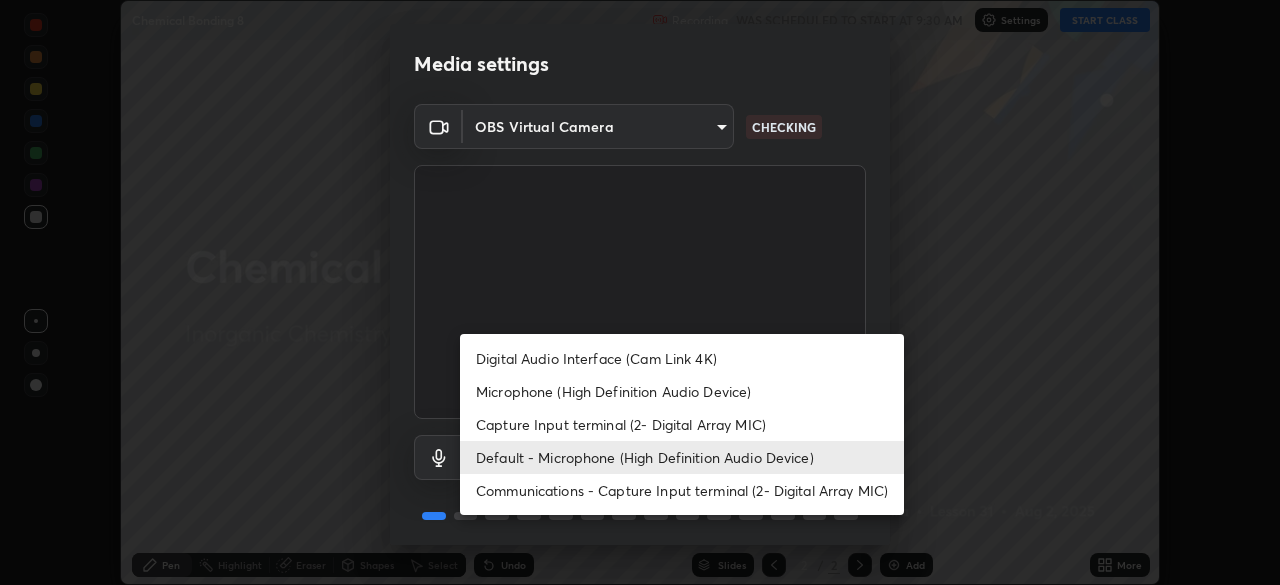 click on "Microphone (High Definition Audio Device)" at bounding box center [682, 391] 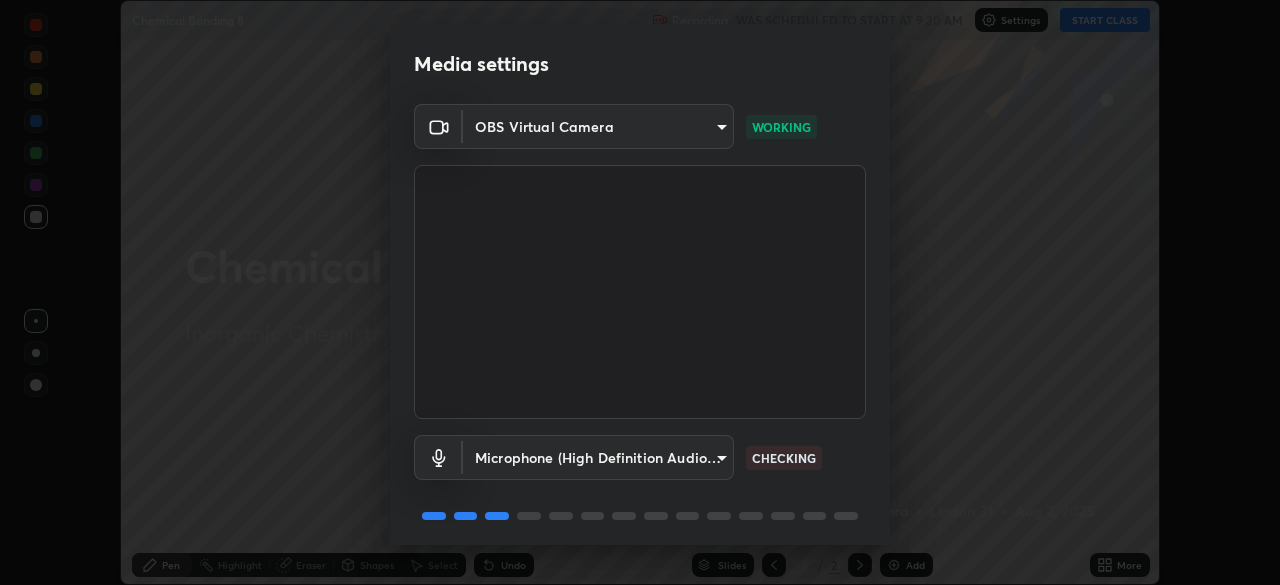 scroll, scrollTop: 71, scrollLeft: 0, axis: vertical 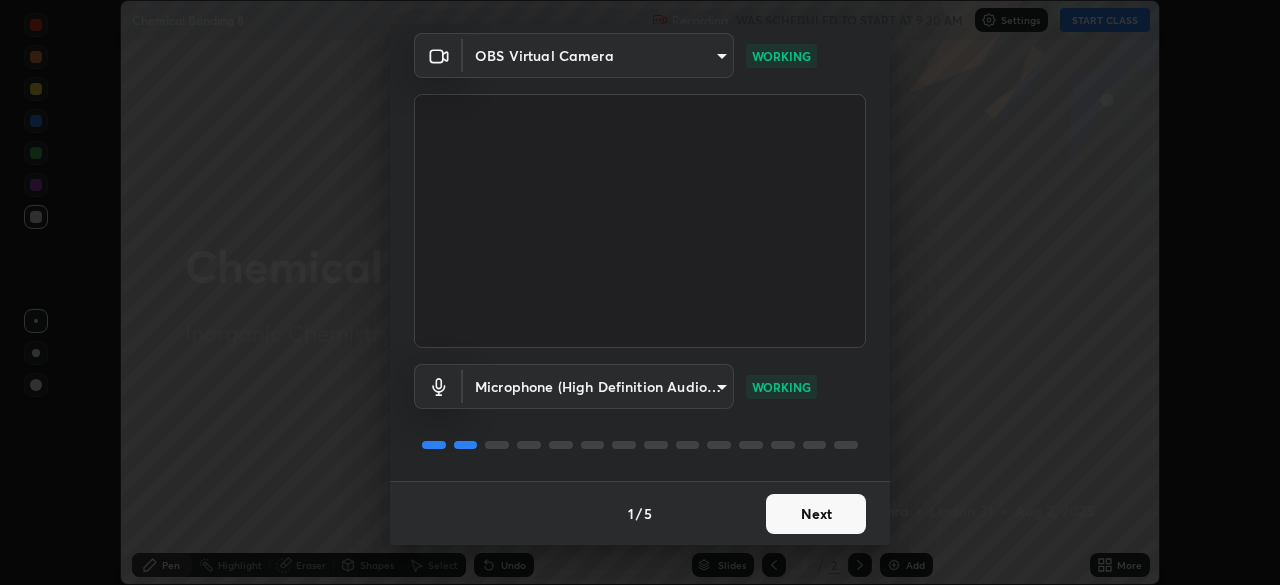 click on "Next" at bounding box center (816, 514) 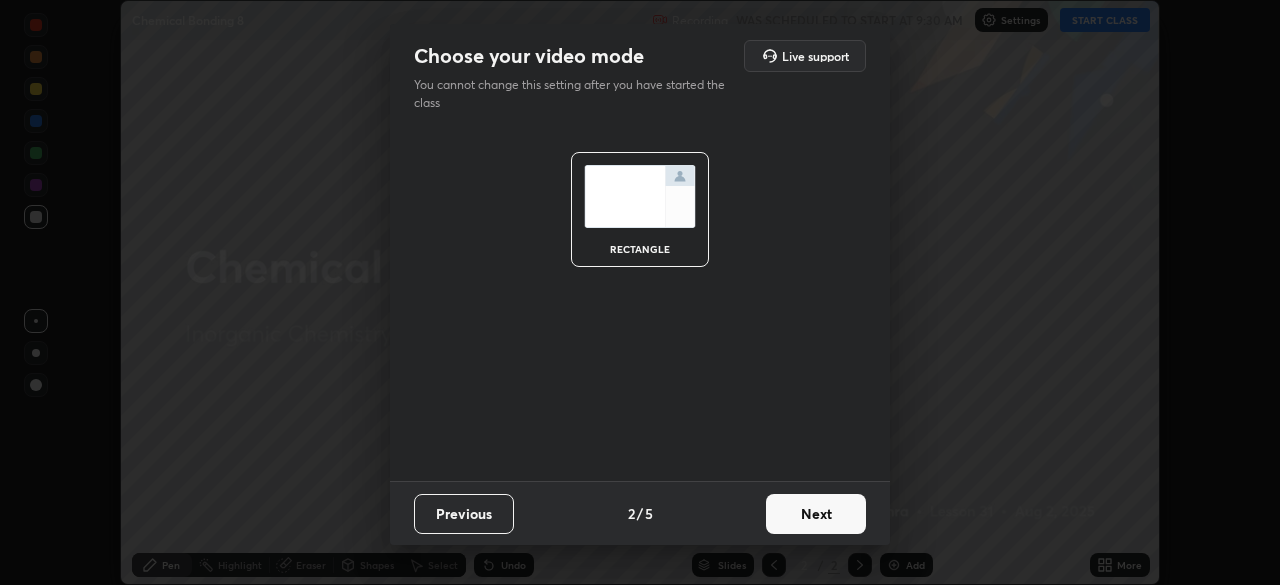 scroll, scrollTop: 0, scrollLeft: 0, axis: both 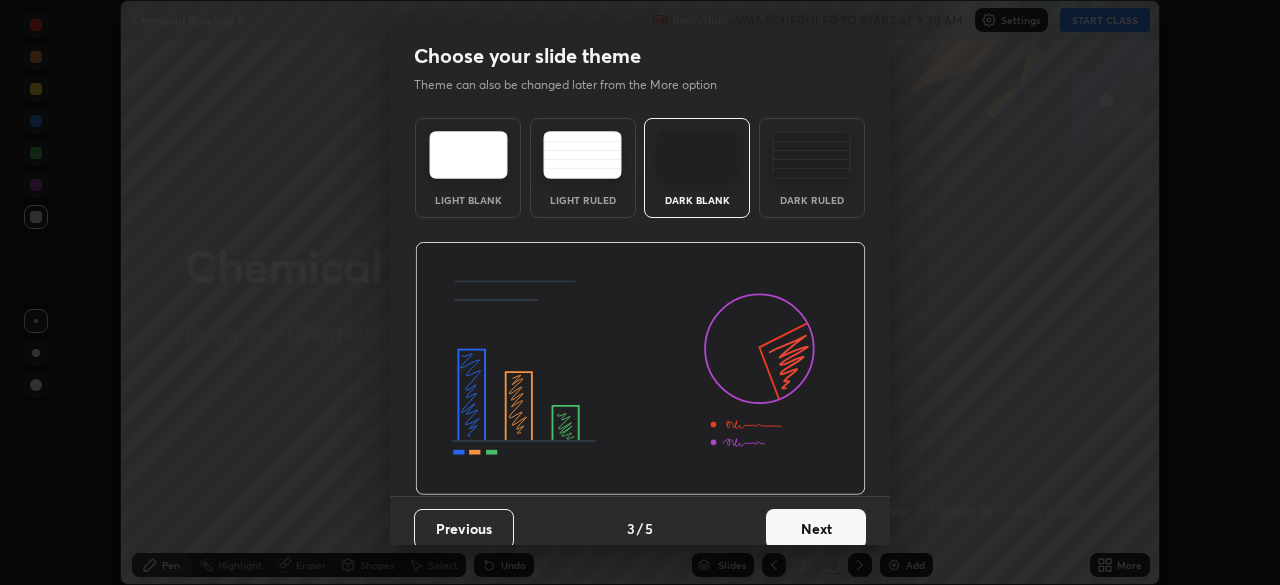 click on "Next" at bounding box center (816, 529) 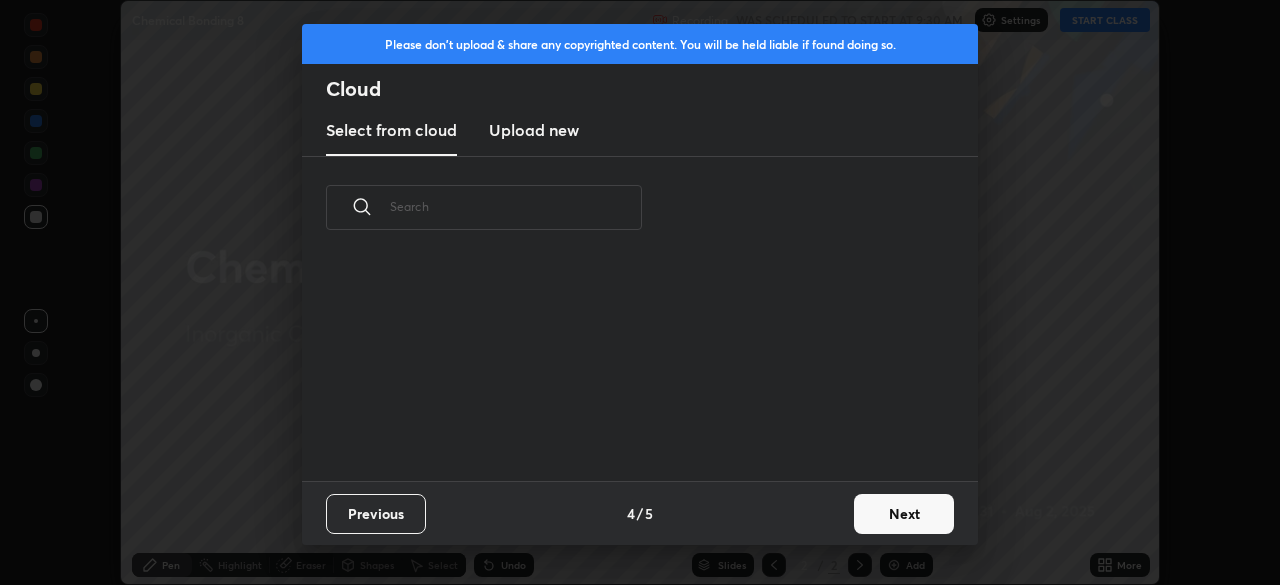 click on "Next" at bounding box center (904, 514) 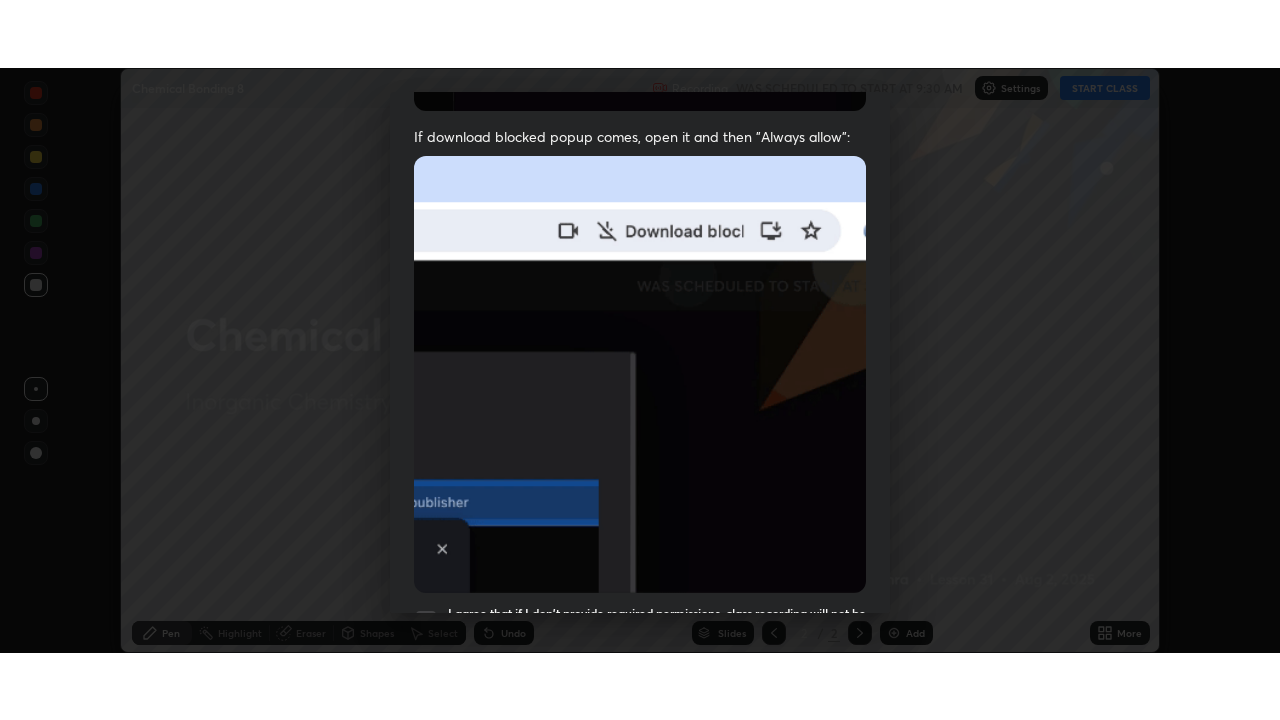 scroll, scrollTop: 479, scrollLeft: 0, axis: vertical 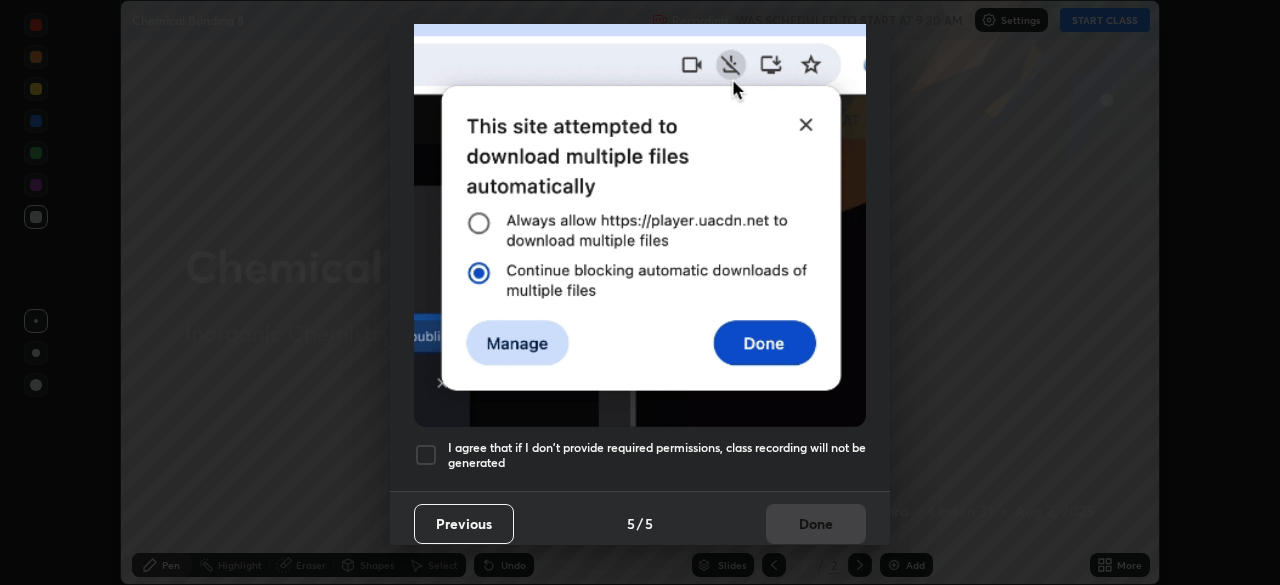 click on "I agree that if I don't provide required permissions, class recording will not be generated" at bounding box center (657, 455) 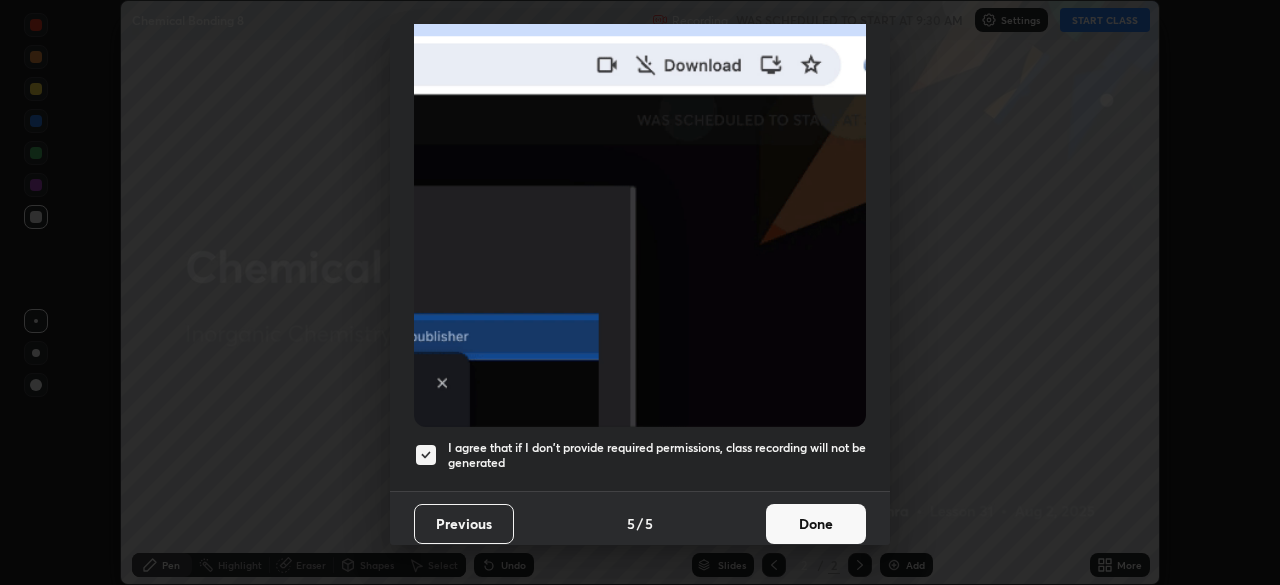 click on "Done" at bounding box center (816, 524) 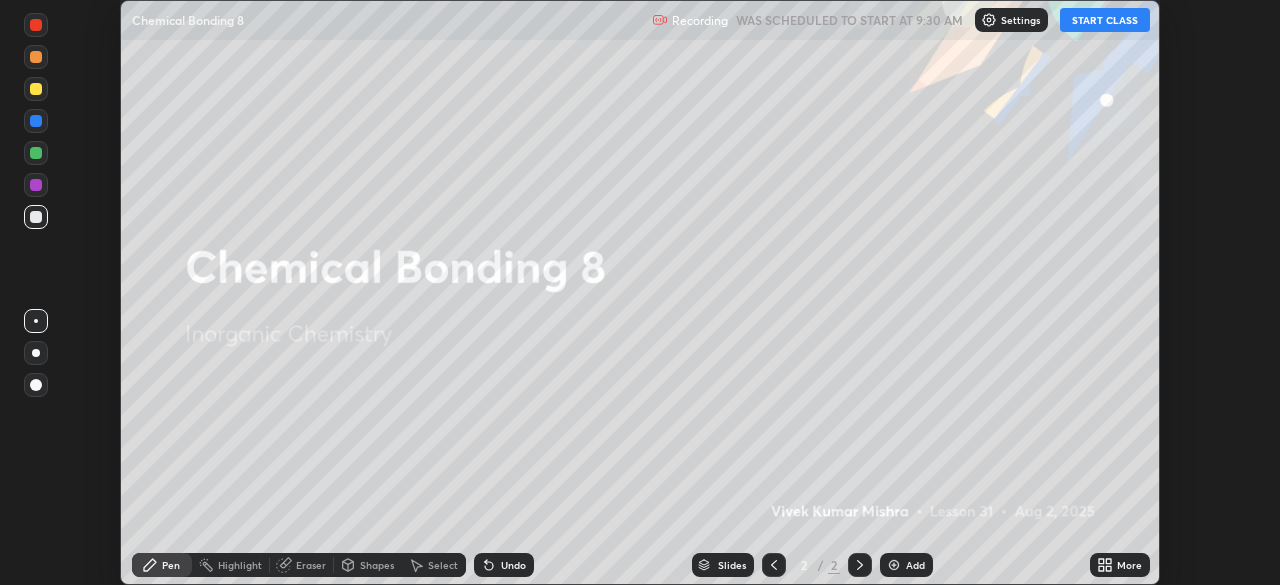 click on "START CLASS" at bounding box center [1105, 20] 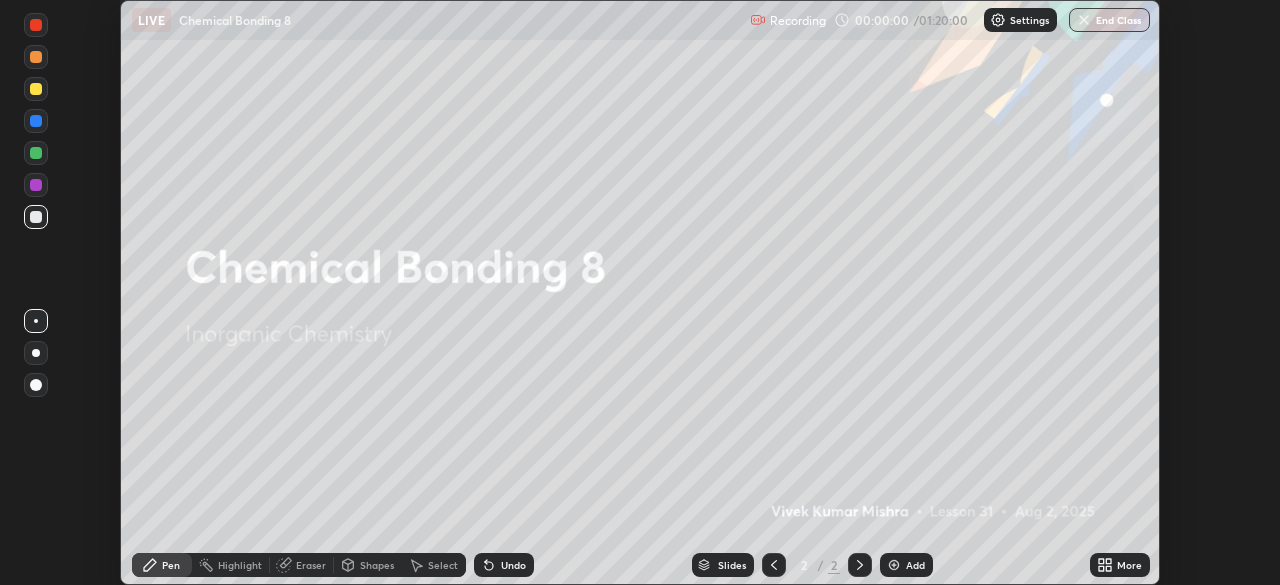 click 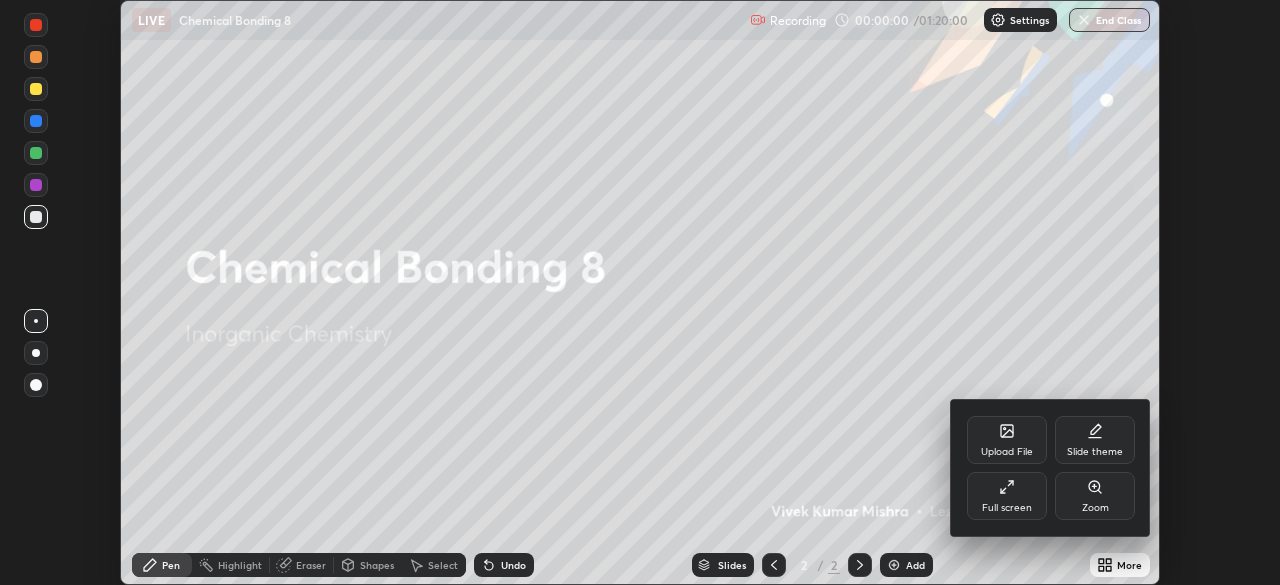 click 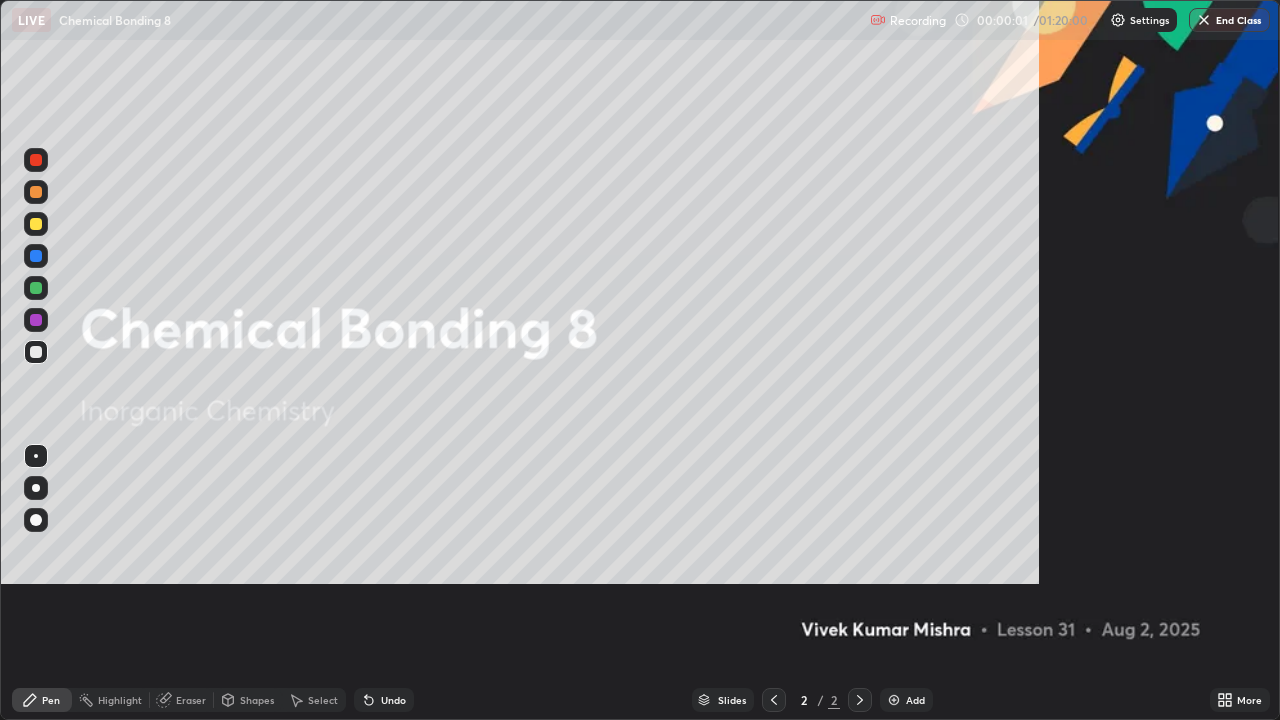 scroll, scrollTop: 99280, scrollLeft: 98720, axis: both 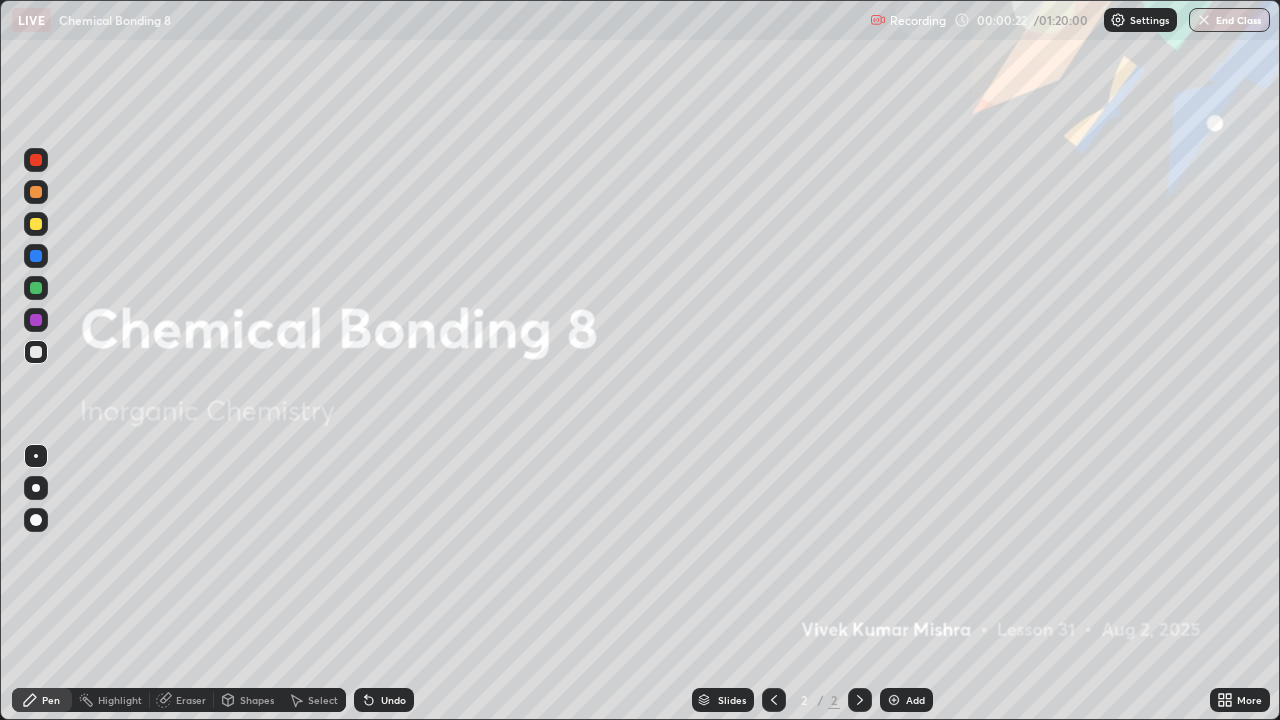 click on "Add" at bounding box center (906, 700) 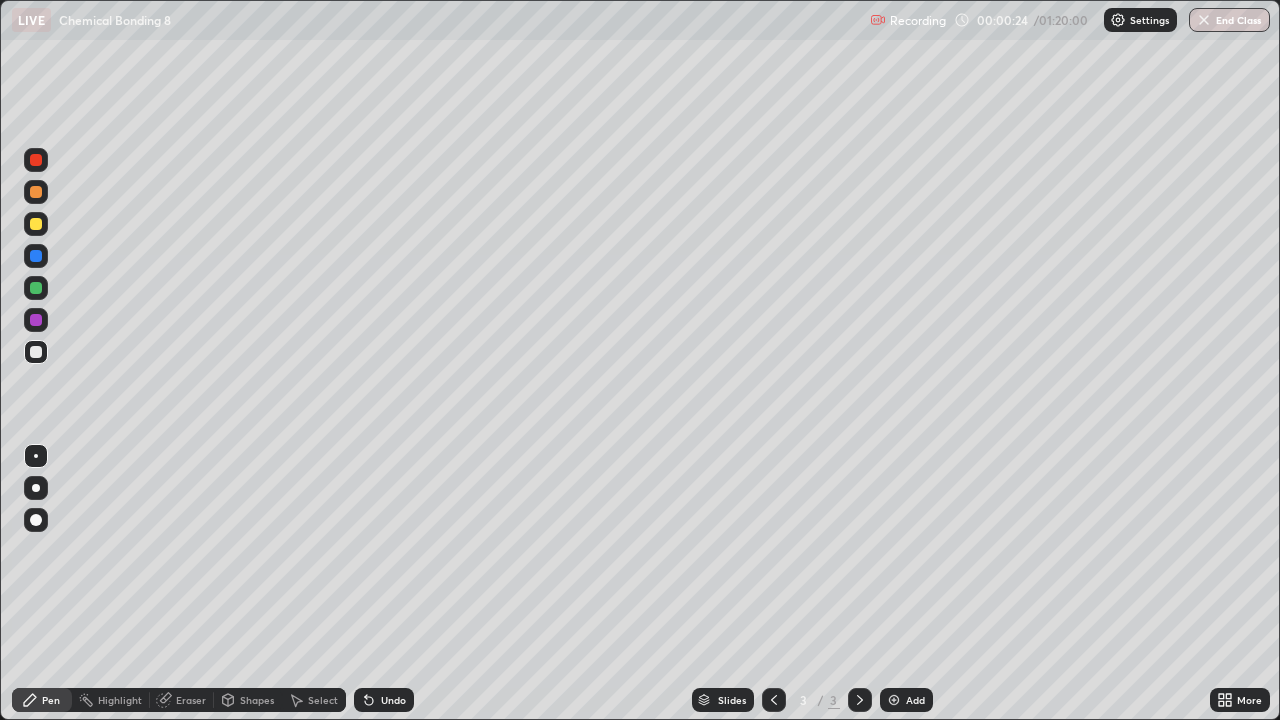 click 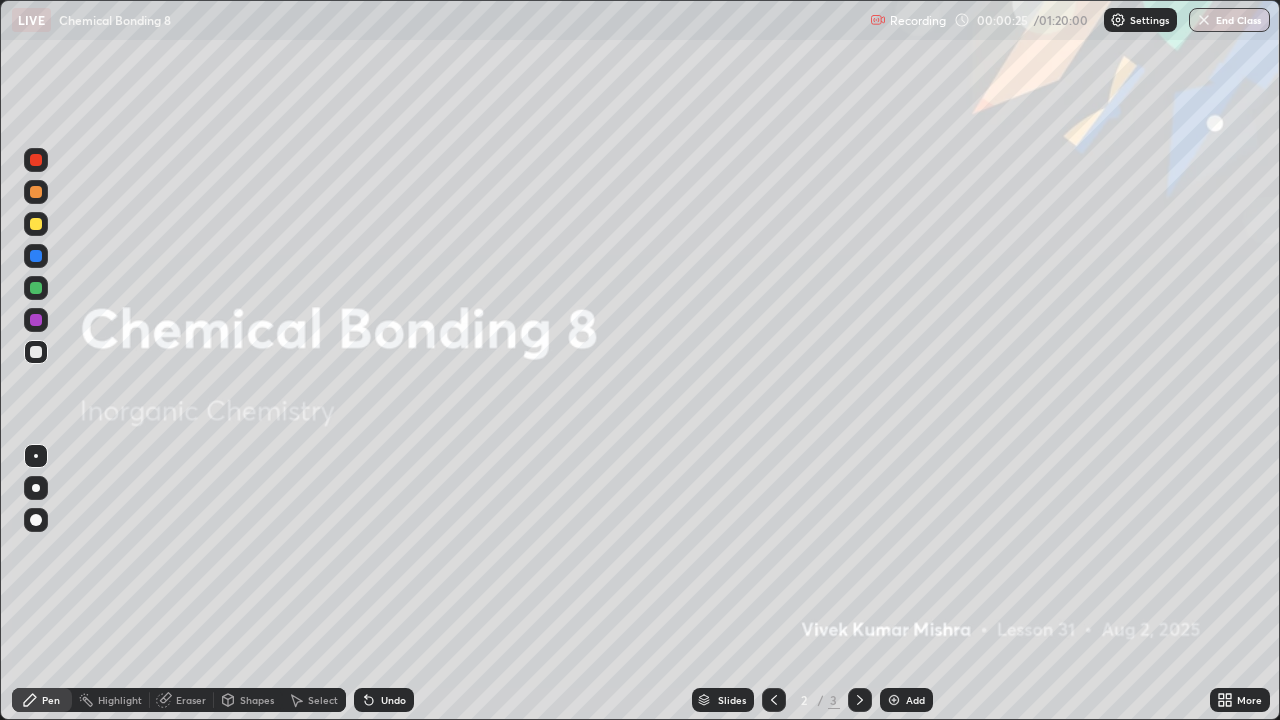 click 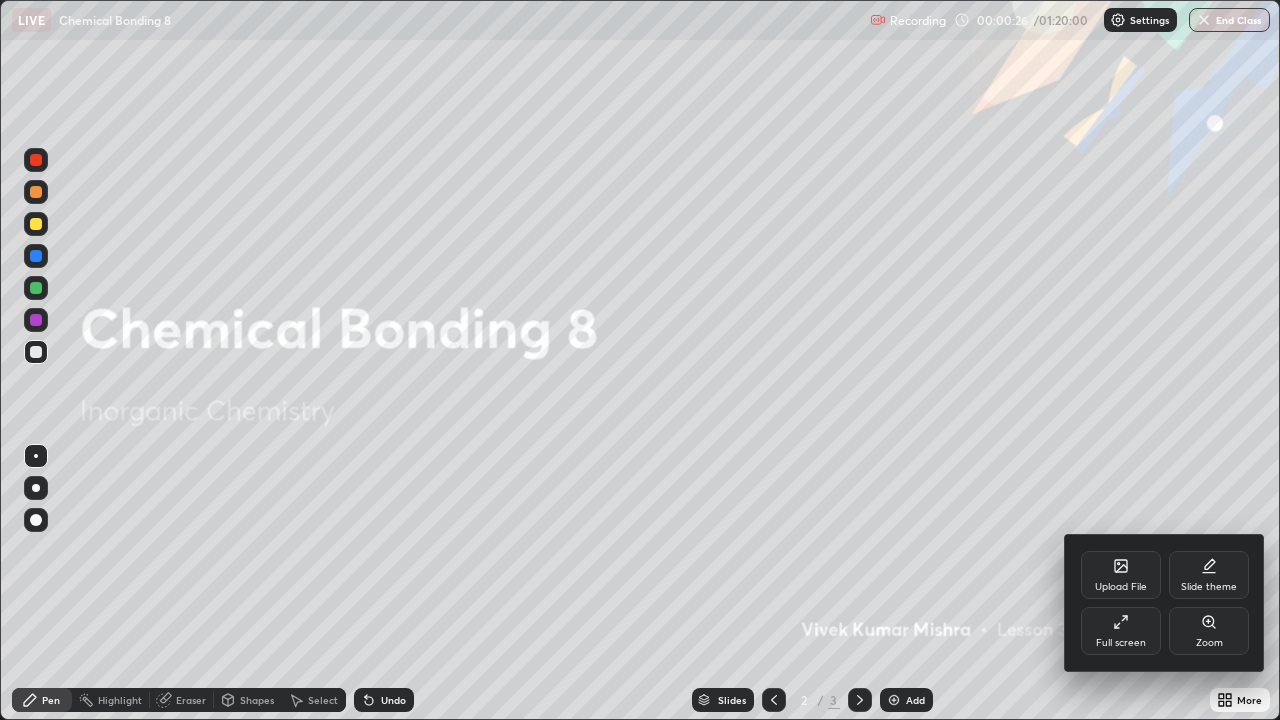 click on "Slide theme" at bounding box center (1209, 575) 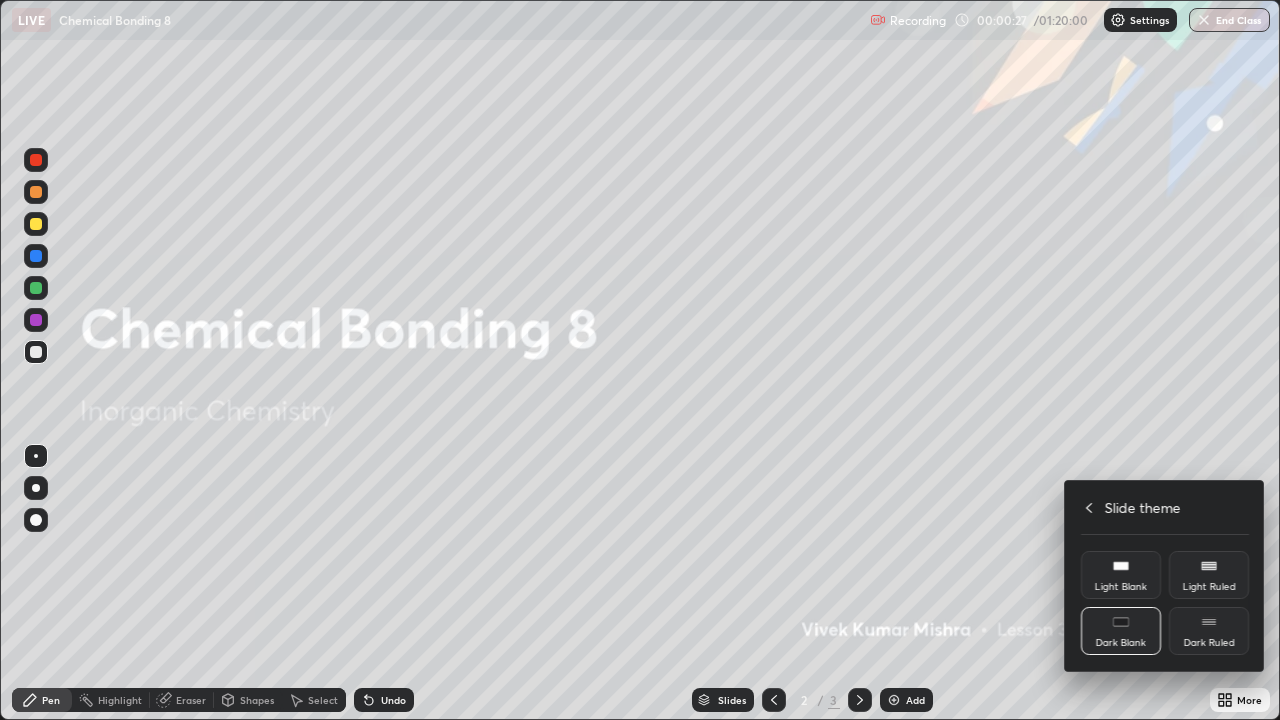 click on "Dark Ruled" at bounding box center [1209, 631] 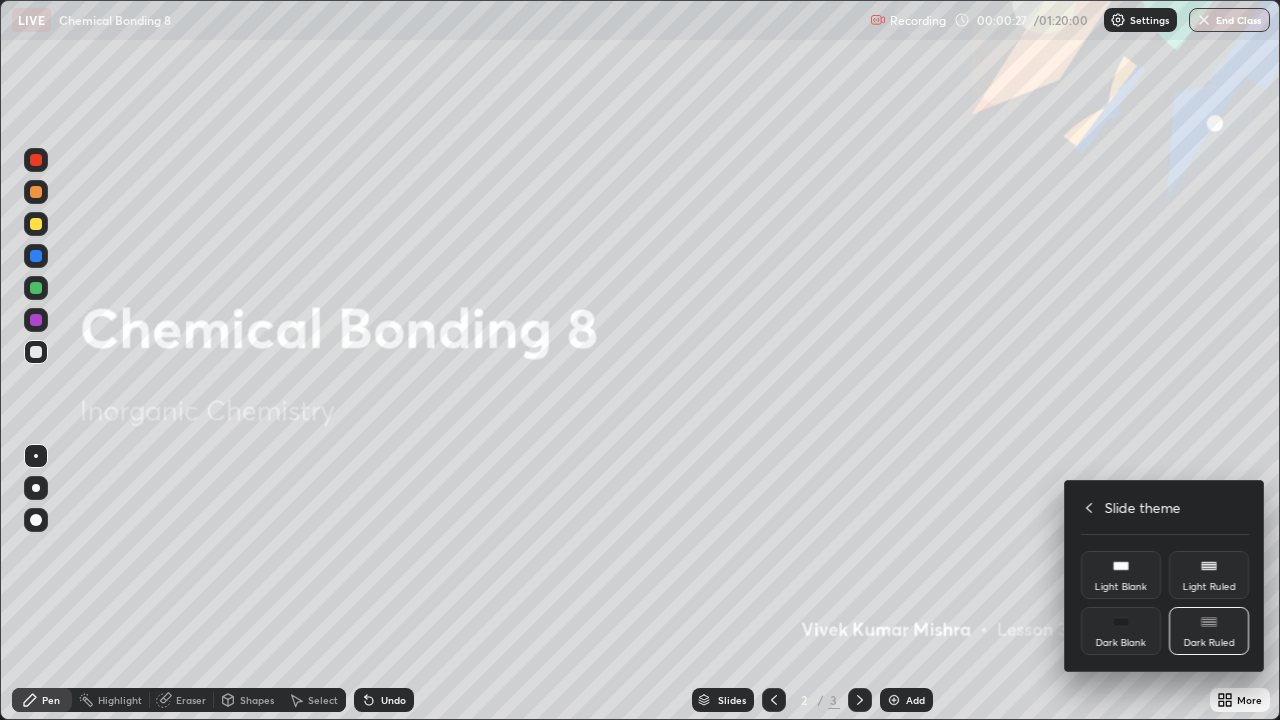 click 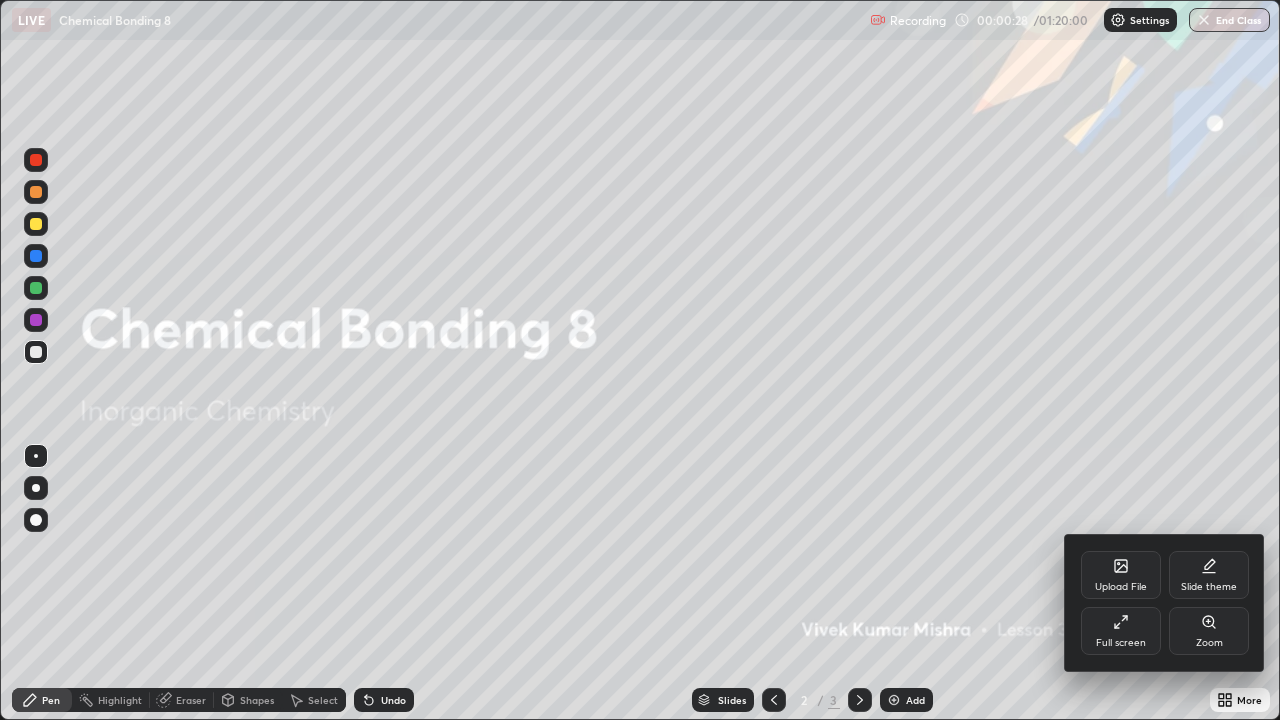 click at bounding box center (640, 360) 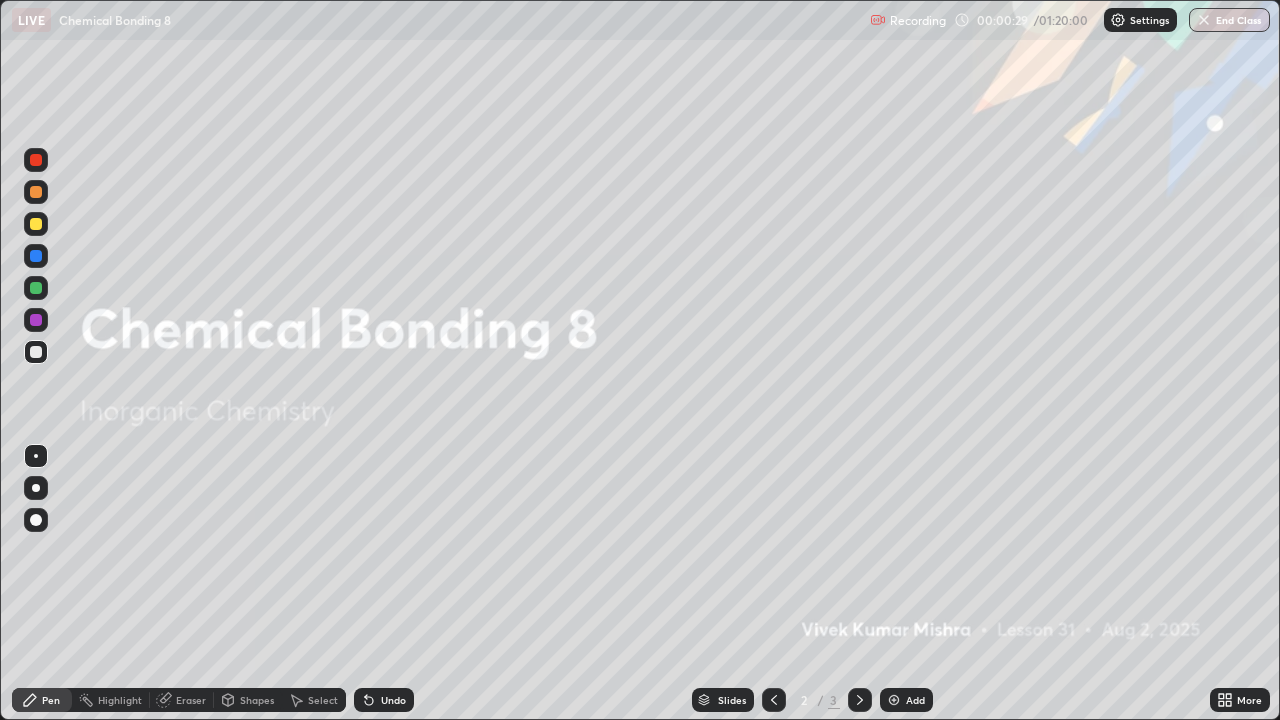 click on "Add" at bounding box center (915, 700) 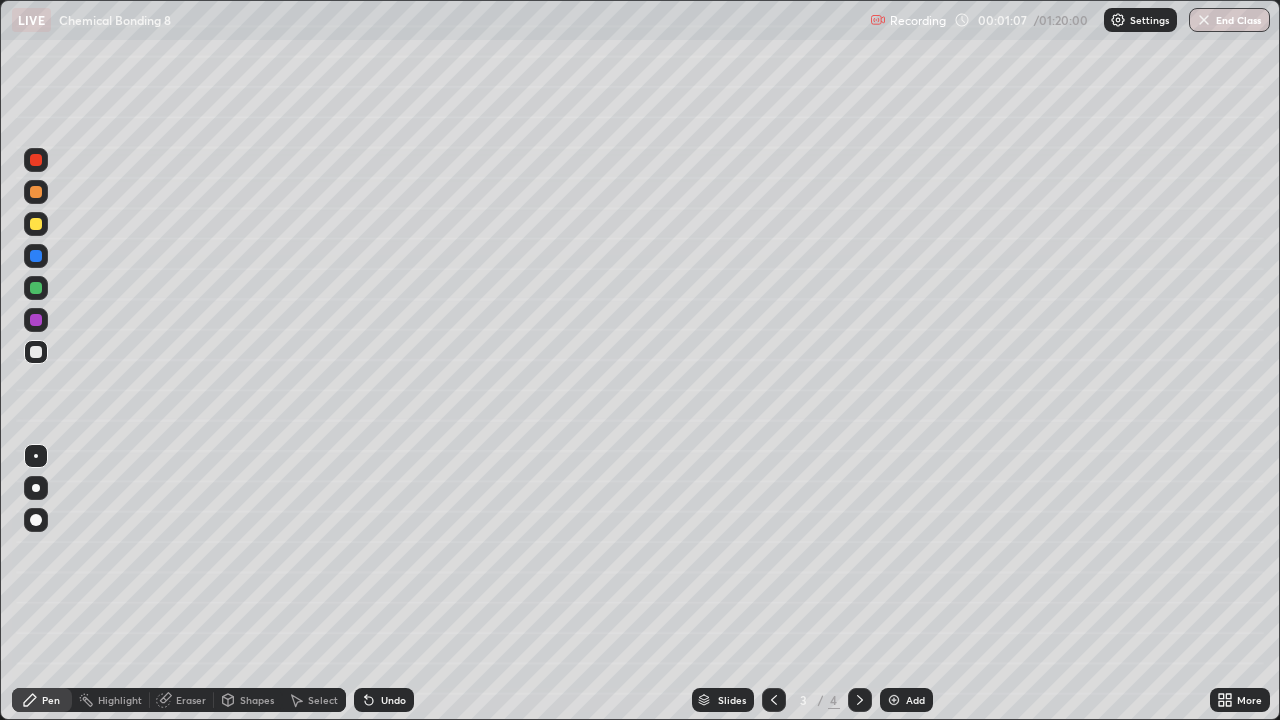 click on "Select" at bounding box center (323, 700) 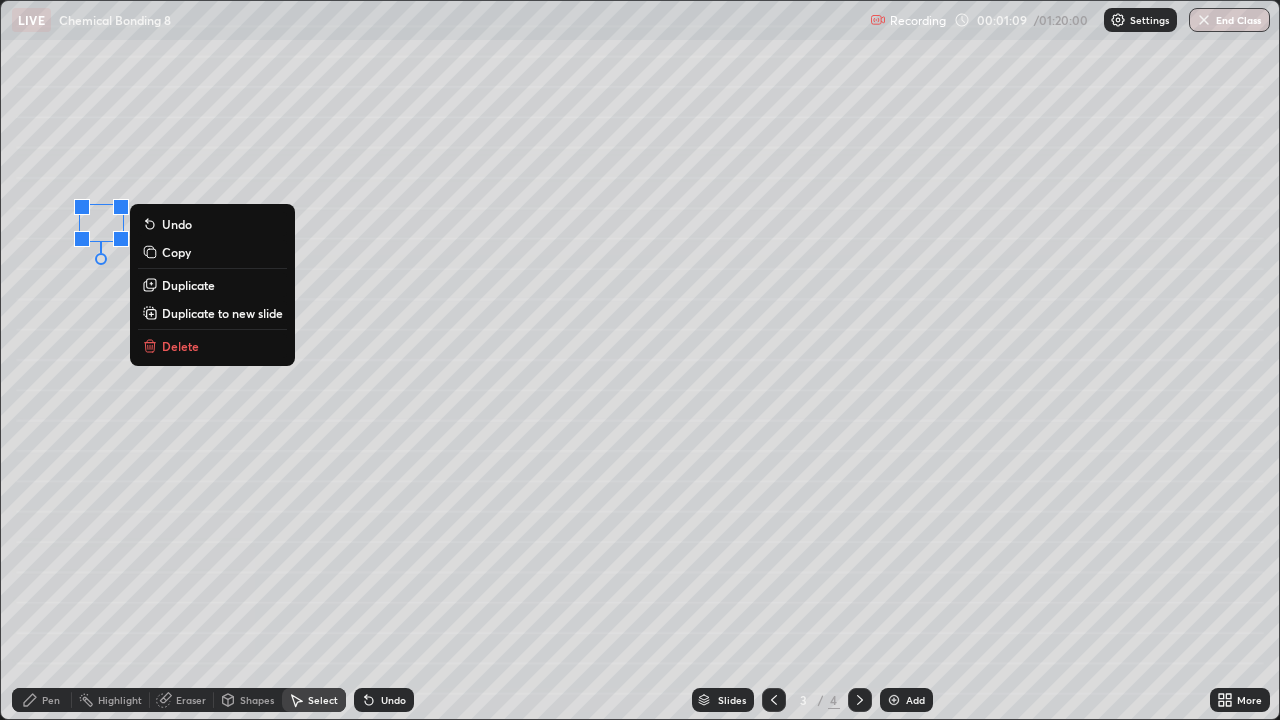click on "Delete" at bounding box center [180, 346] 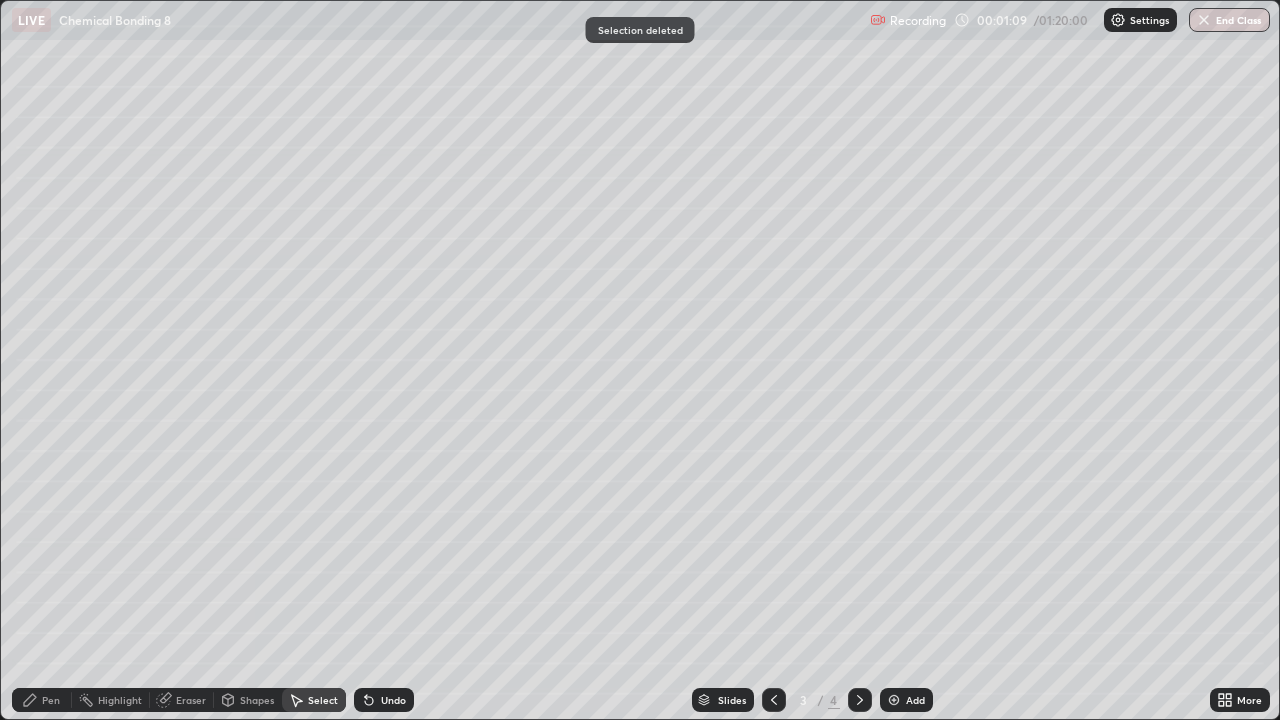 click on "Pen" at bounding box center (42, 700) 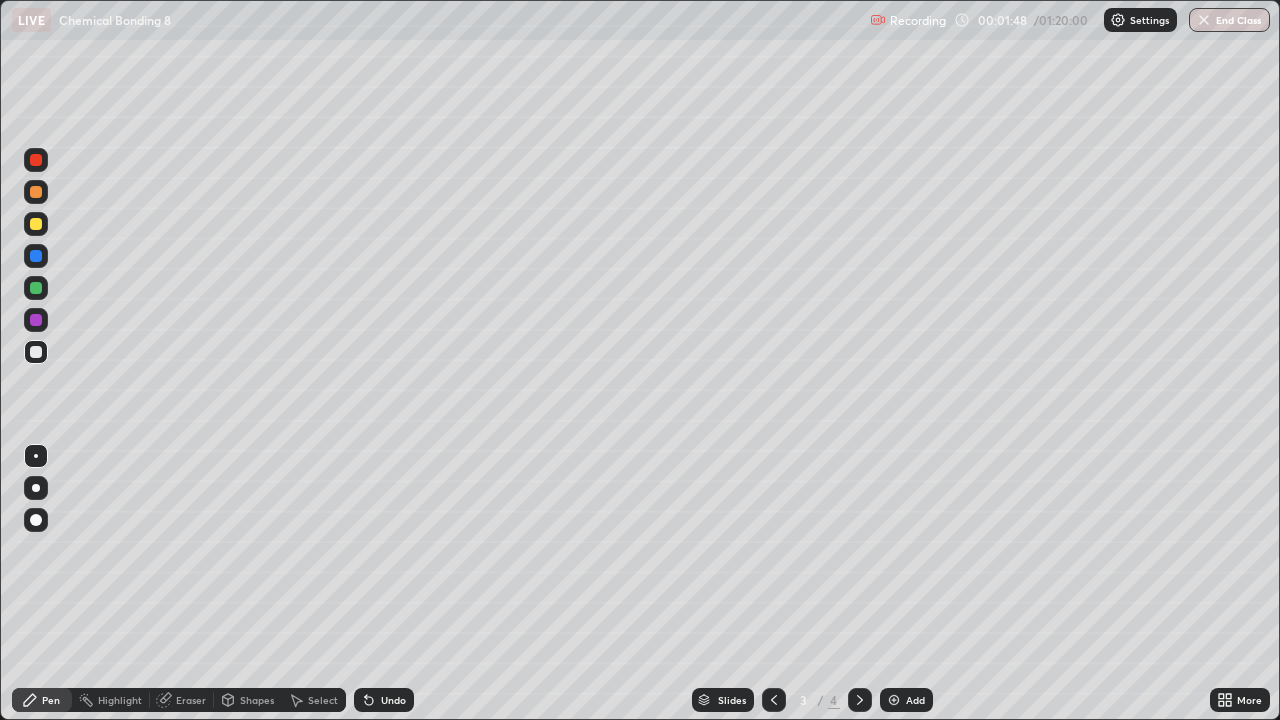 click at bounding box center [36, 288] 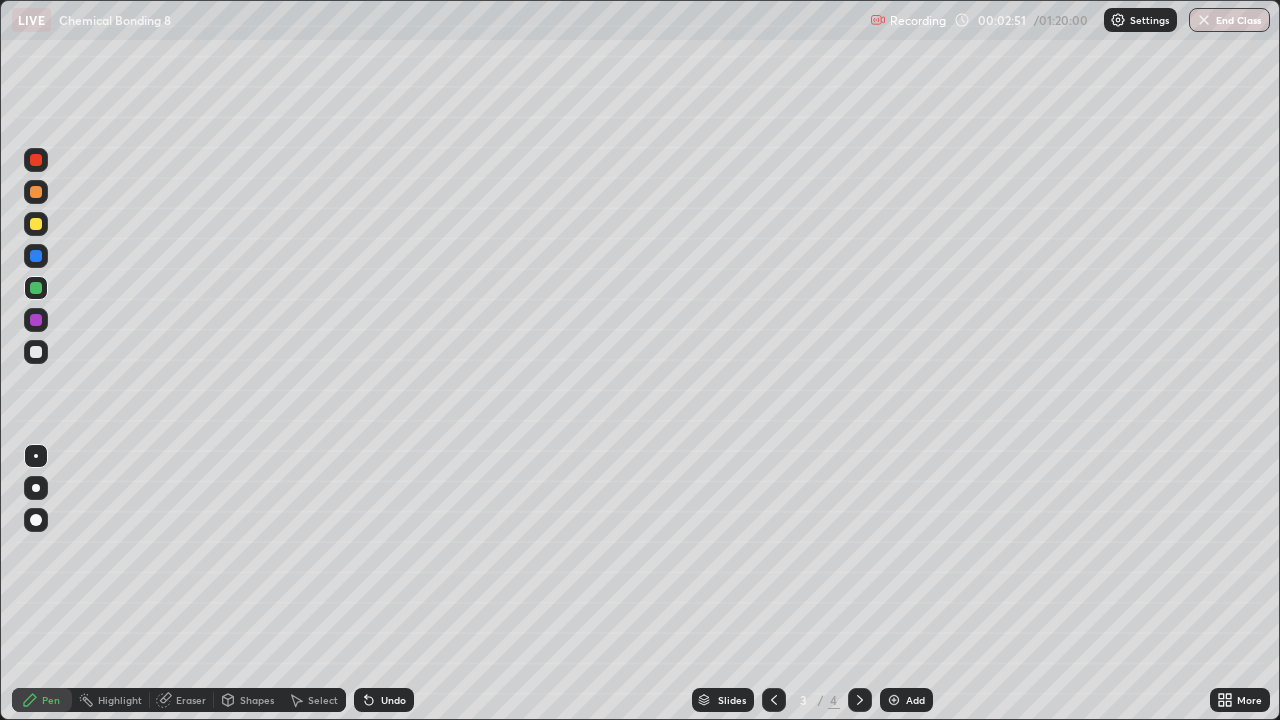 click at bounding box center (36, 224) 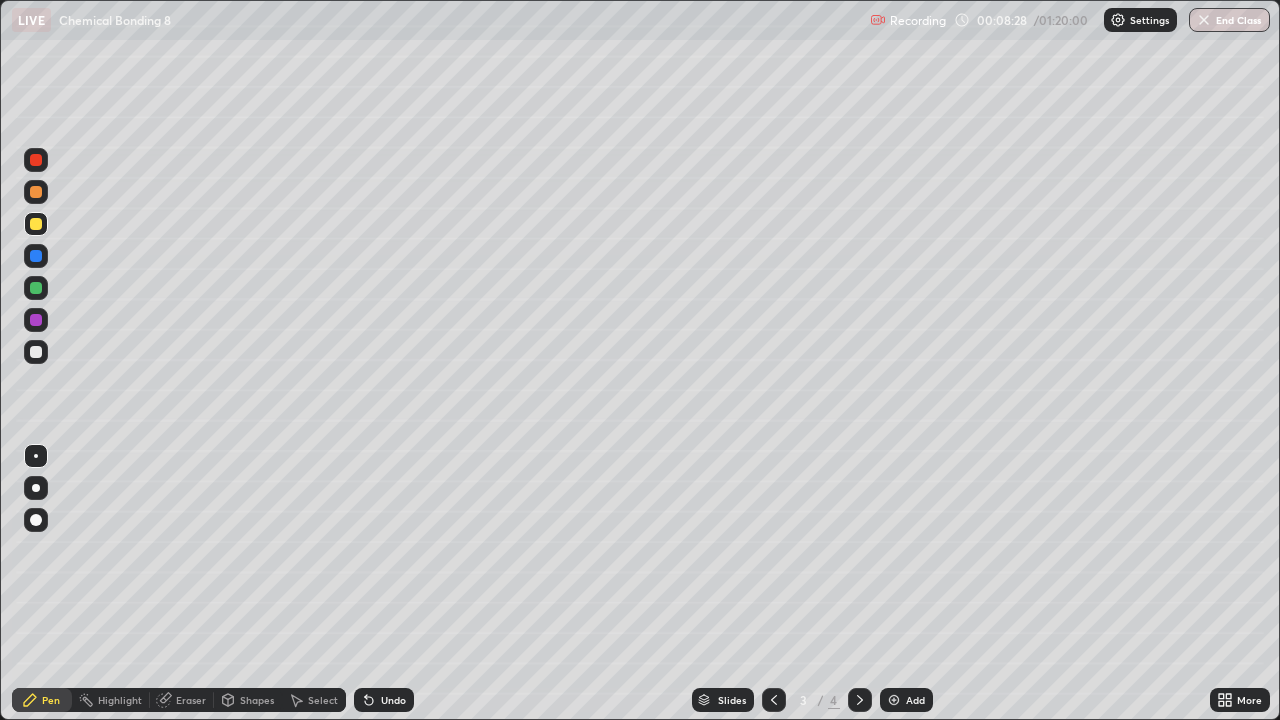 click on "Undo" at bounding box center [393, 700] 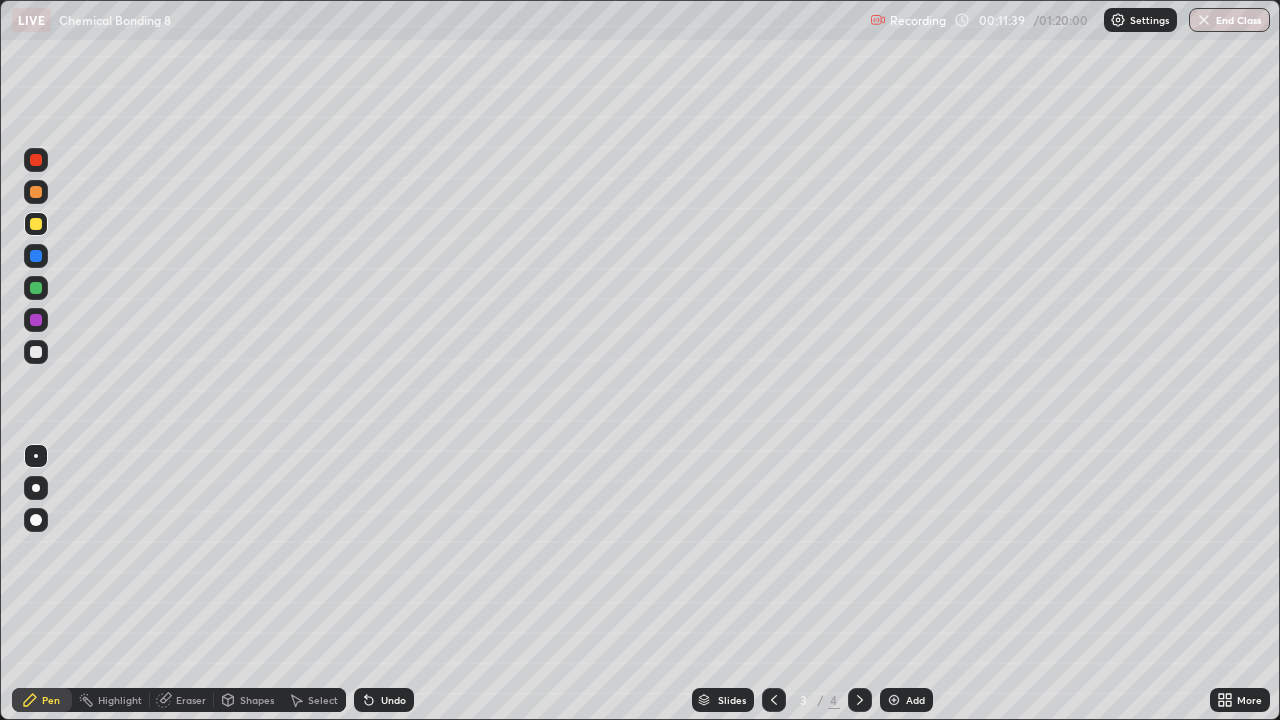 click on "Add" at bounding box center (915, 700) 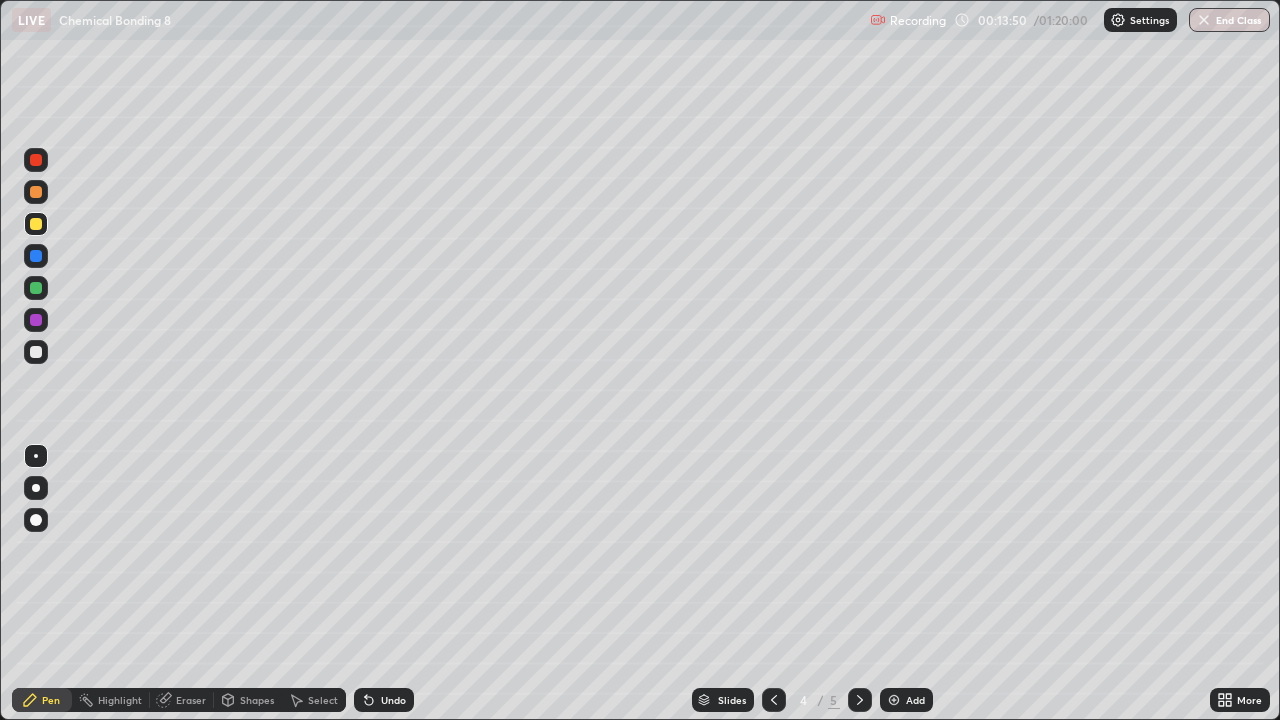click on "Select" at bounding box center (314, 700) 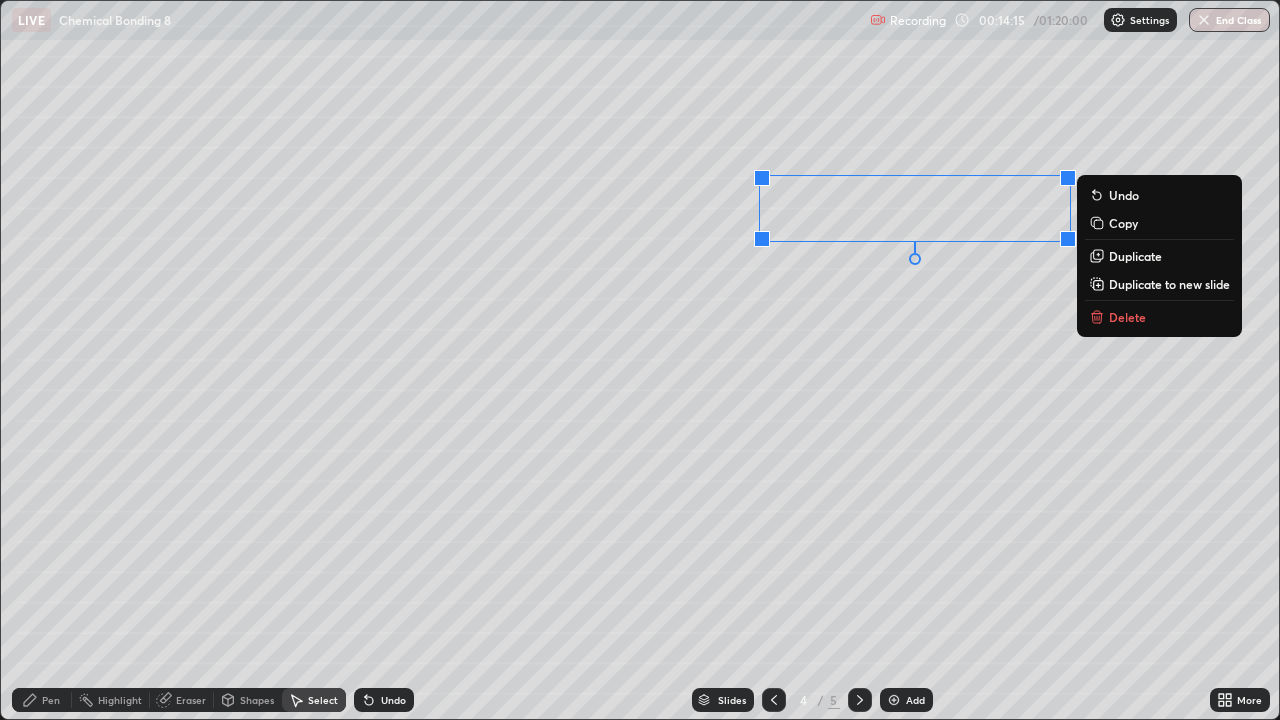 click on "Duplicate to new slide" at bounding box center [1169, 284] 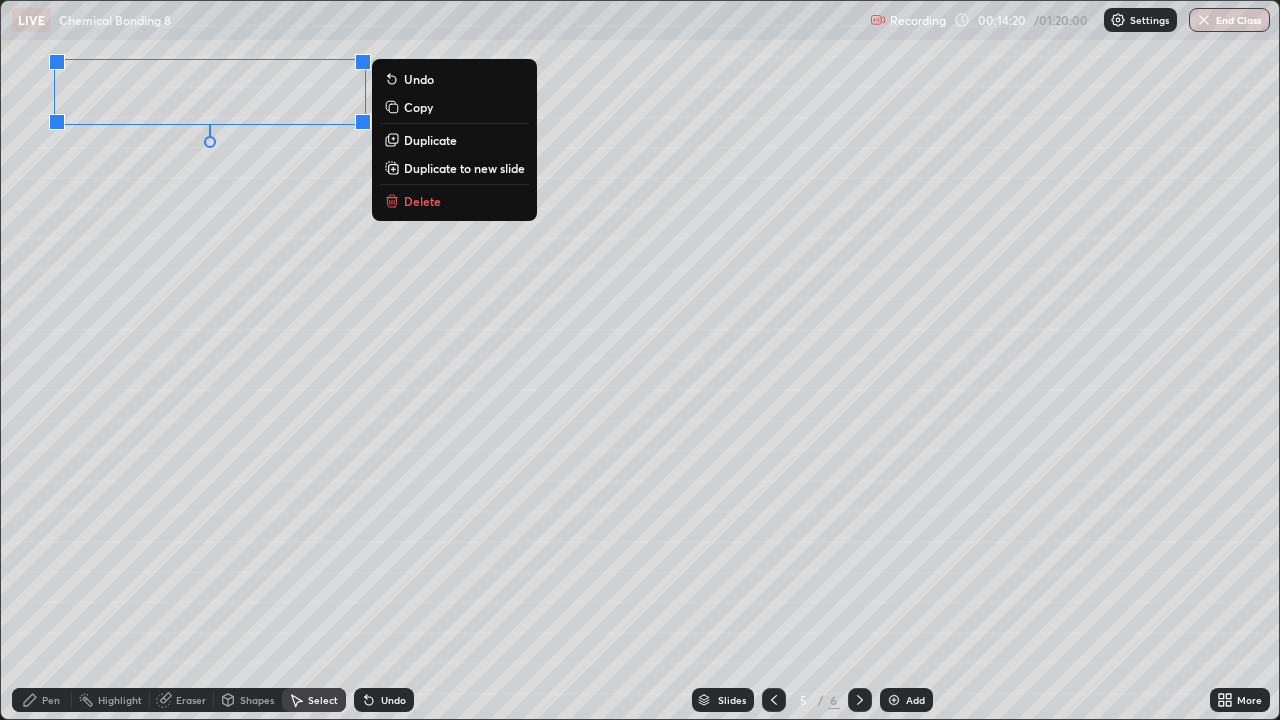 click on "Pen" at bounding box center [42, 700] 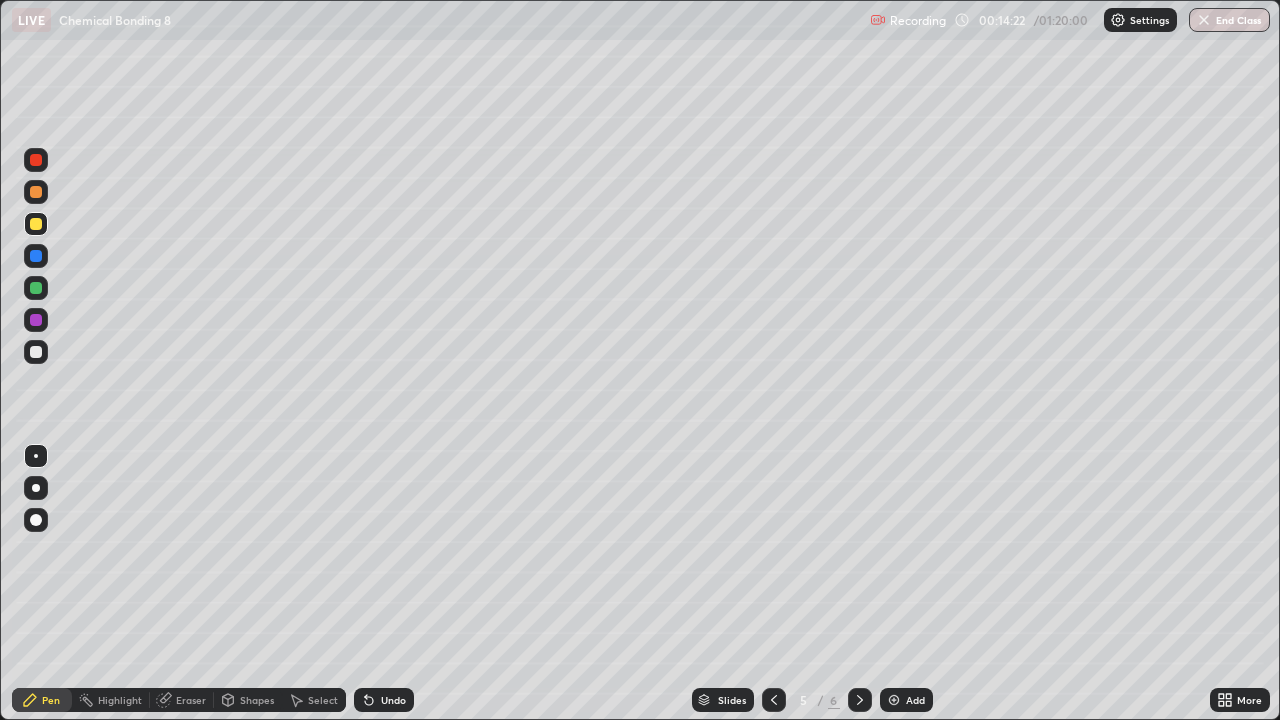 click at bounding box center [36, 352] 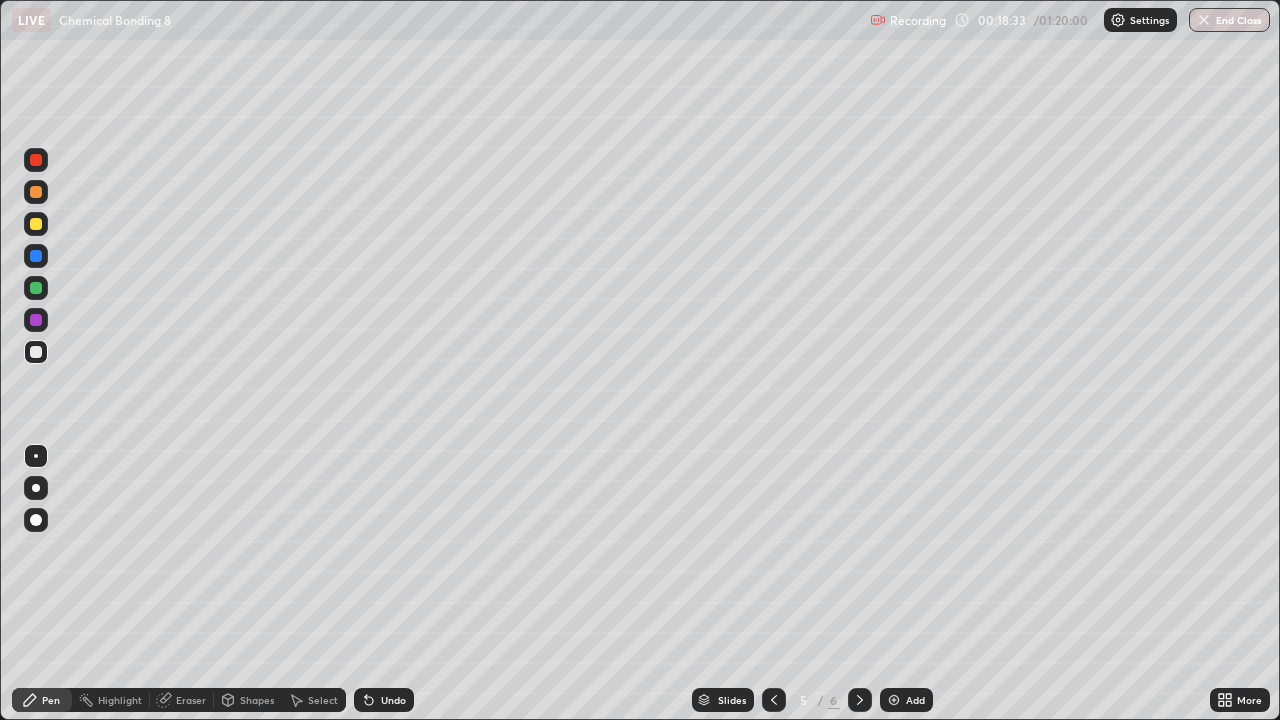click at bounding box center [36, 288] 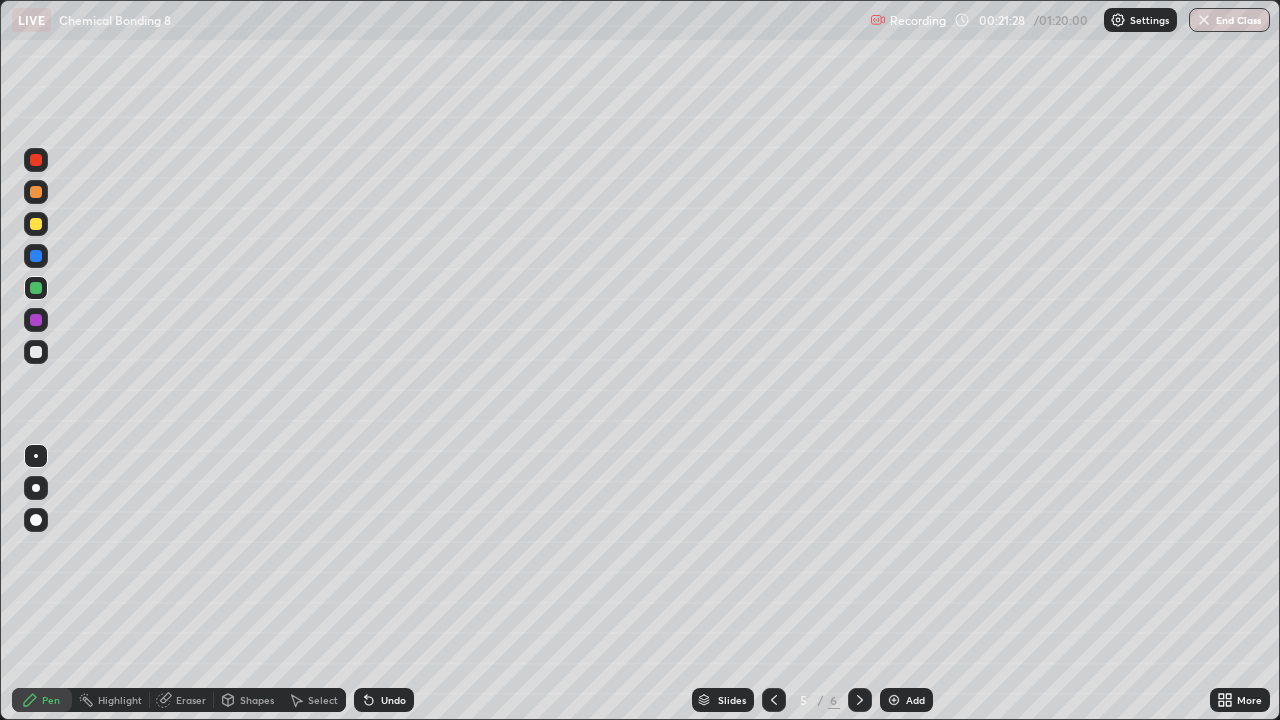 click on "Undo" at bounding box center (393, 700) 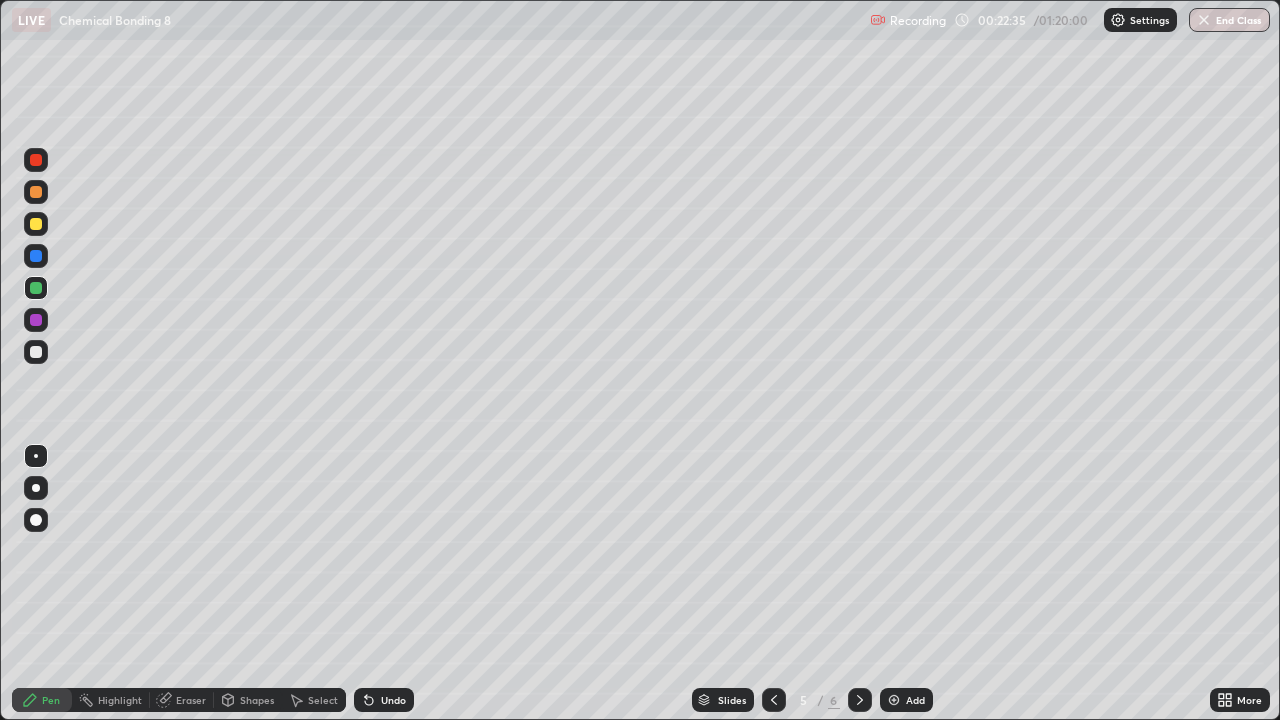 click on "Select" at bounding box center [323, 700] 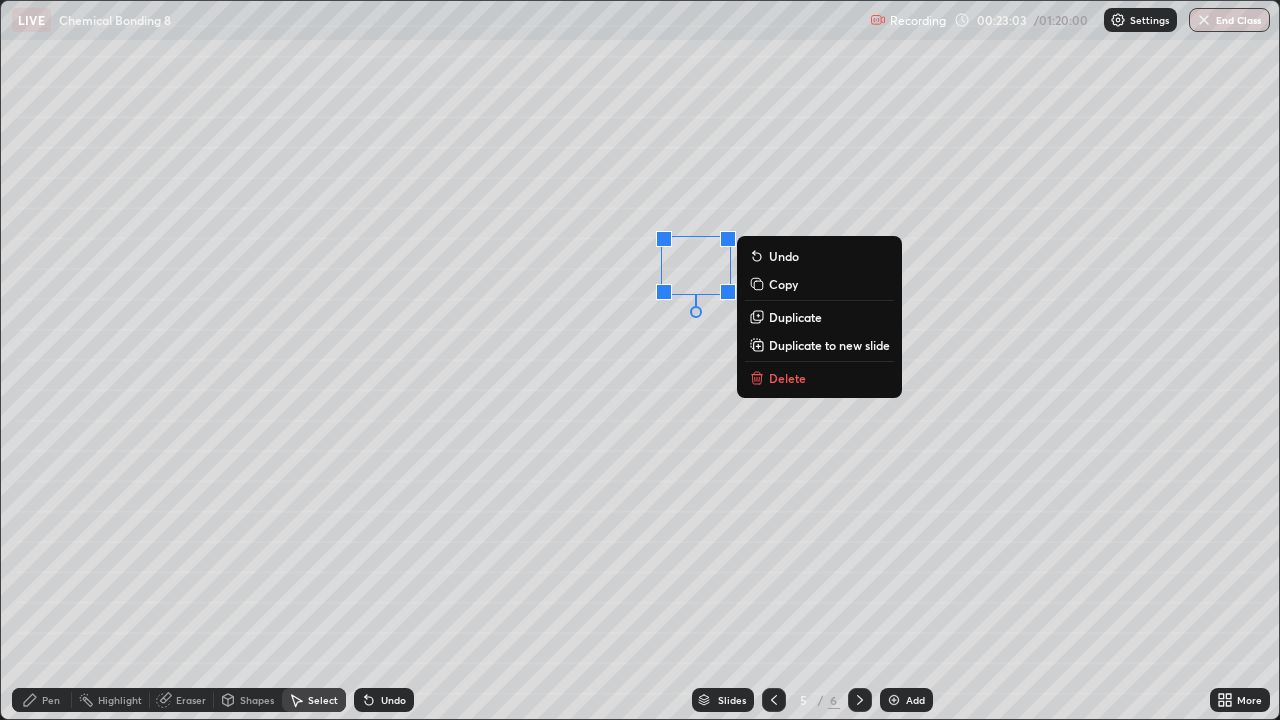 click on "0 ° Undo Copy Duplicate Duplicate to new slide Delete" at bounding box center [640, 360] 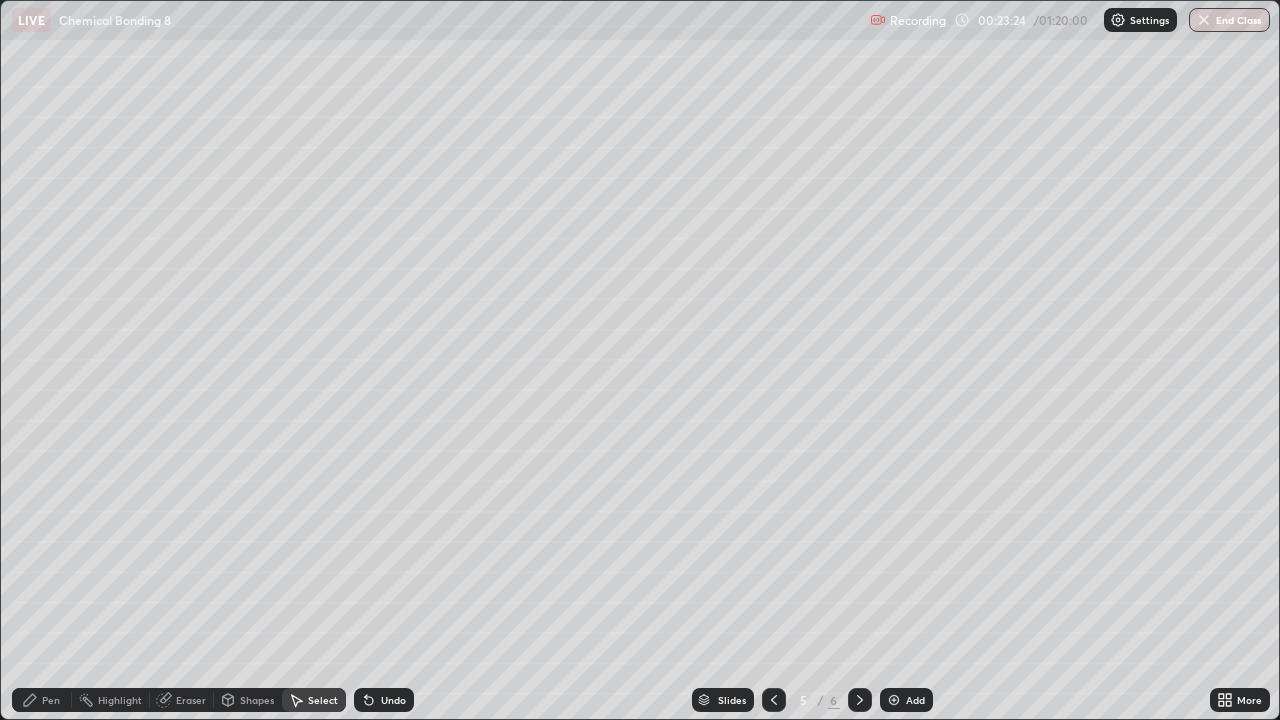 click 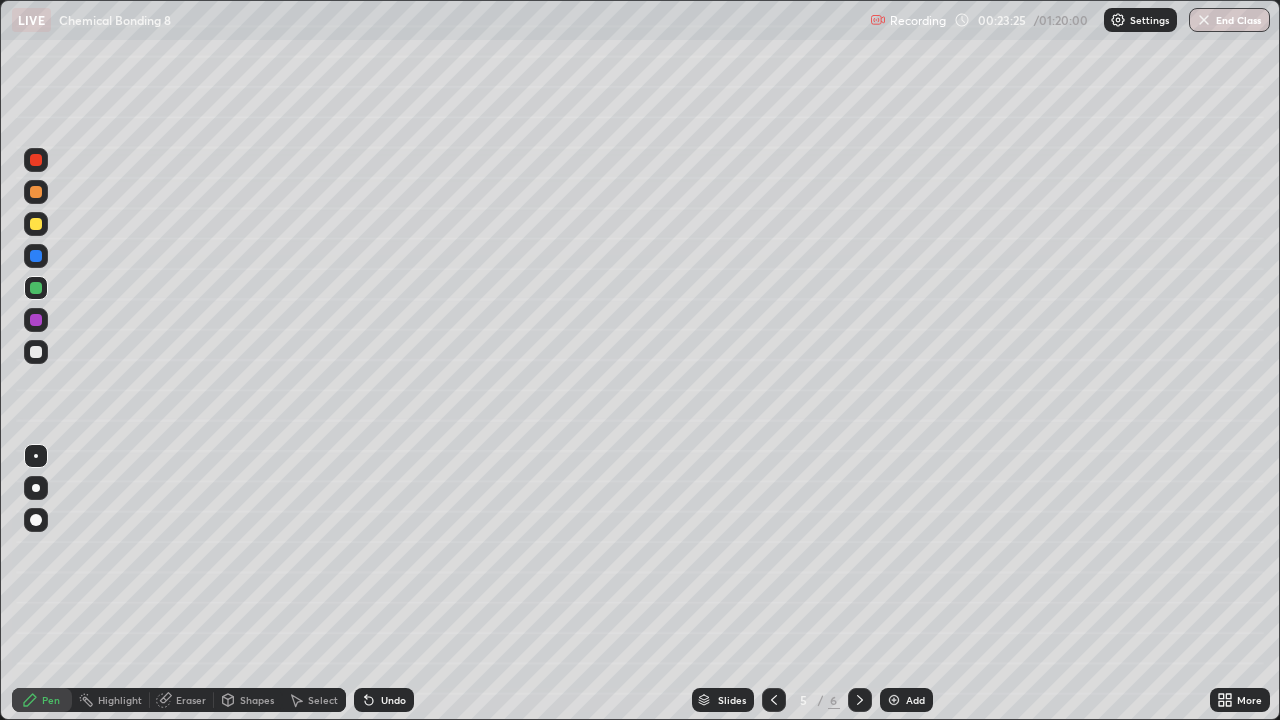 click at bounding box center [36, 352] 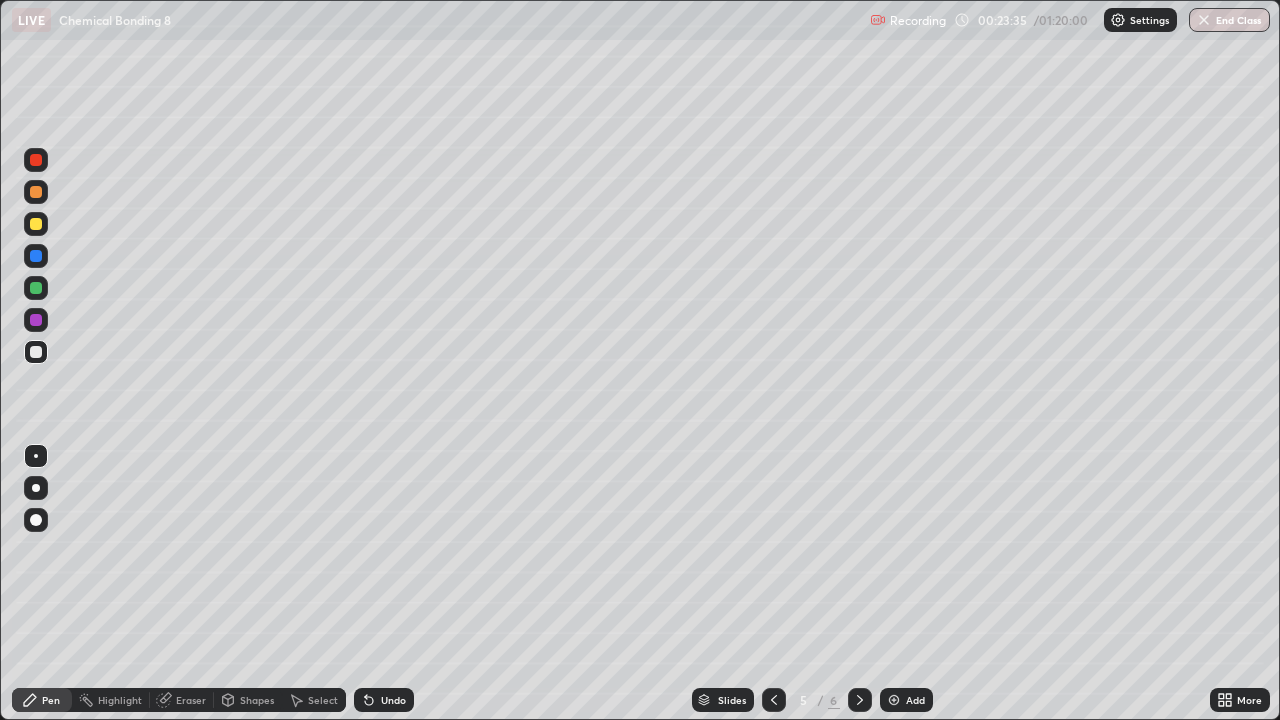 click on "Undo" at bounding box center (384, 700) 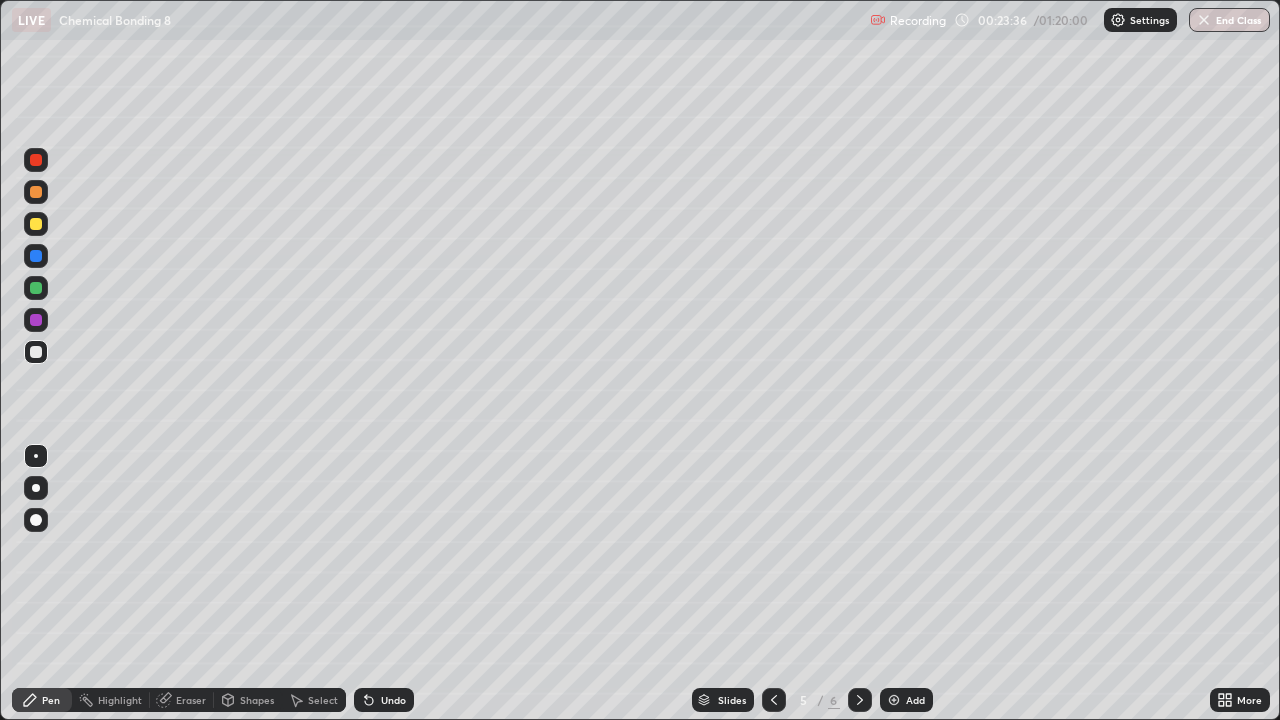 click on "Undo" at bounding box center (393, 700) 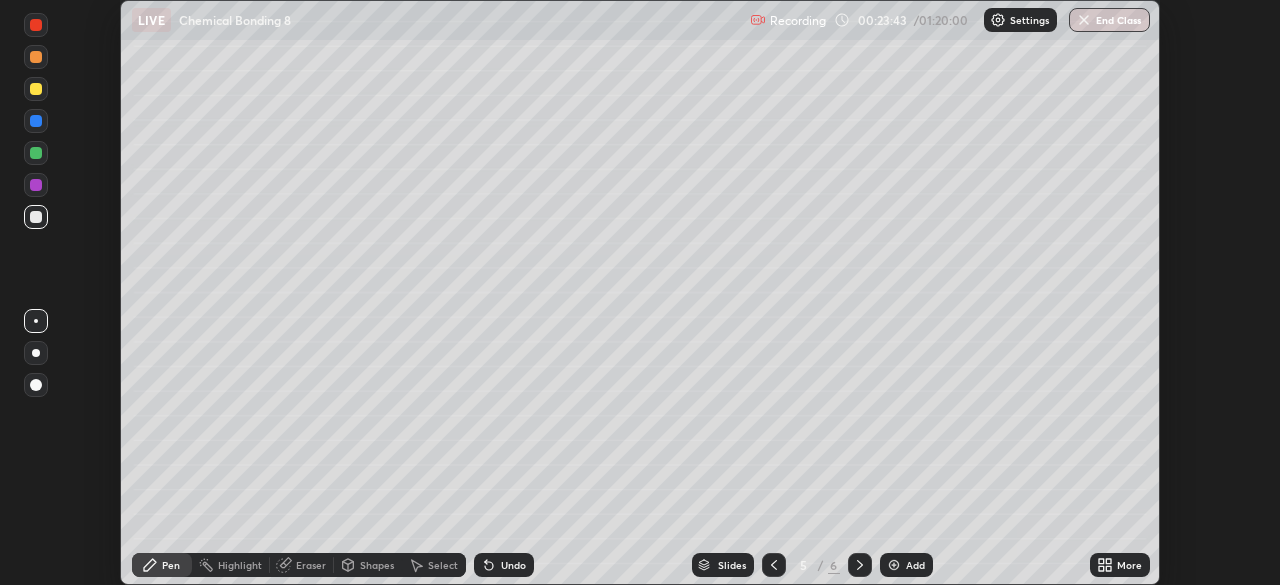 scroll, scrollTop: 585, scrollLeft: 1280, axis: both 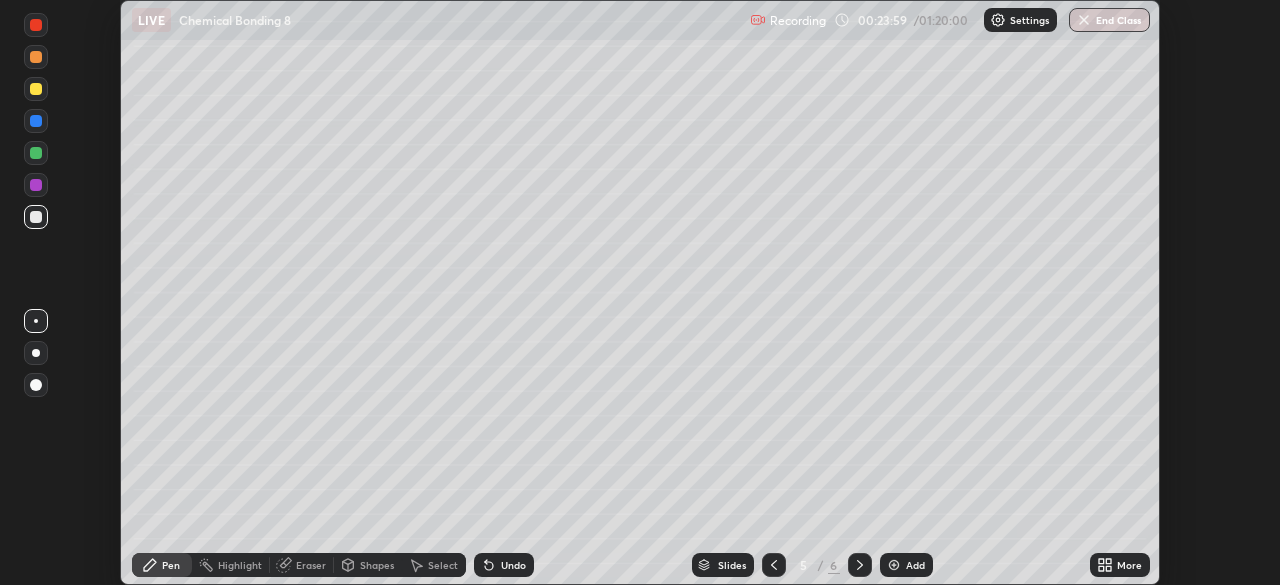 click on "More" at bounding box center [1120, 565] 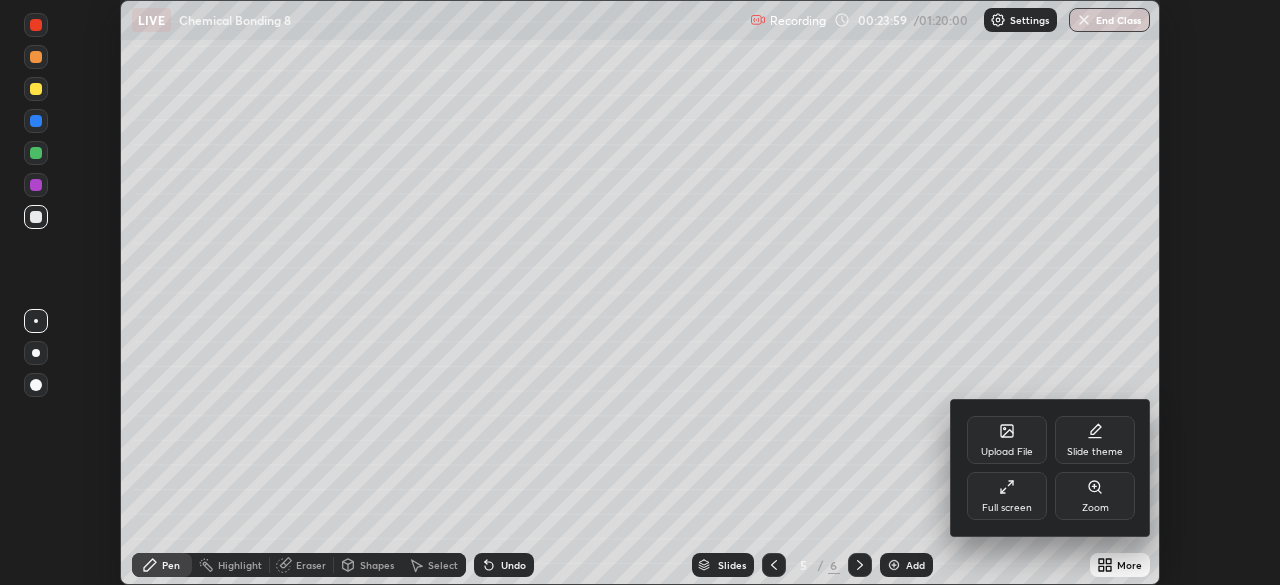 click on "Full screen" at bounding box center [1007, 508] 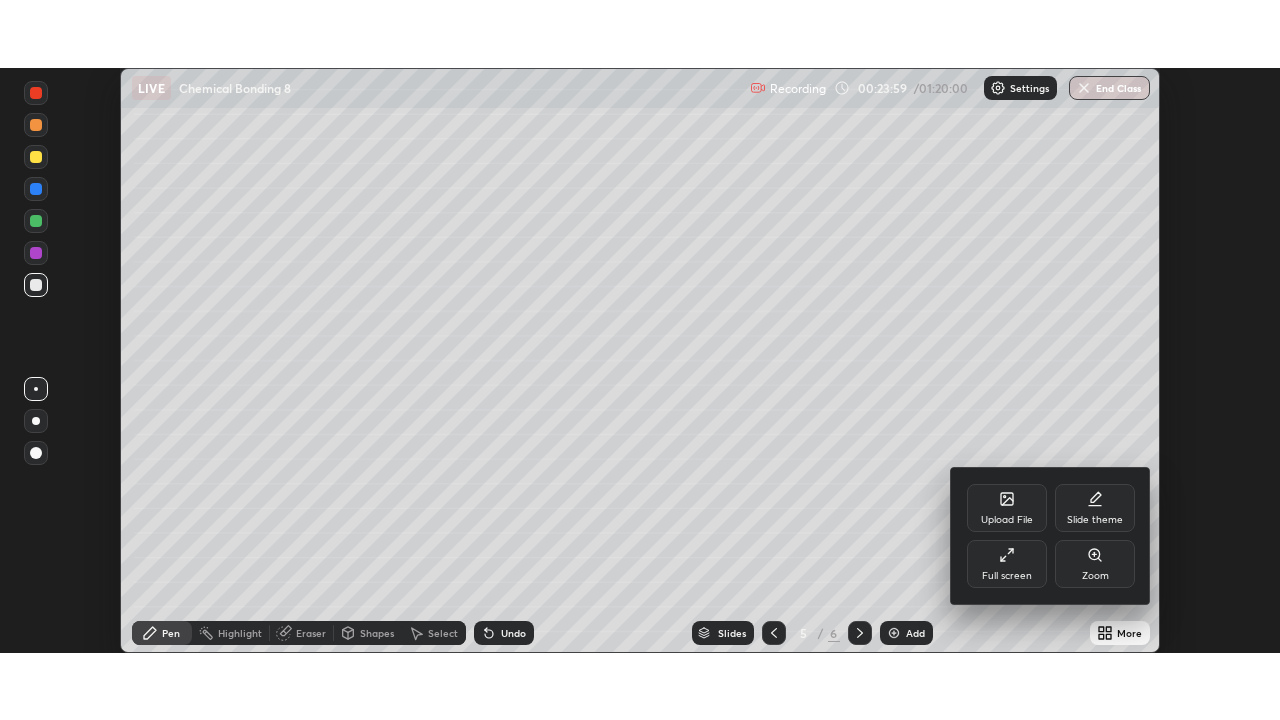 scroll, scrollTop: 99280, scrollLeft: 98720, axis: both 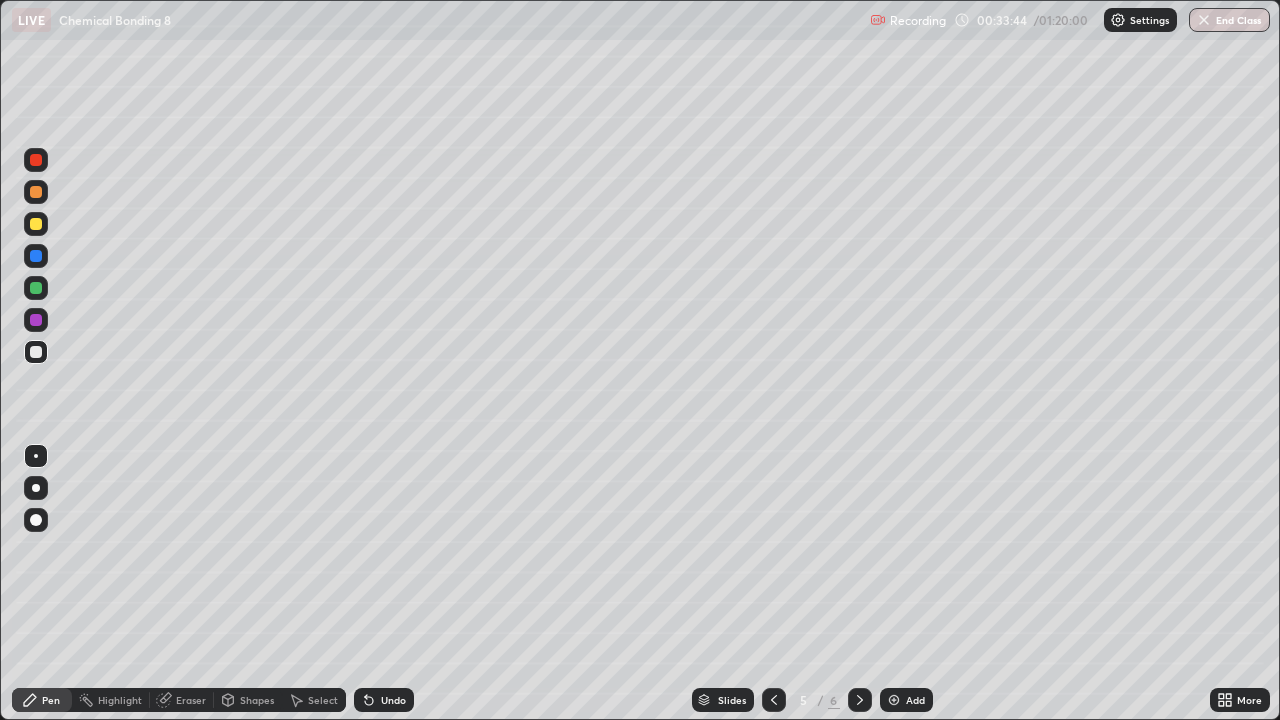 click on "Add" at bounding box center [906, 700] 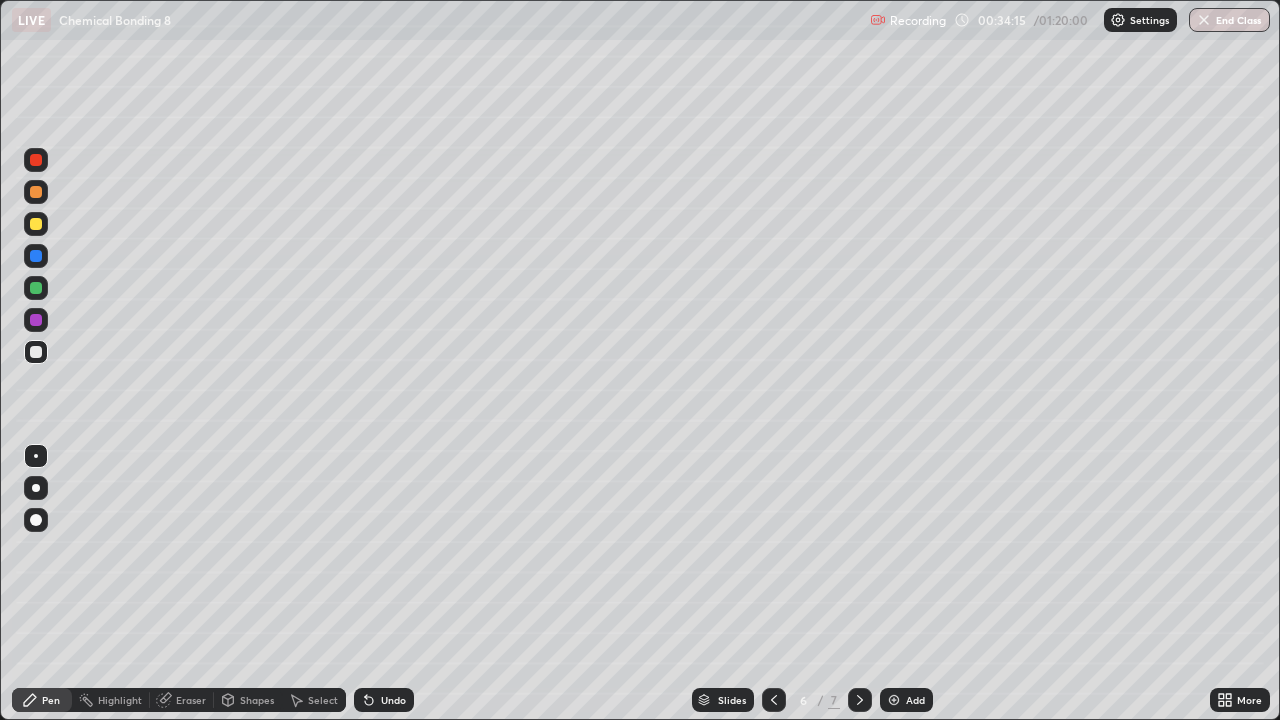 click on "Select" at bounding box center (323, 700) 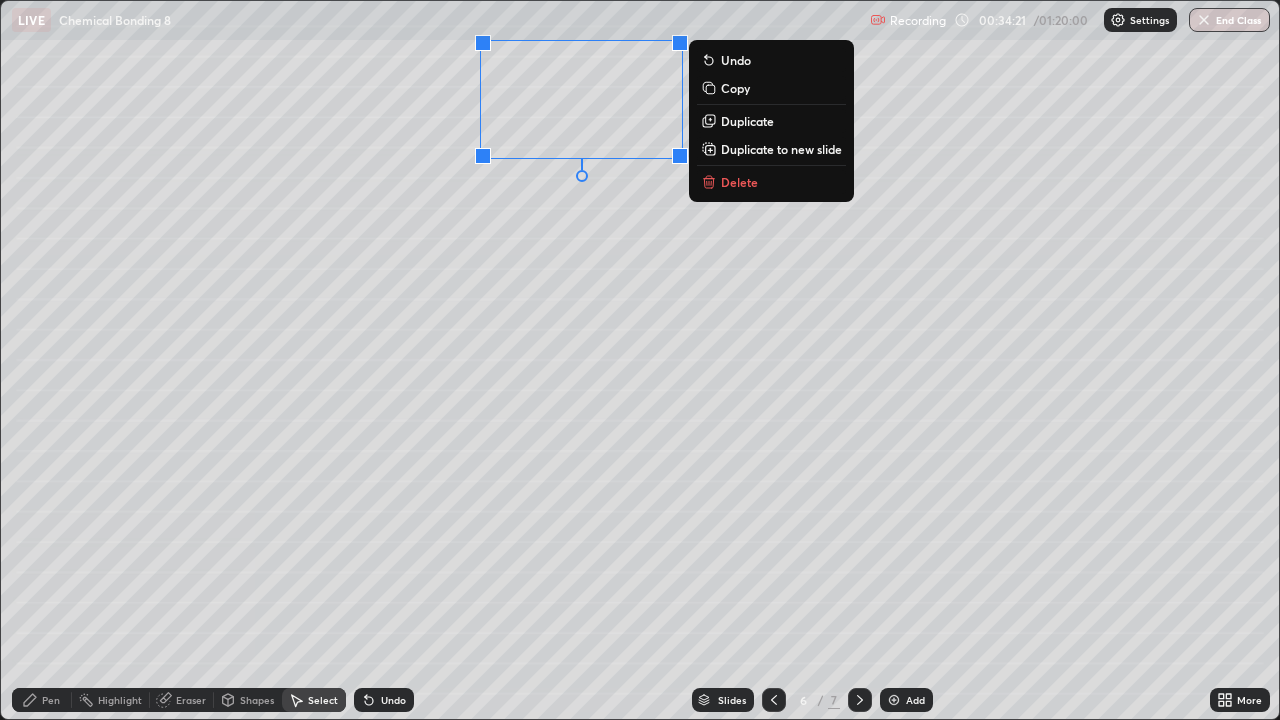 click on "0 ° Undo Copy Duplicate Duplicate to new slide Delete" at bounding box center [640, 360] 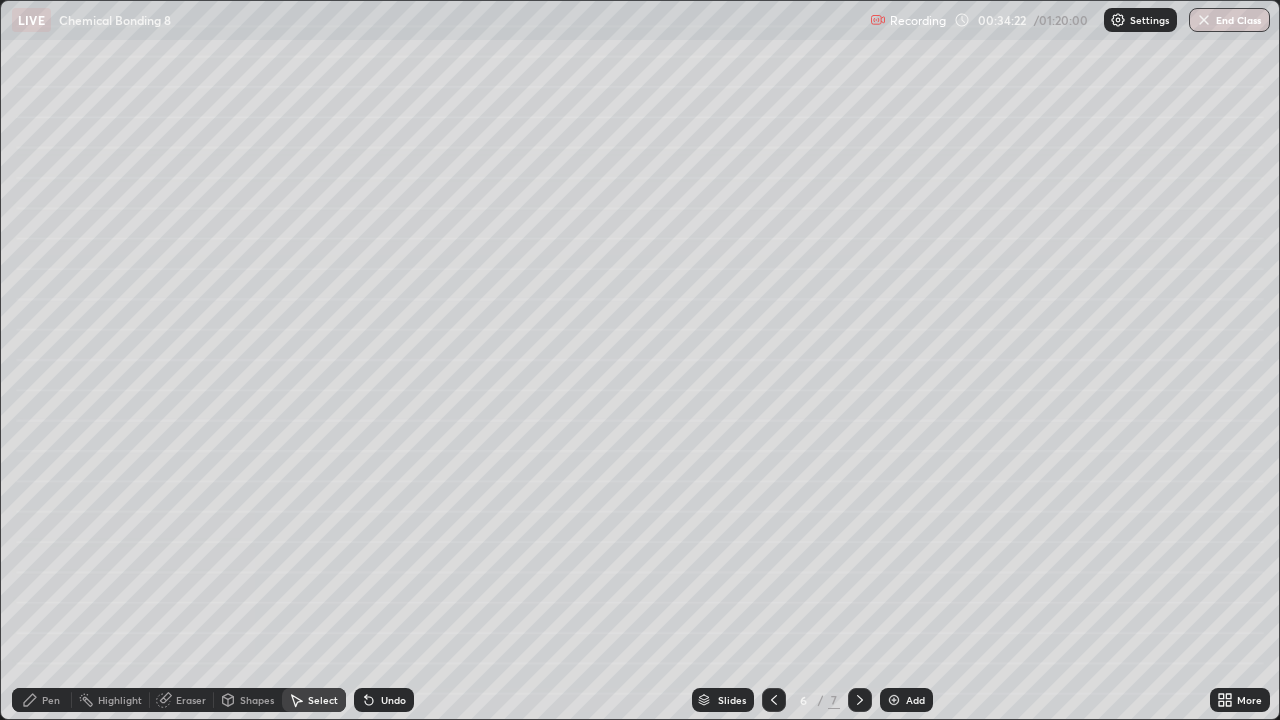 click 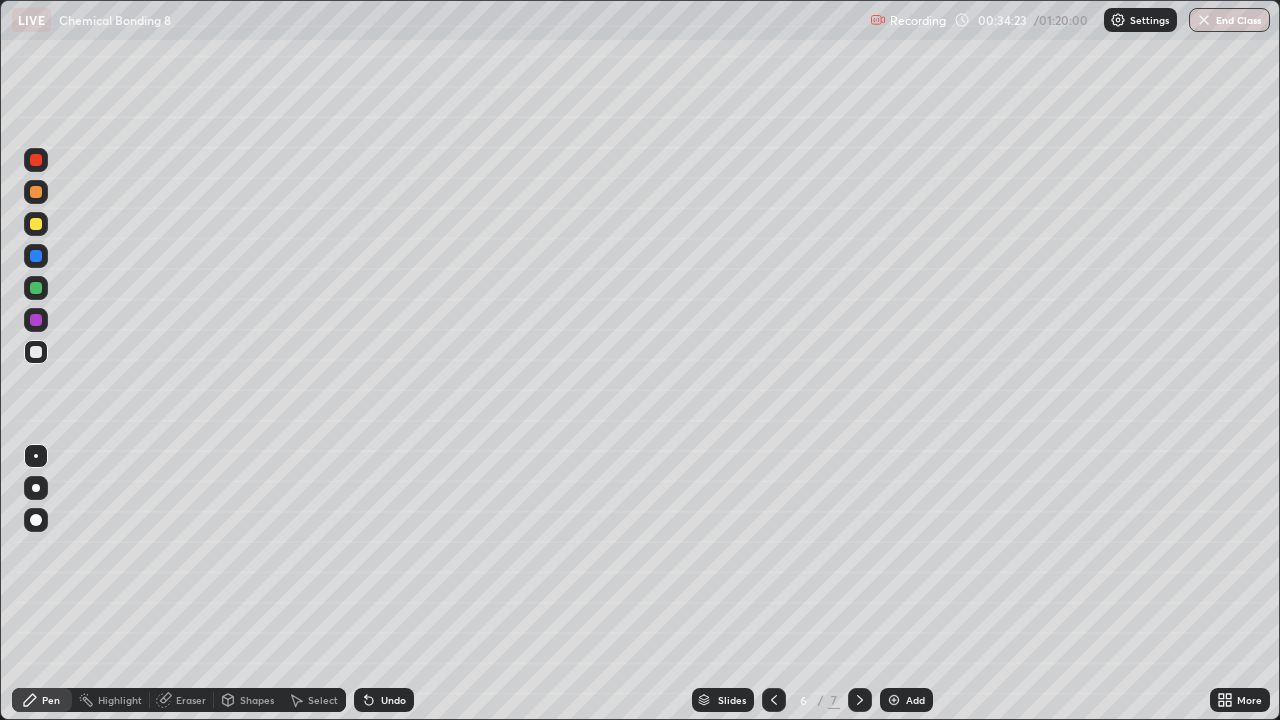 click at bounding box center [36, 288] 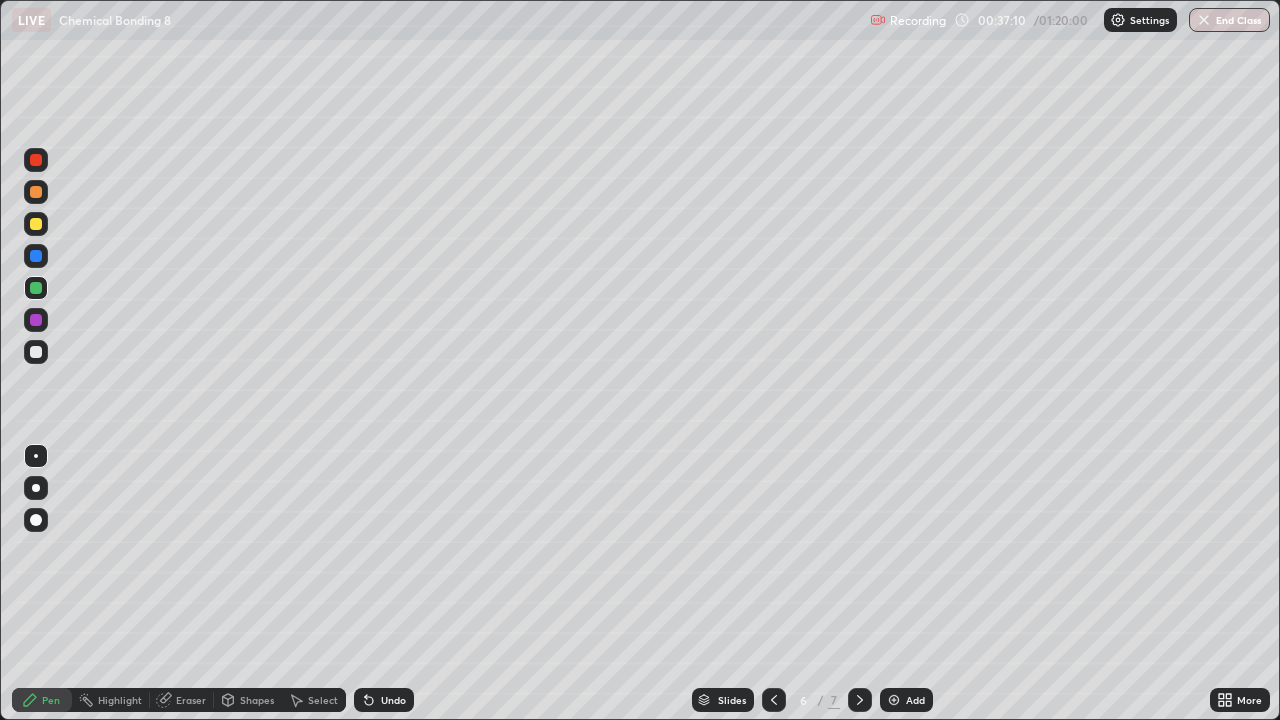 click on "Select" at bounding box center (314, 700) 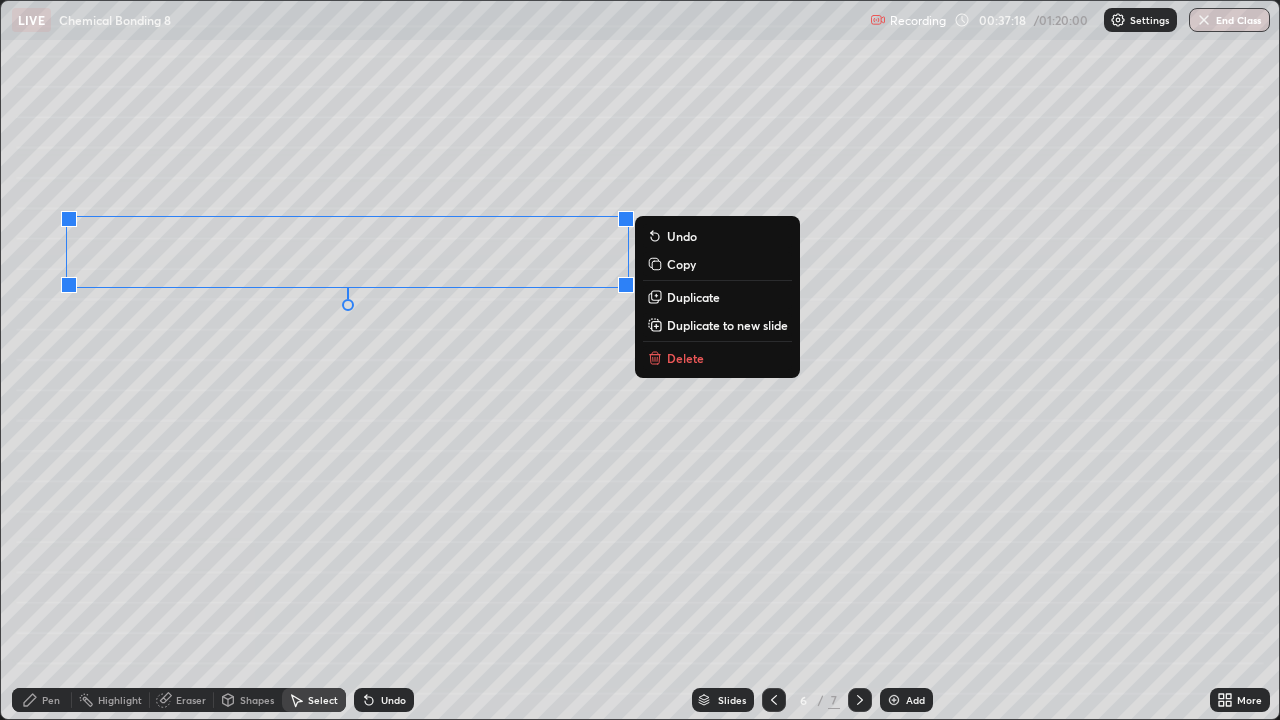 click on "0 ° Undo Copy Duplicate Duplicate to new slide Delete" at bounding box center (640, 360) 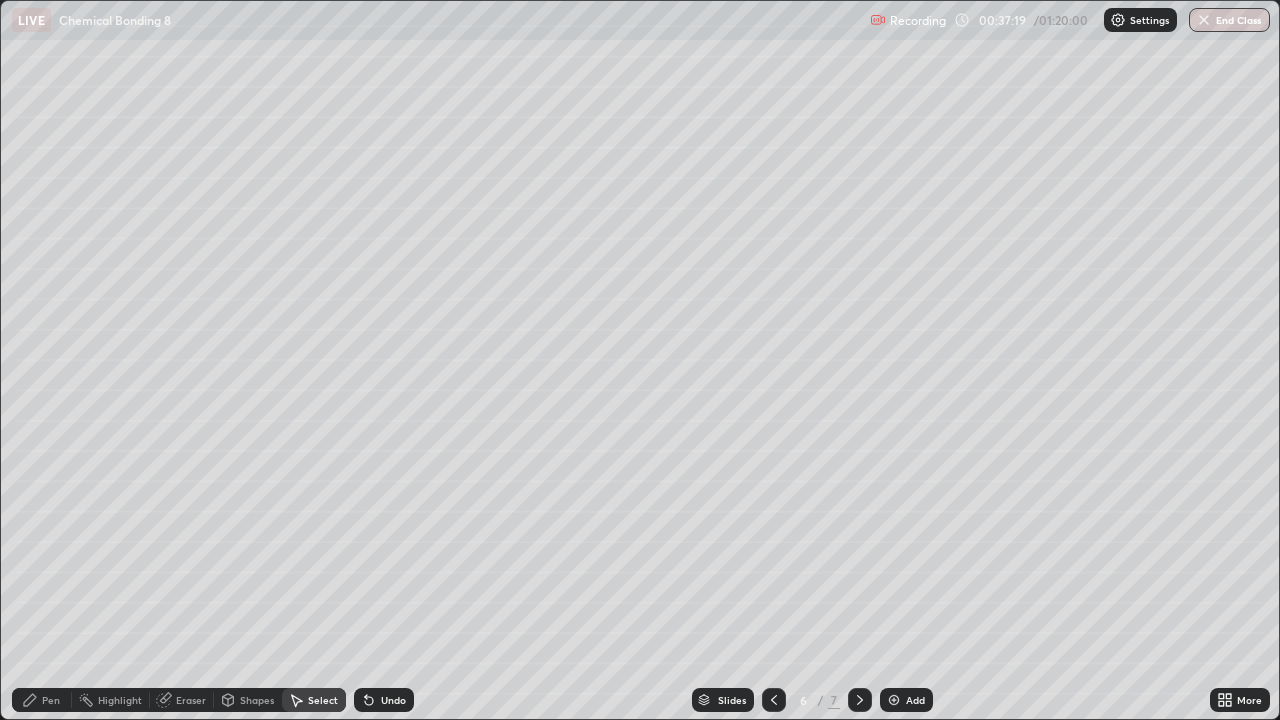 click on "Pen" at bounding box center [51, 700] 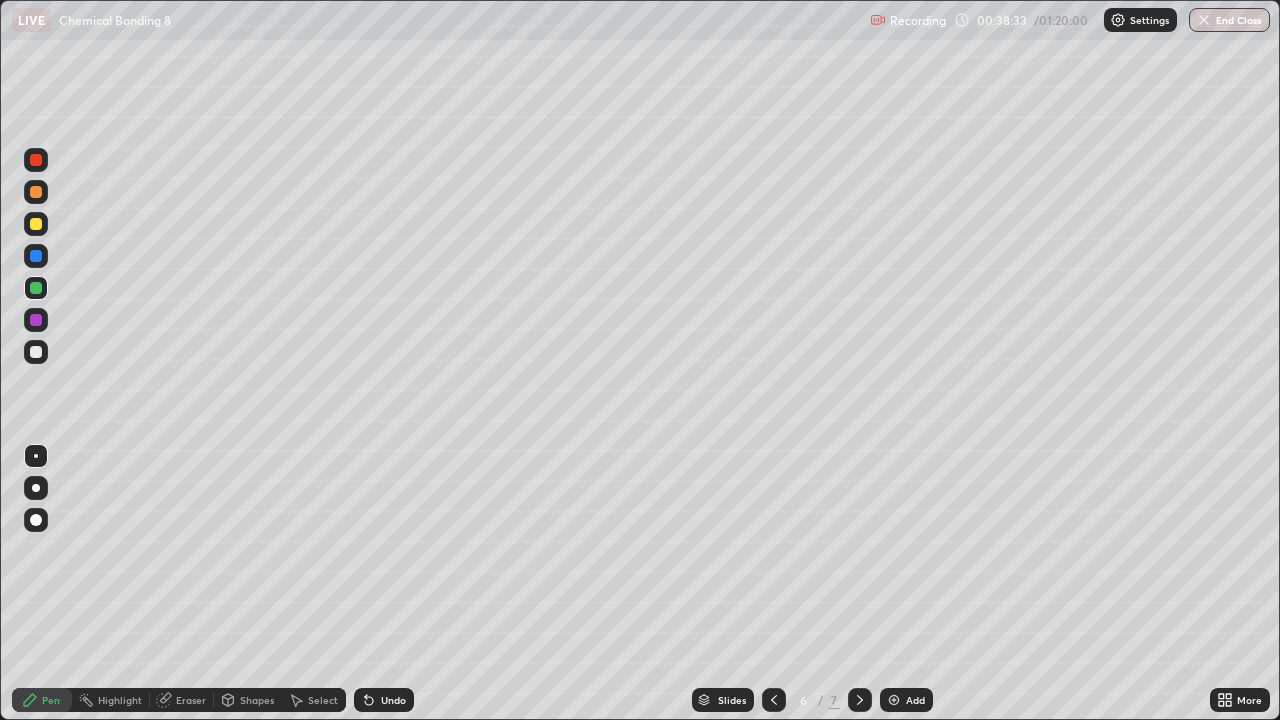 click on "Select" at bounding box center [314, 700] 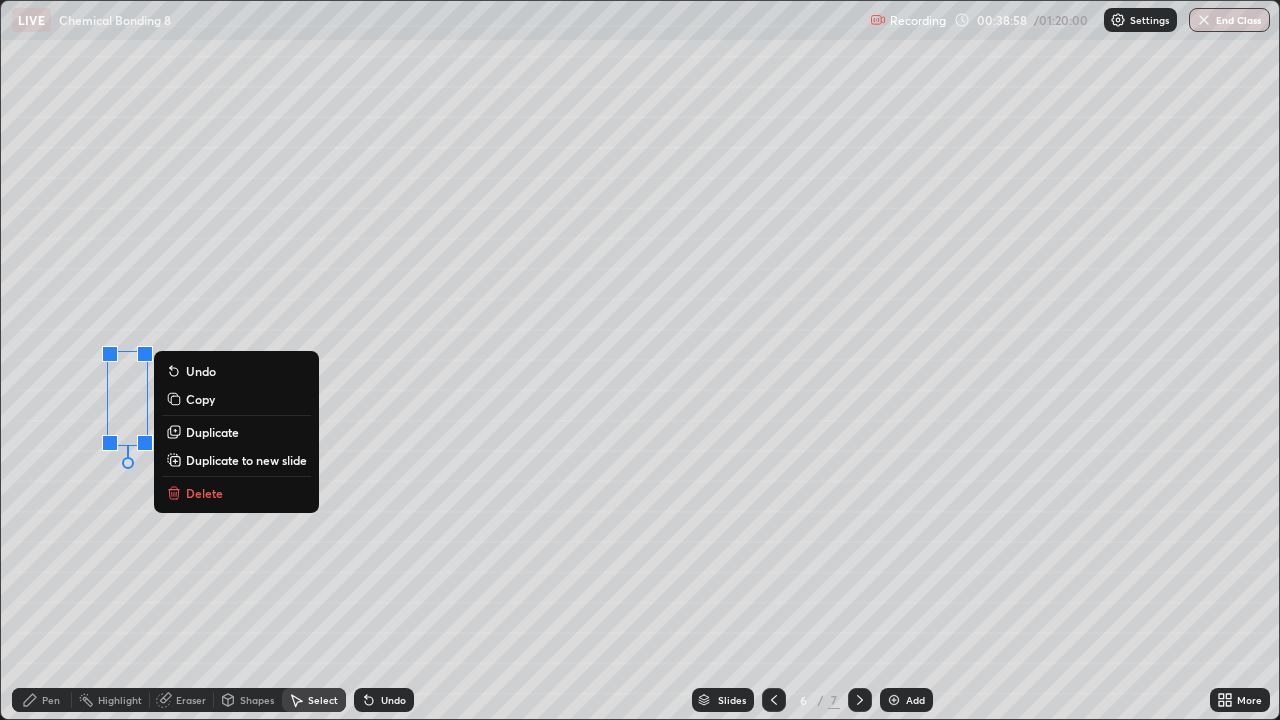 click on "0 ° Undo Copy Duplicate Duplicate to new slide Delete" at bounding box center (640, 360) 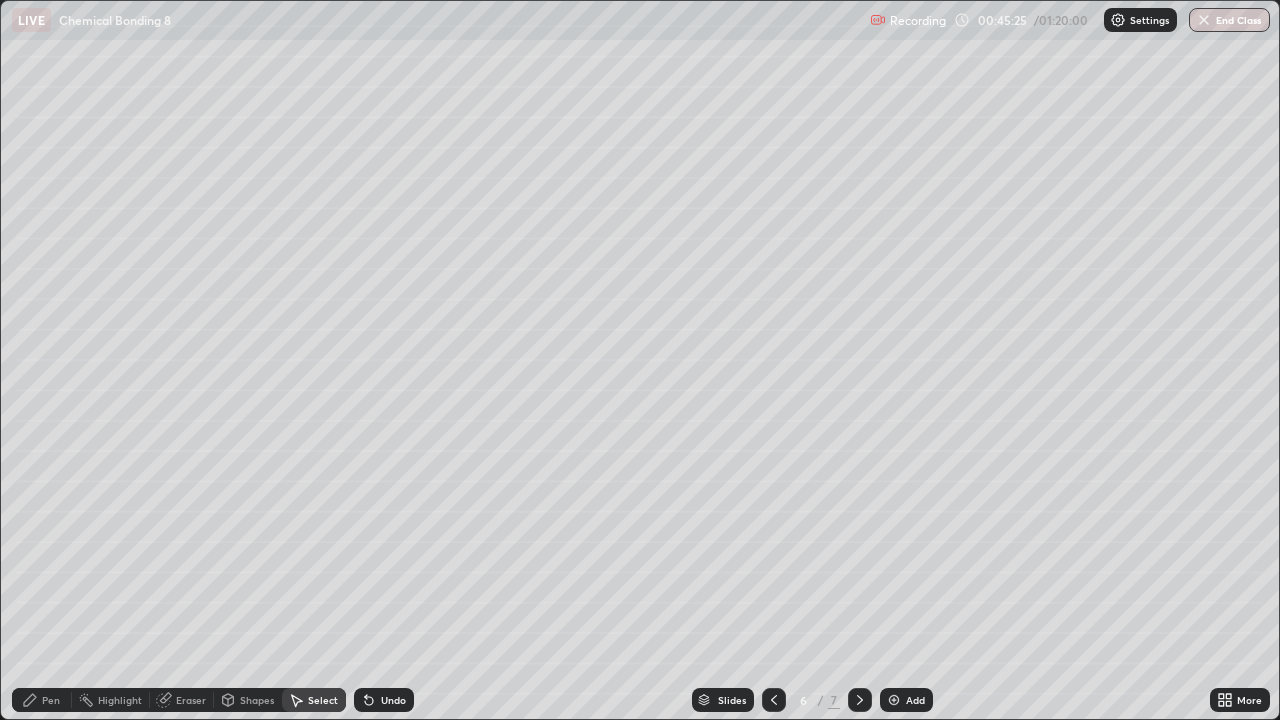 click on "0 ° Undo Copy Duplicate Duplicate to new slide Delete" at bounding box center (640, 360) 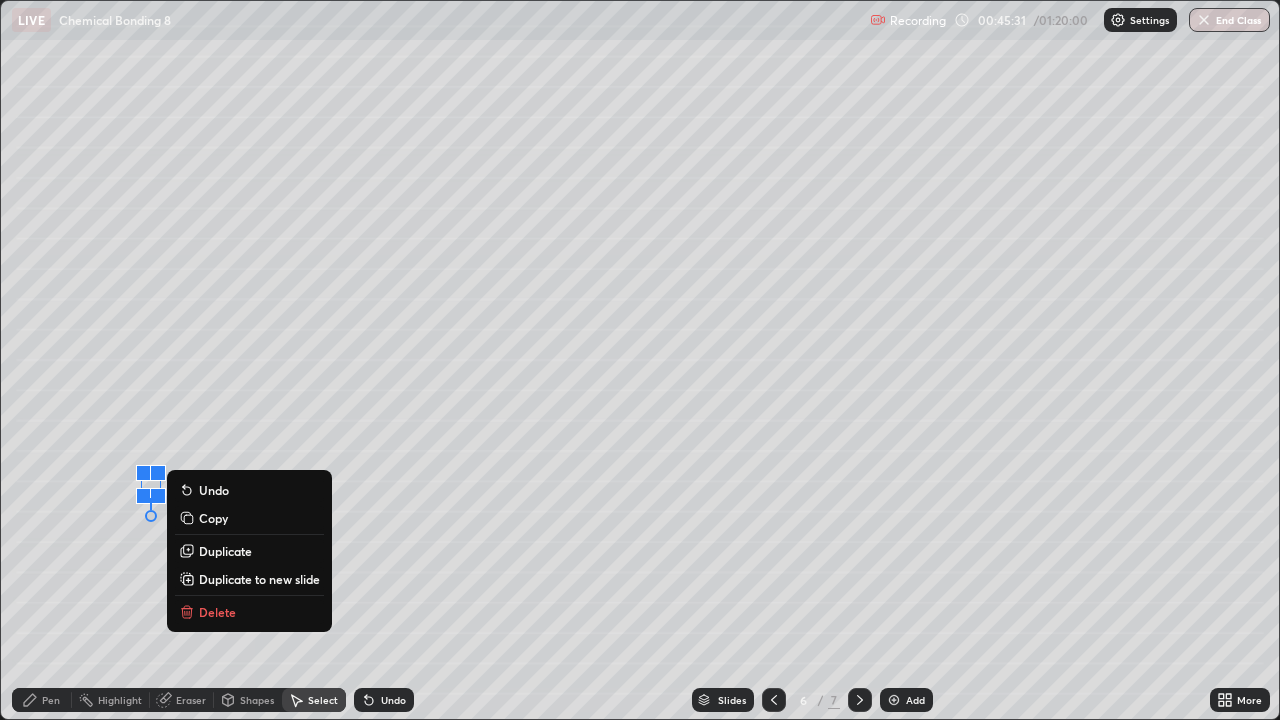 click on "Copy" at bounding box center (249, 518) 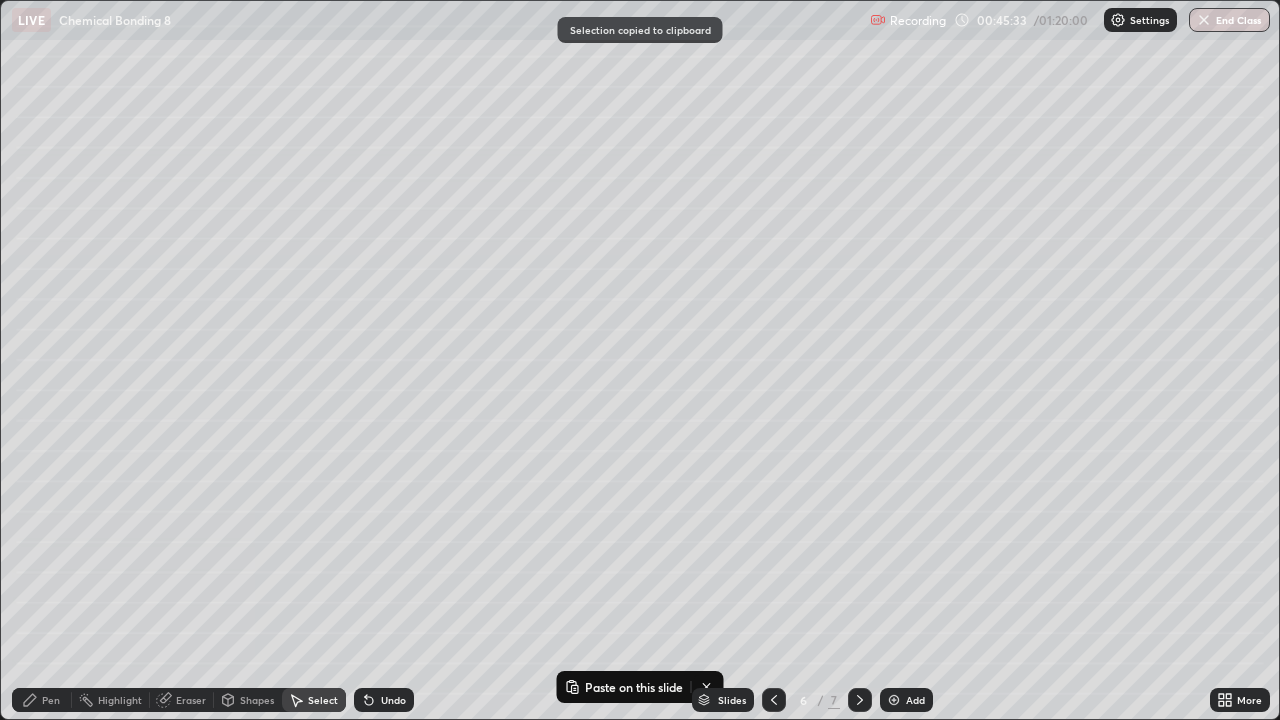click on "Pen" at bounding box center (42, 700) 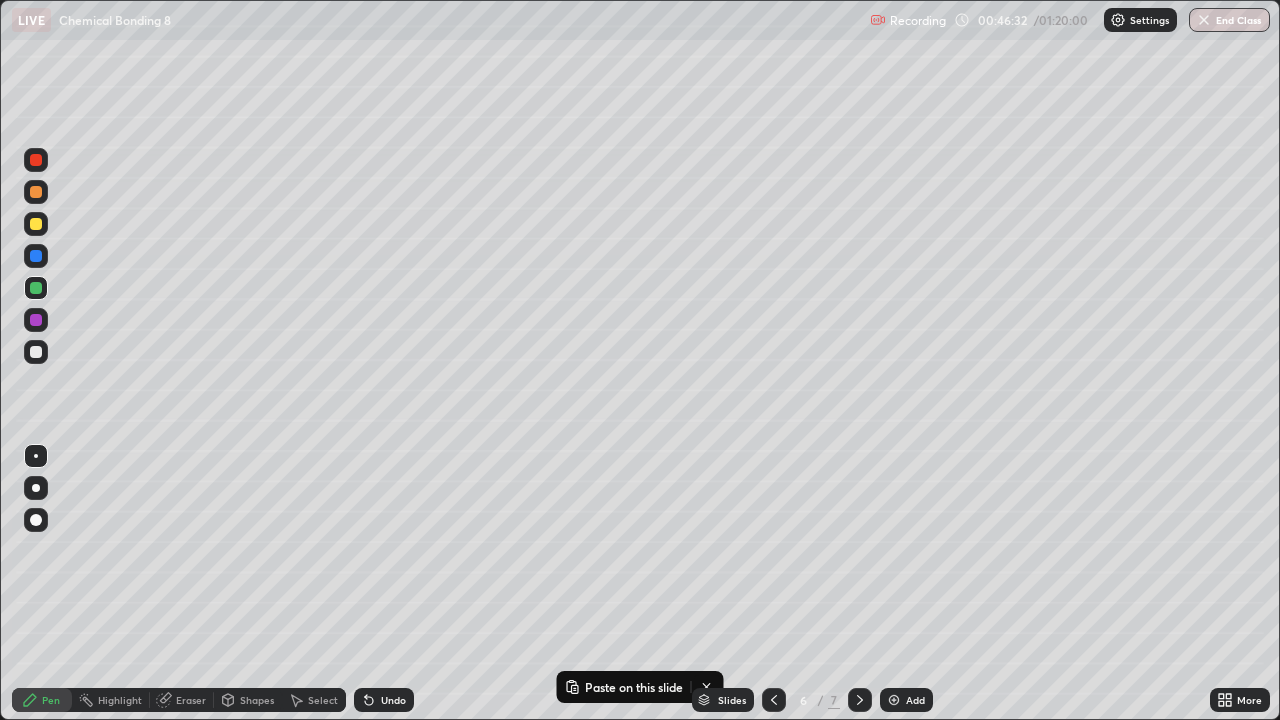 click on "Add" at bounding box center [915, 700] 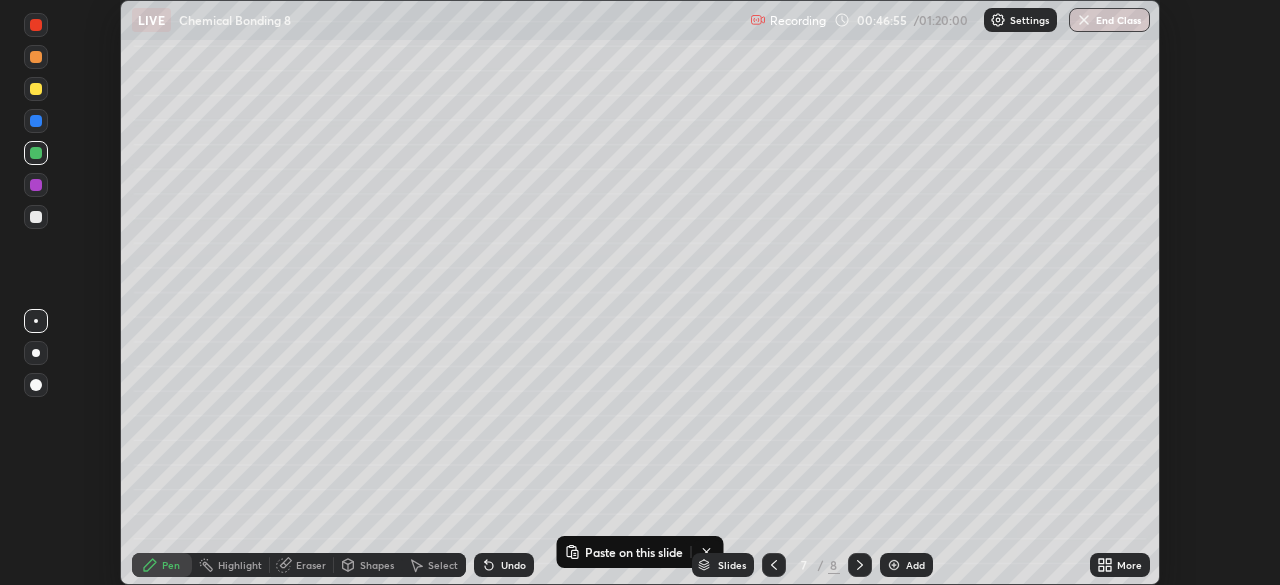 scroll, scrollTop: 585, scrollLeft: 1280, axis: both 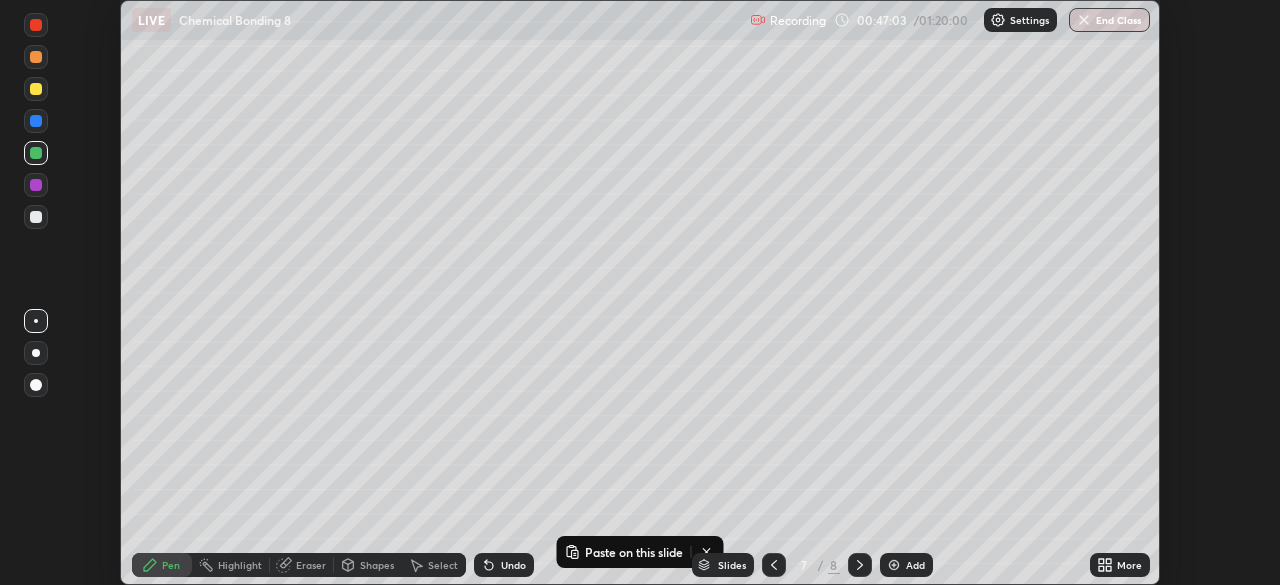 click 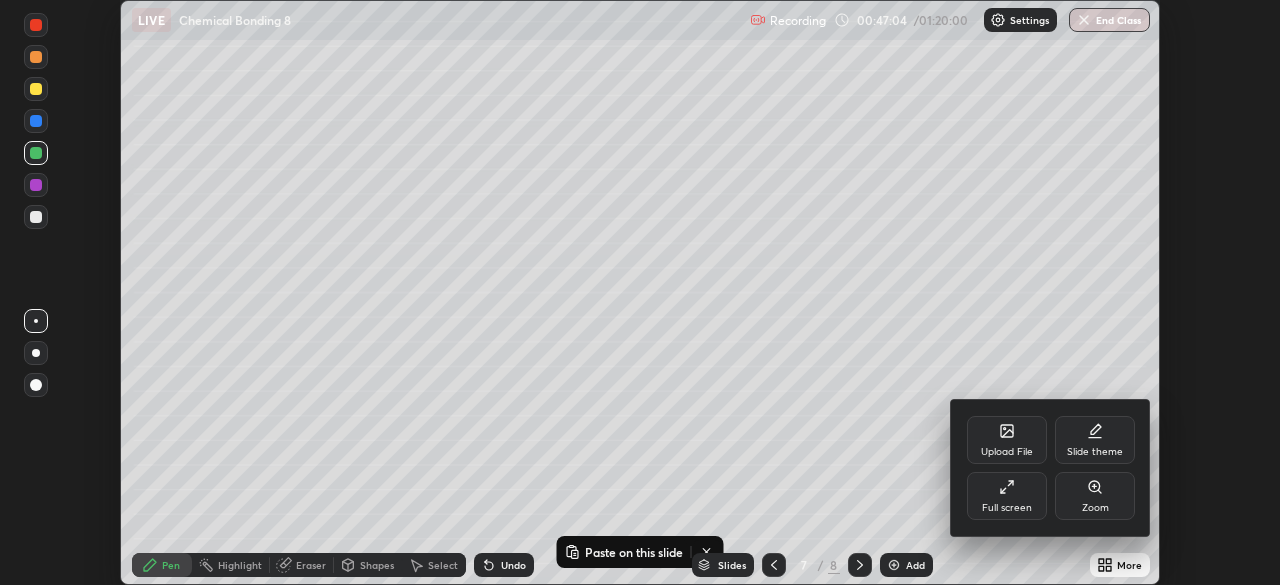 click on "Full screen" at bounding box center [1007, 508] 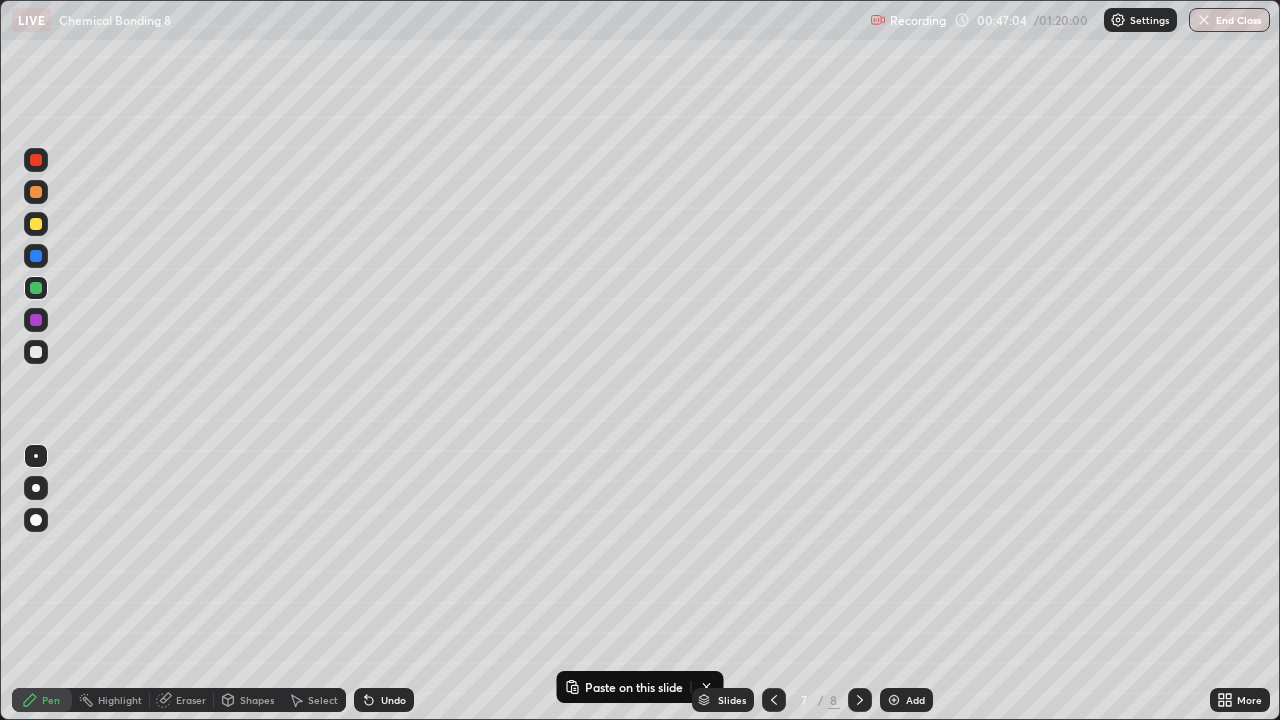 scroll, scrollTop: 99280, scrollLeft: 98720, axis: both 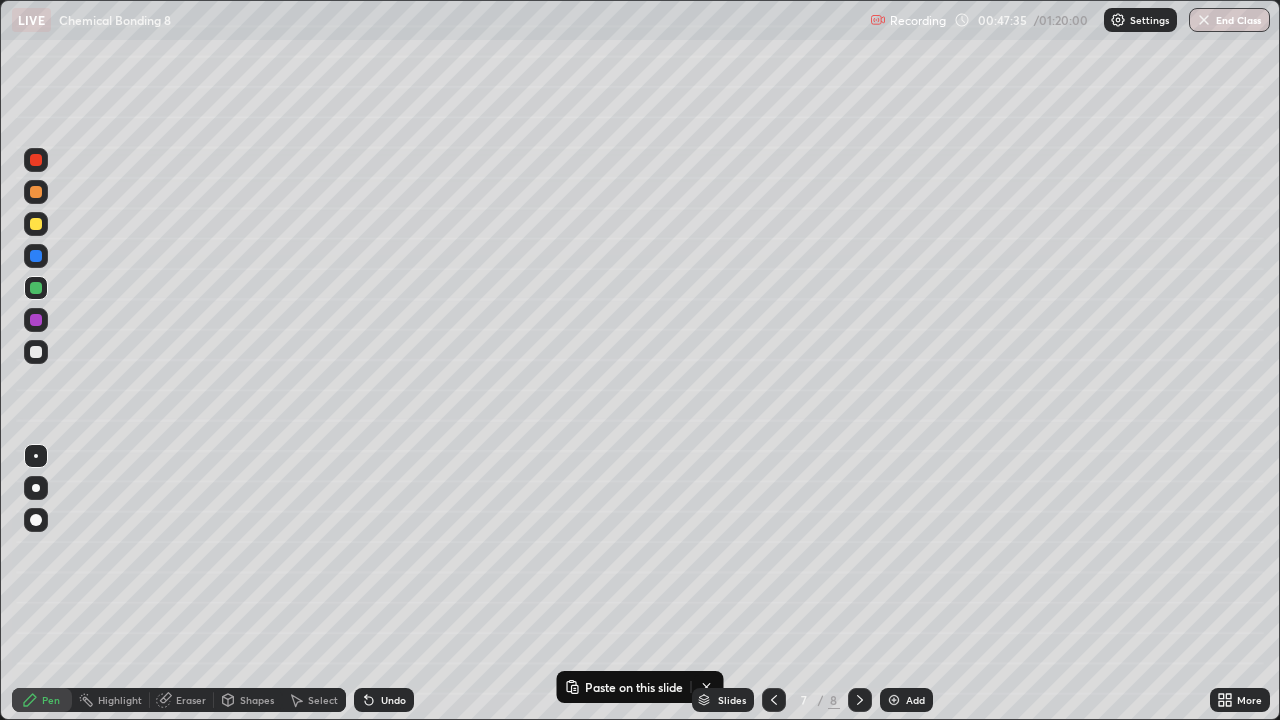 click at bounding box center [36, 352] 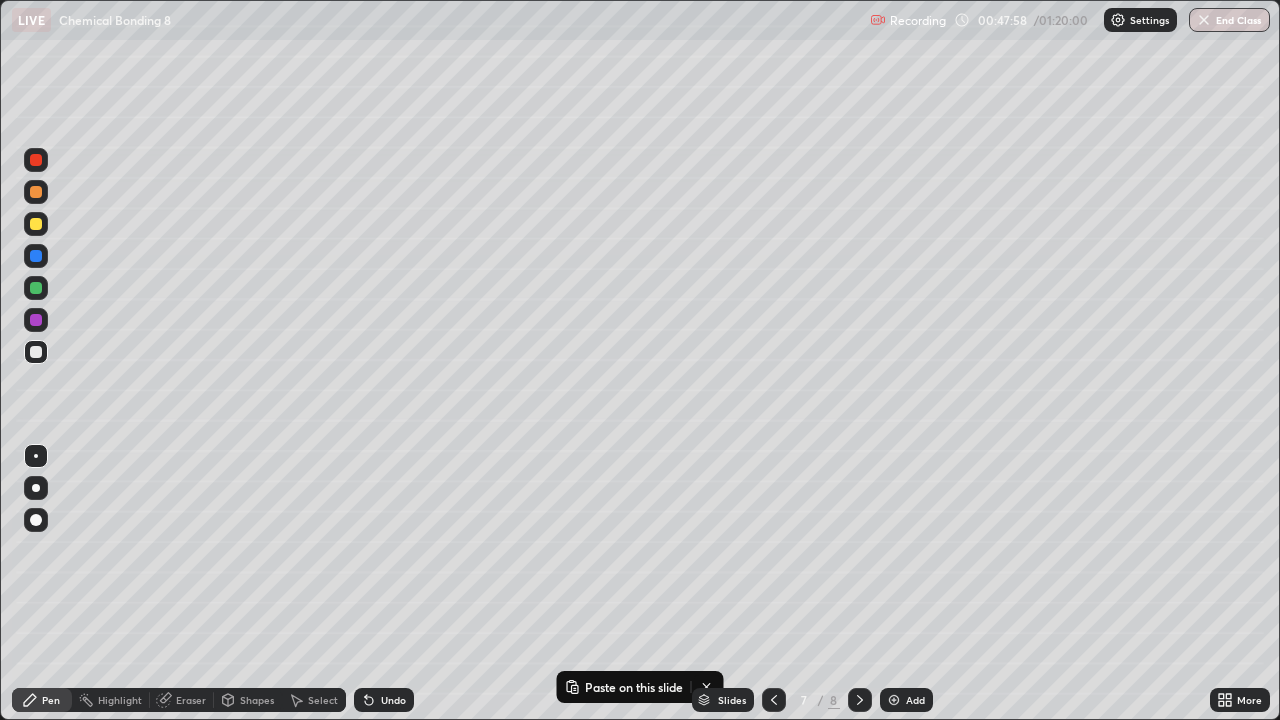 click 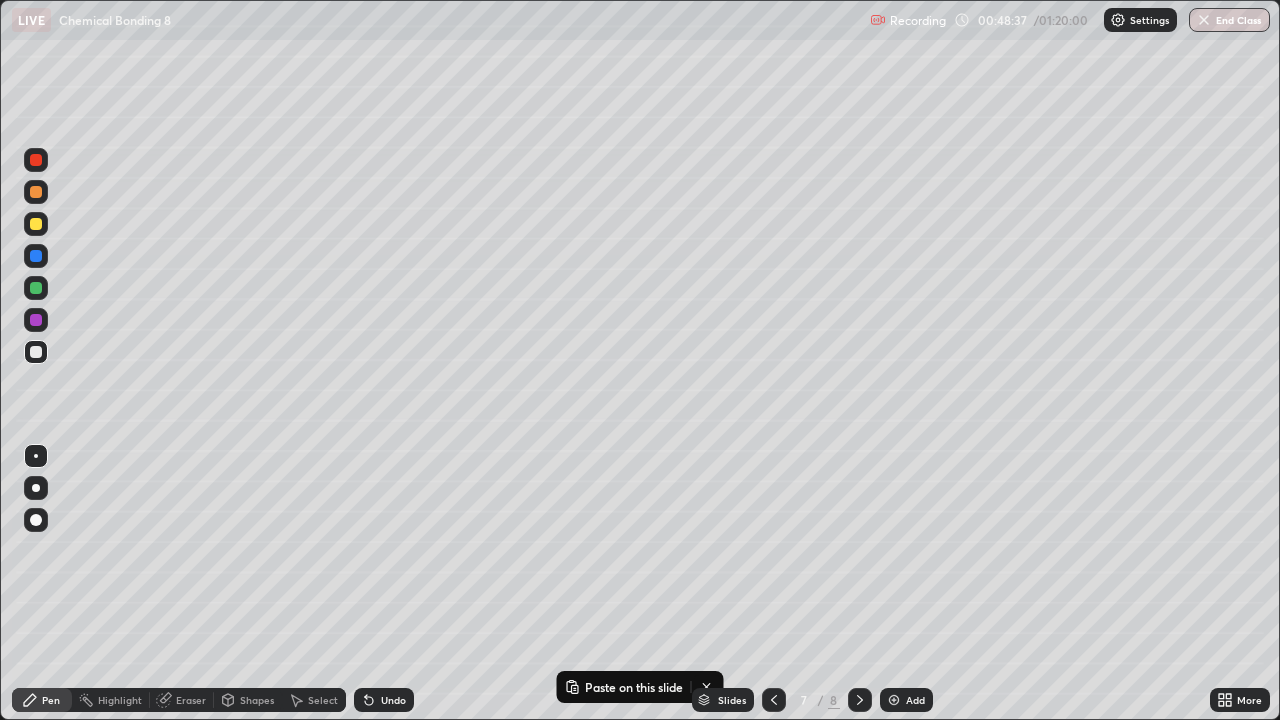 click on "Select" at bounding box center (323, 700) 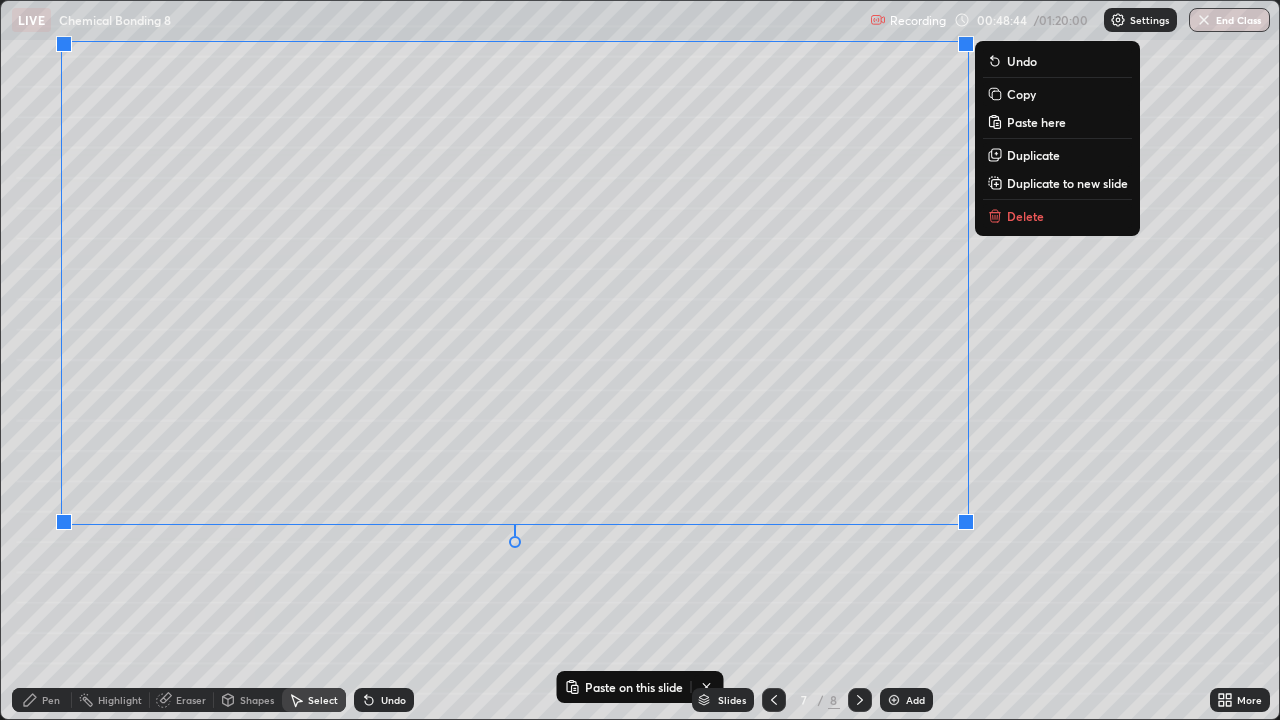 click on "0 ° Undo Copy Paste here Duplicate Duplicate to new slide Delete" at bounding box center [640, 360] 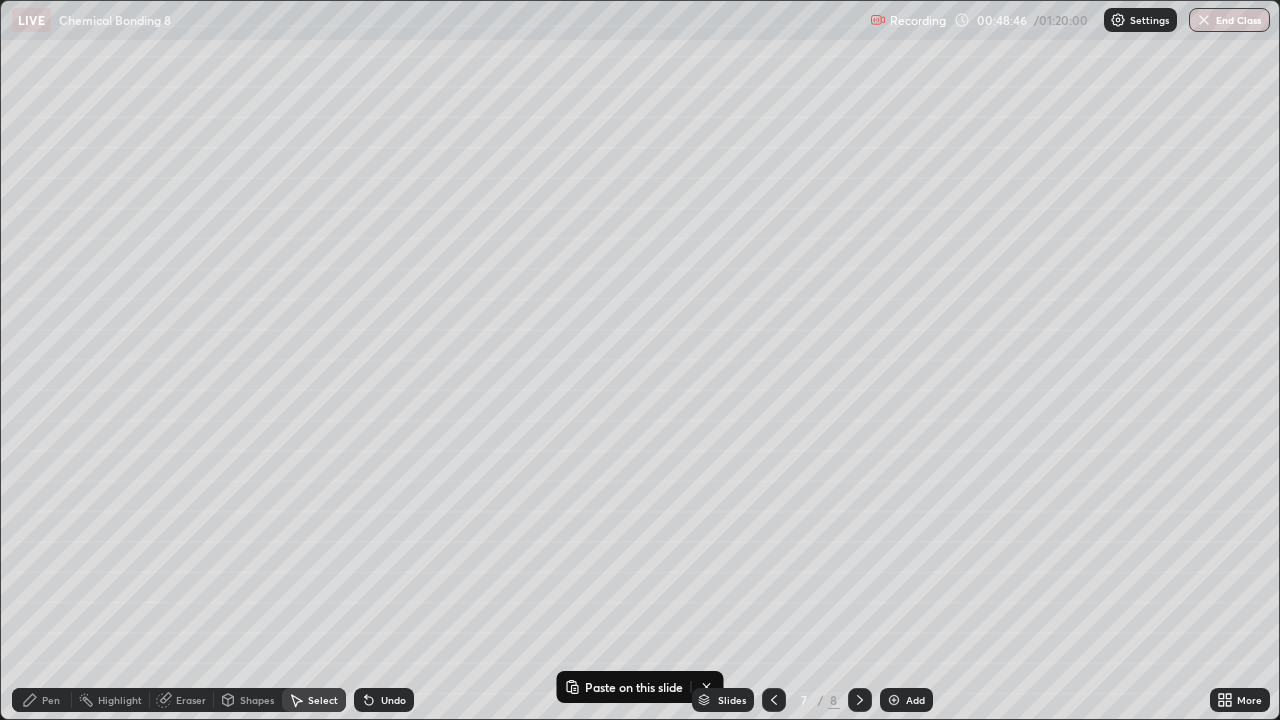 click 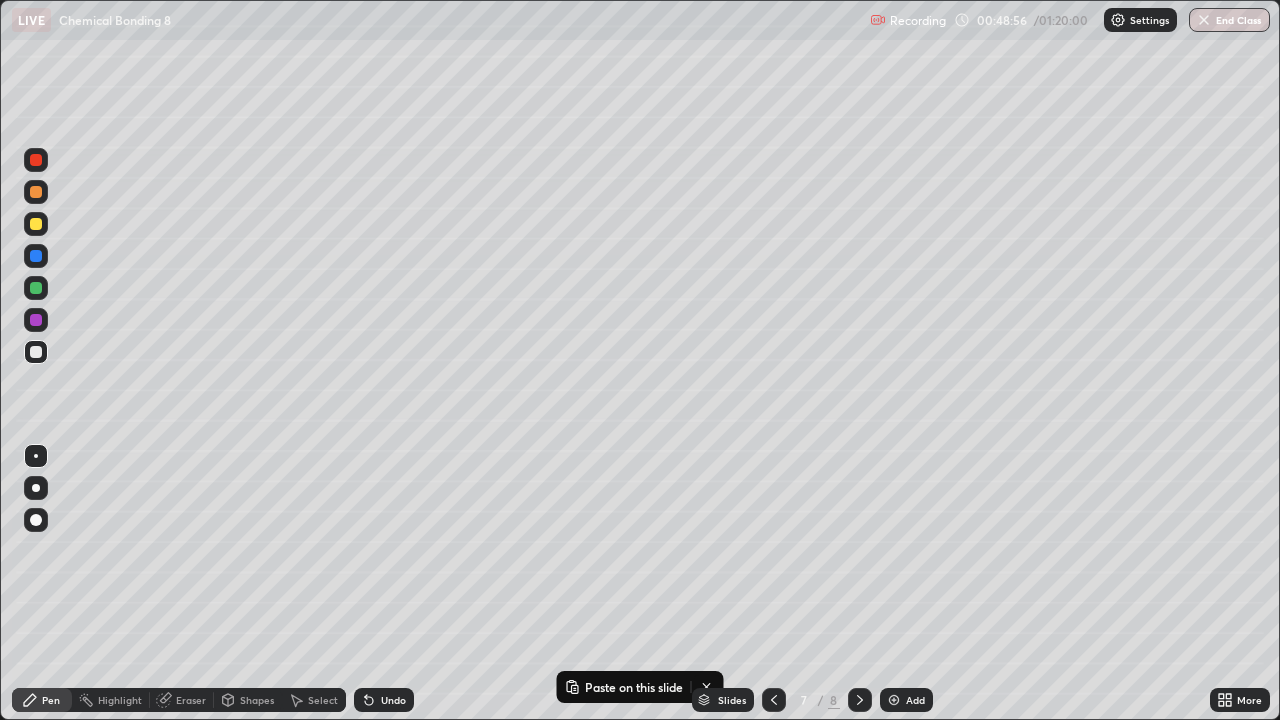 click on "Eraser" at bounding box center (191, 700) 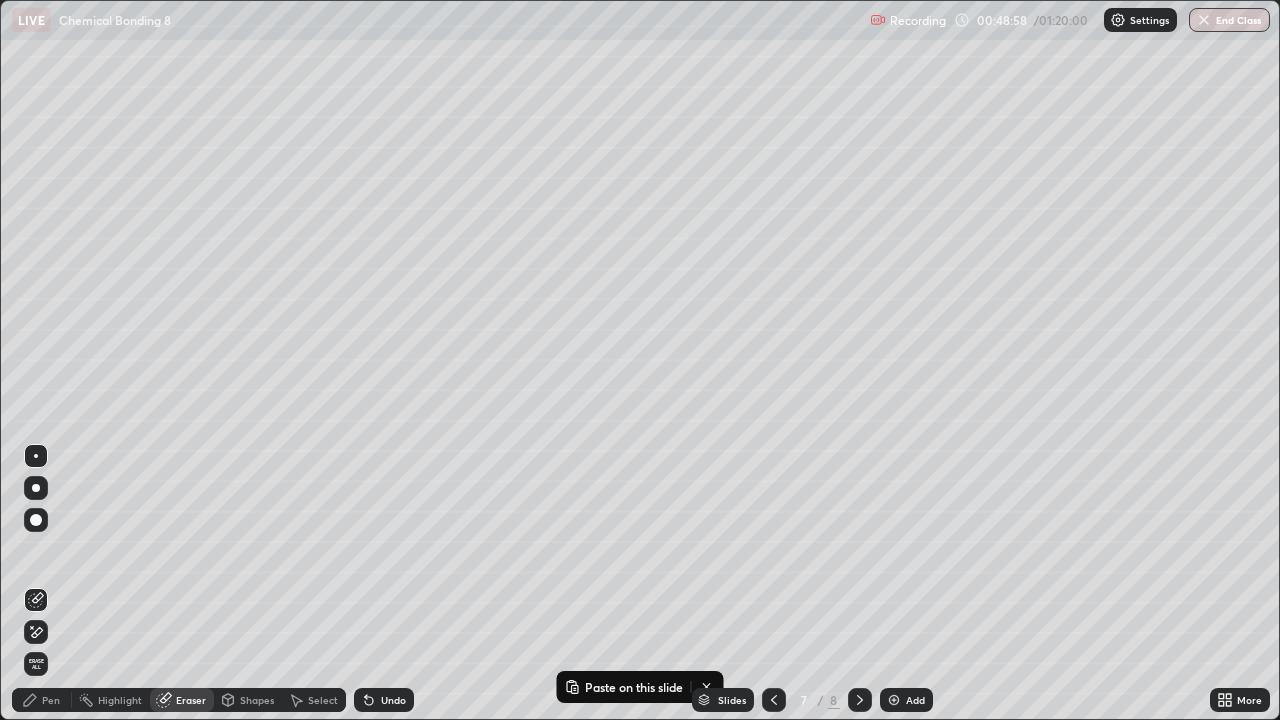 click on "Pen" at bounding box center (42, 700) 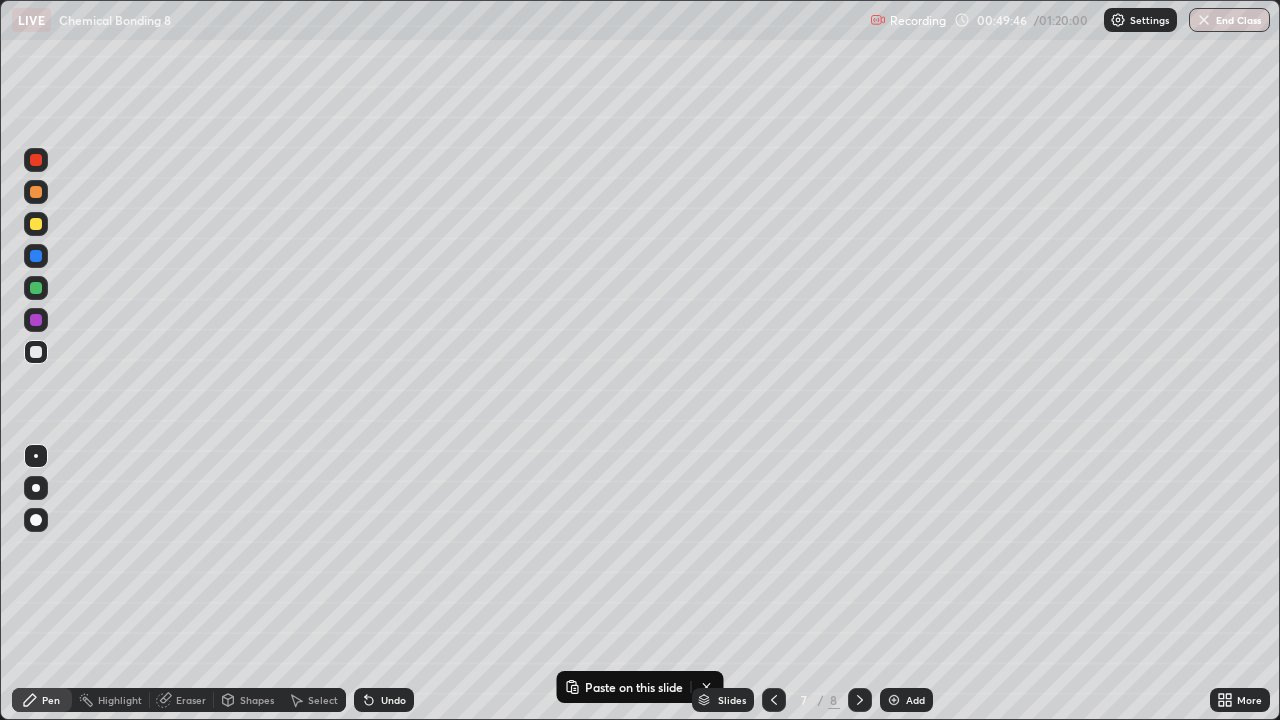 click 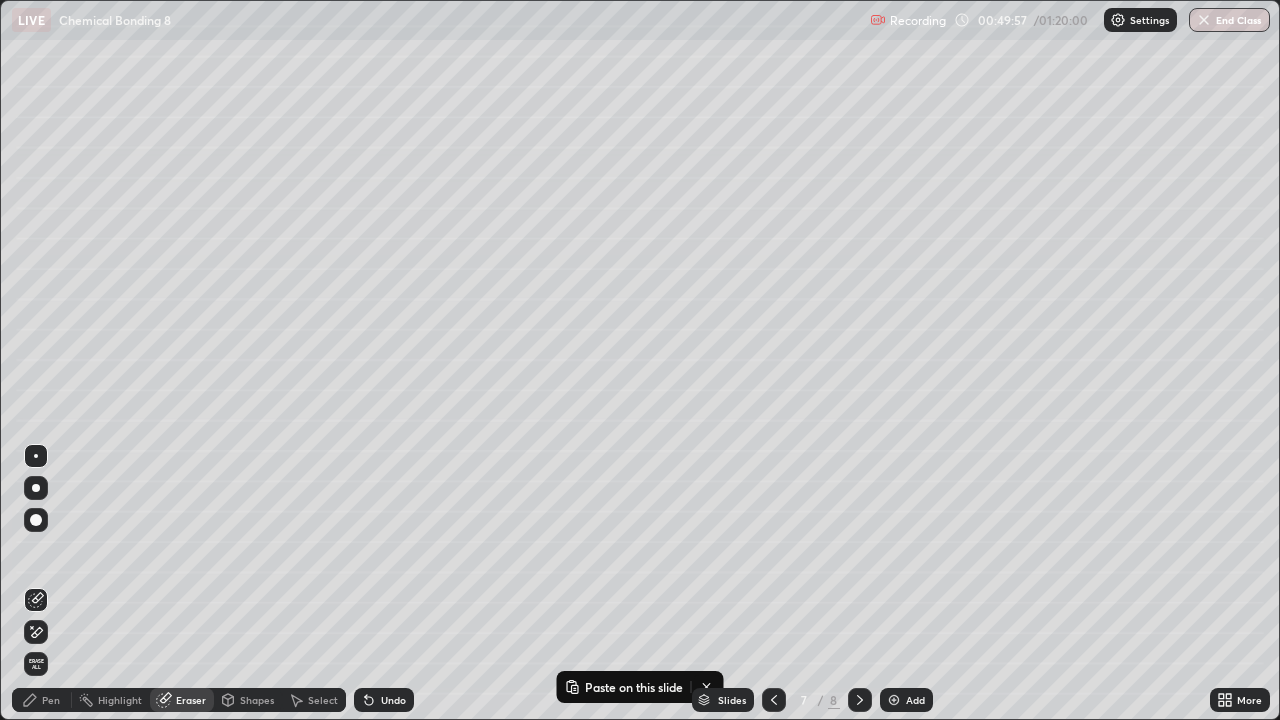 click 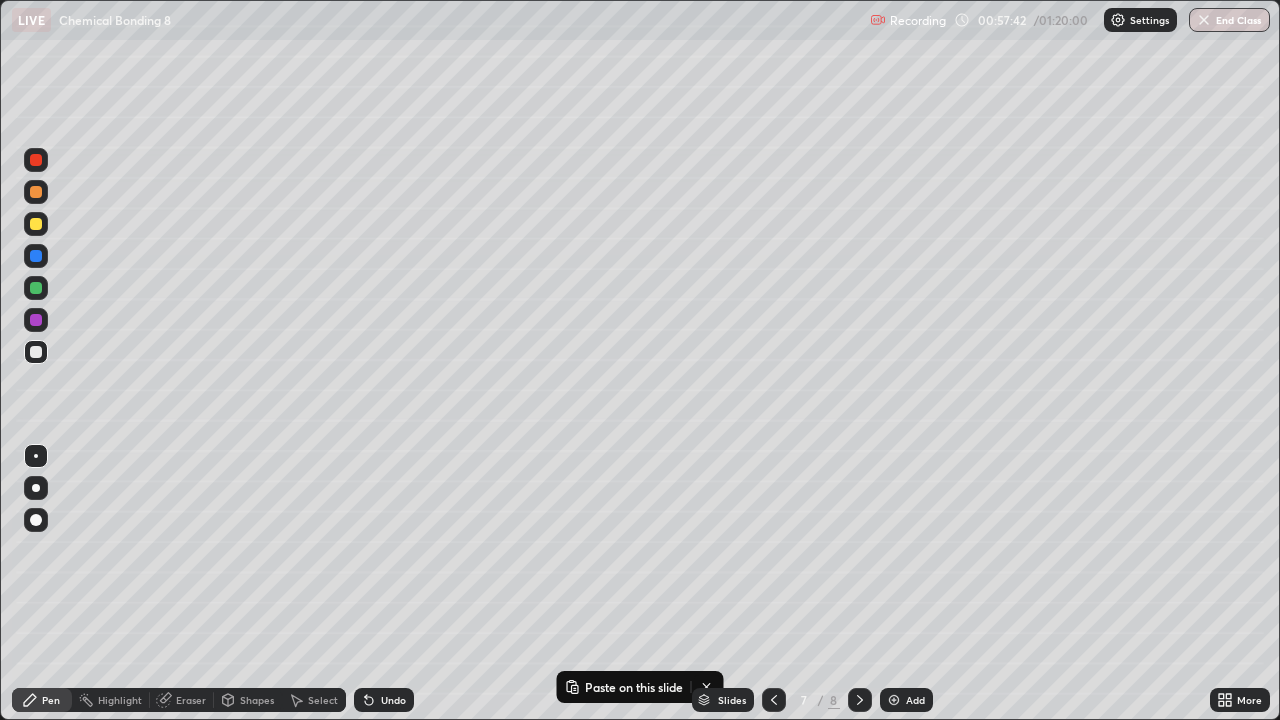 click at bounding box center [36, 224] 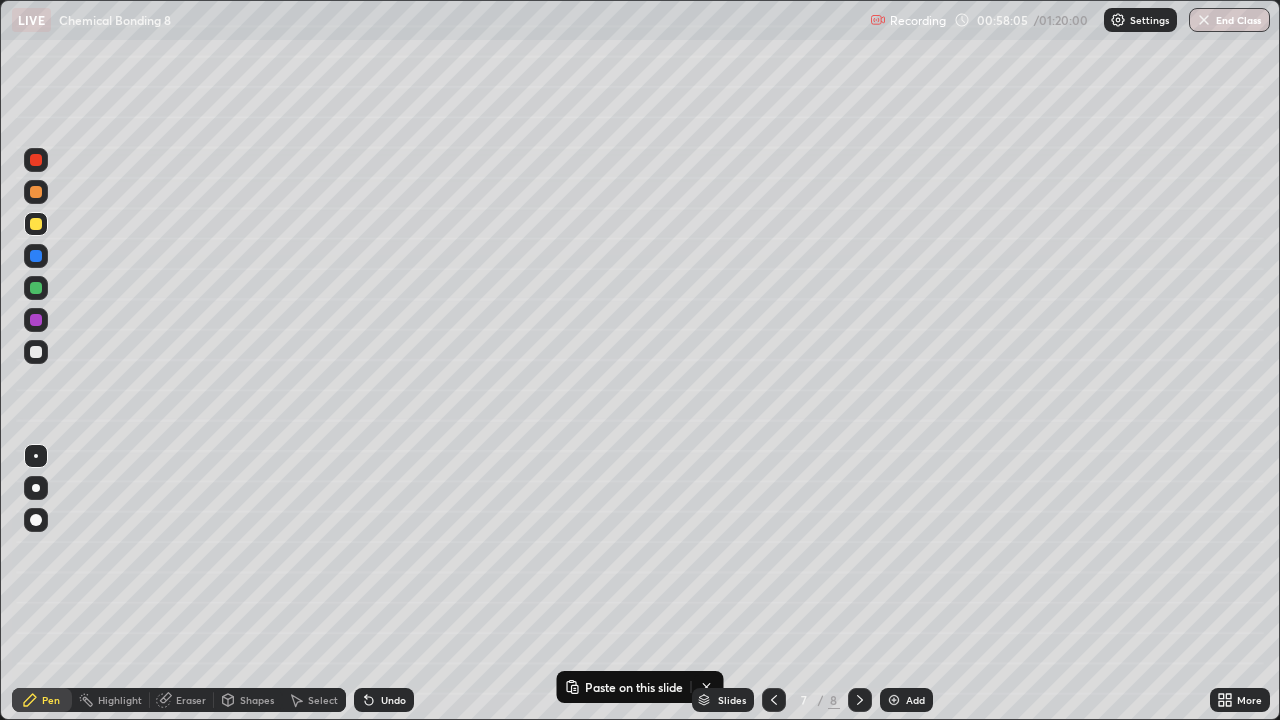 click on "Undo" at bounding box center (393, 700) 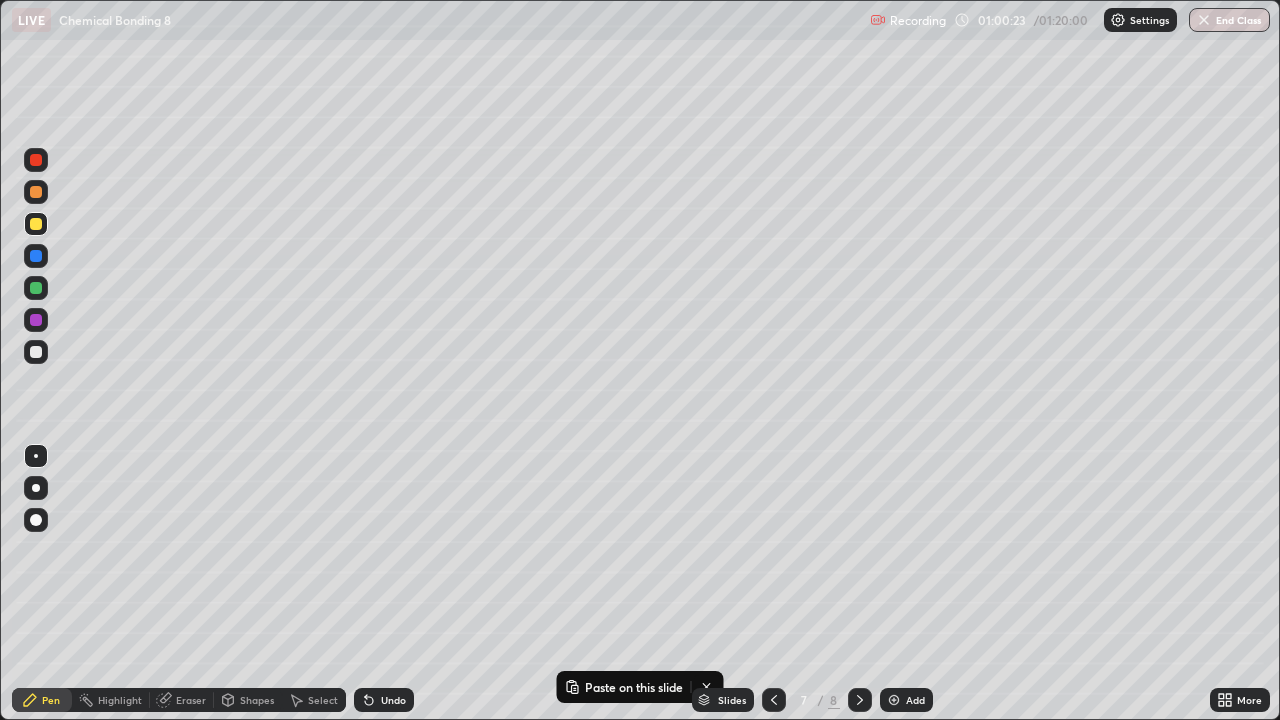 click on "Add" at bounding box center (906, 700) 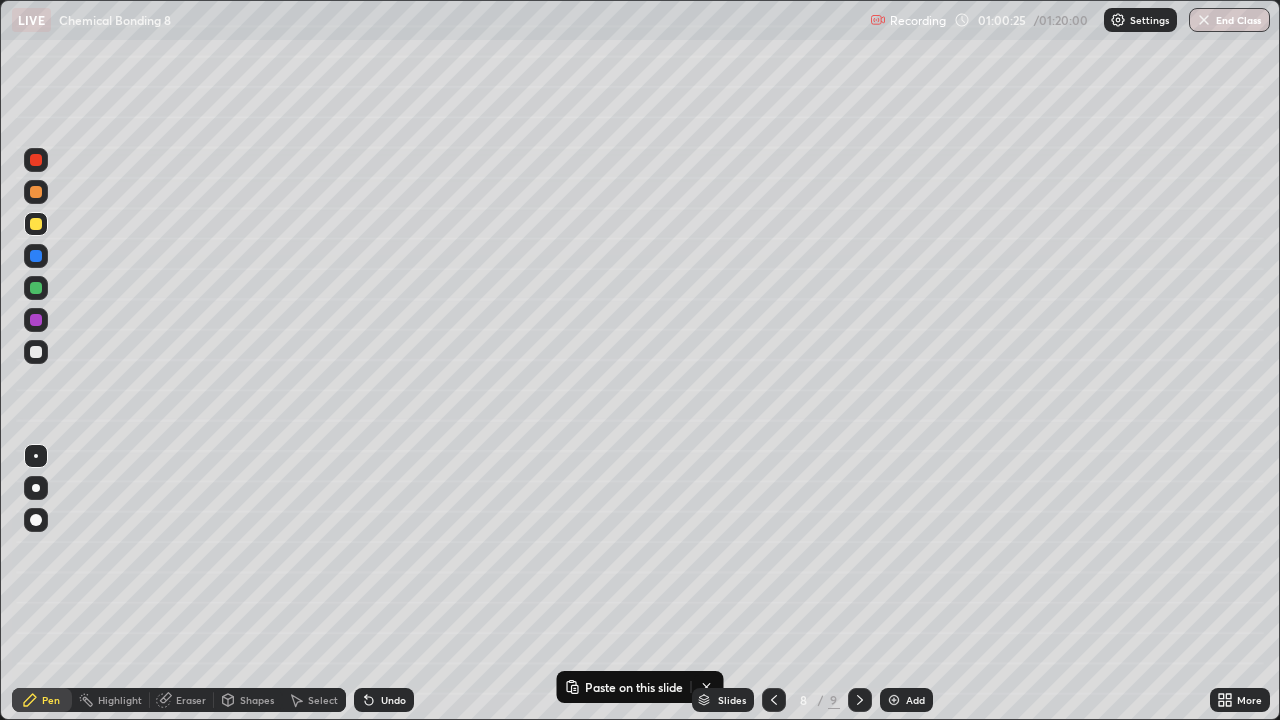 click at bounding box center [774, 700] 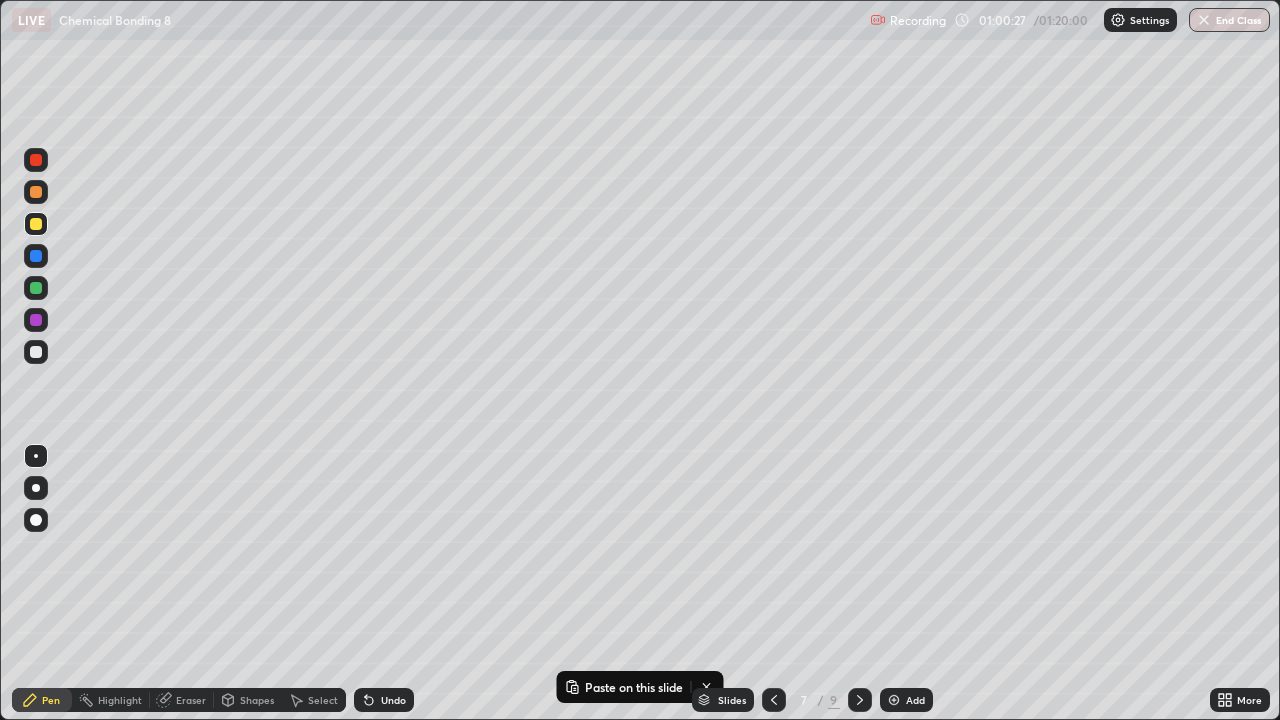 click at bounding box center (860, 700) 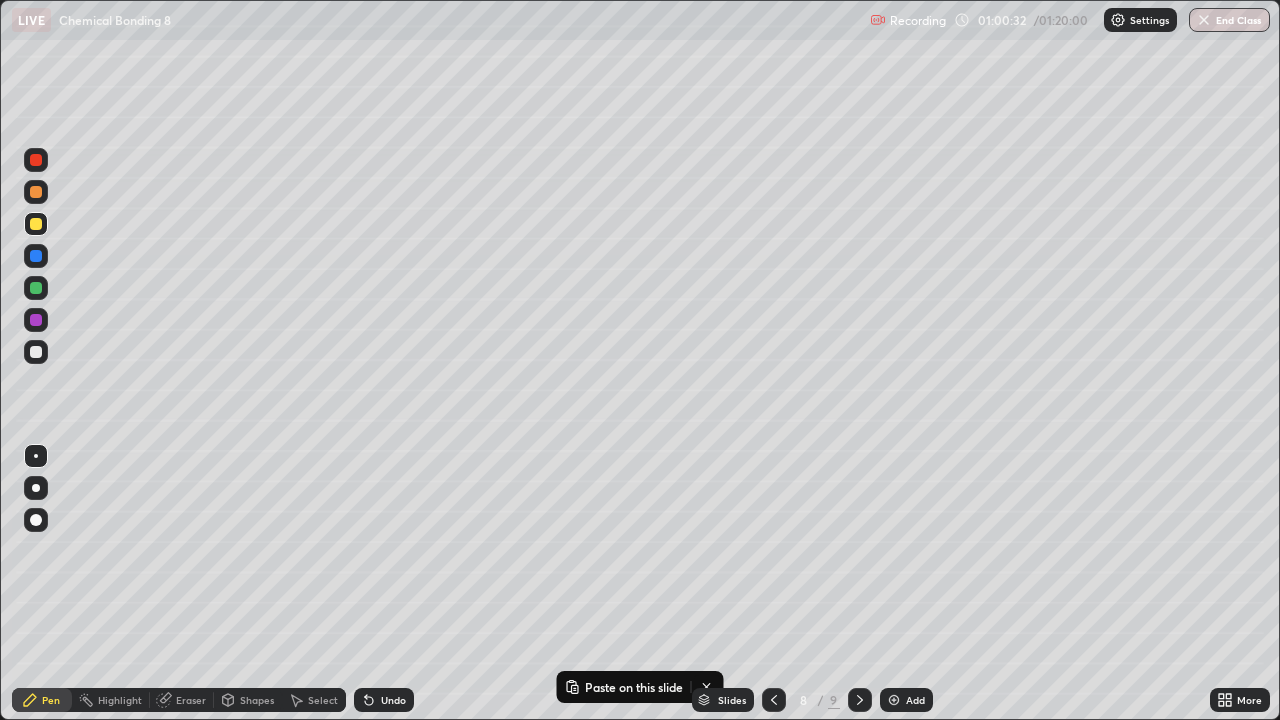 click at bounding box center [36, 320] 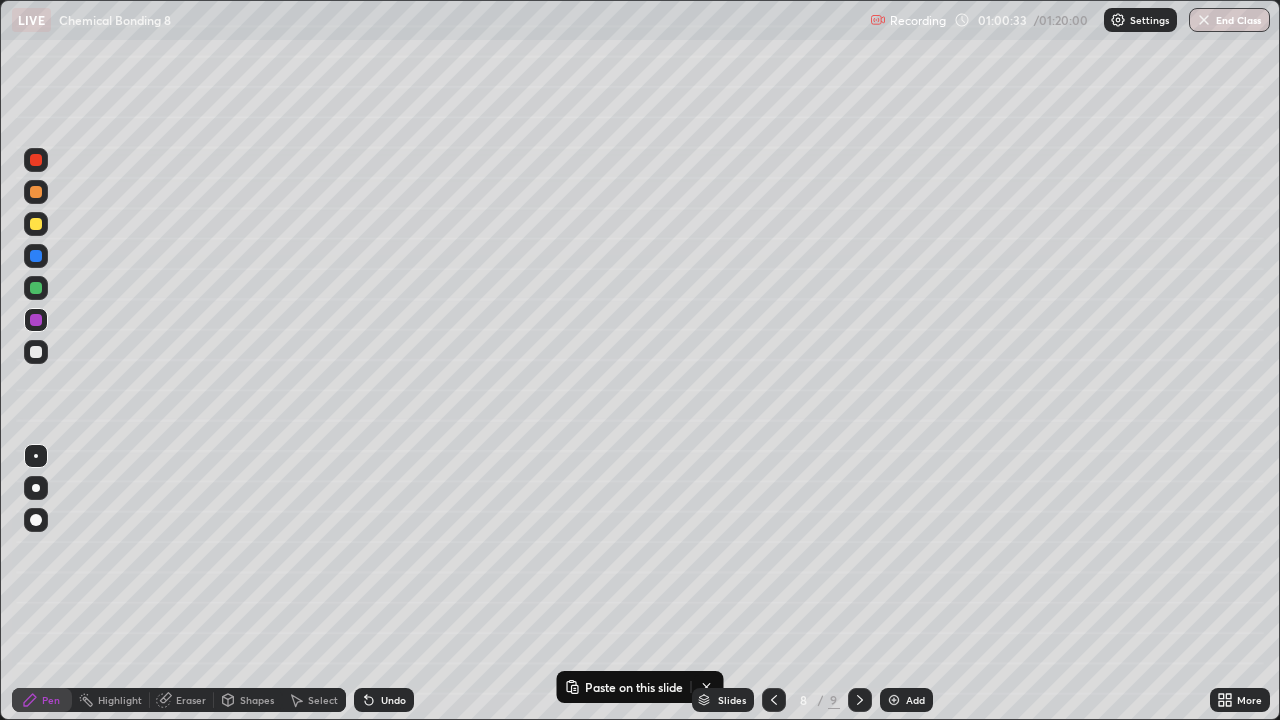 click at bounding box center (36, 352) 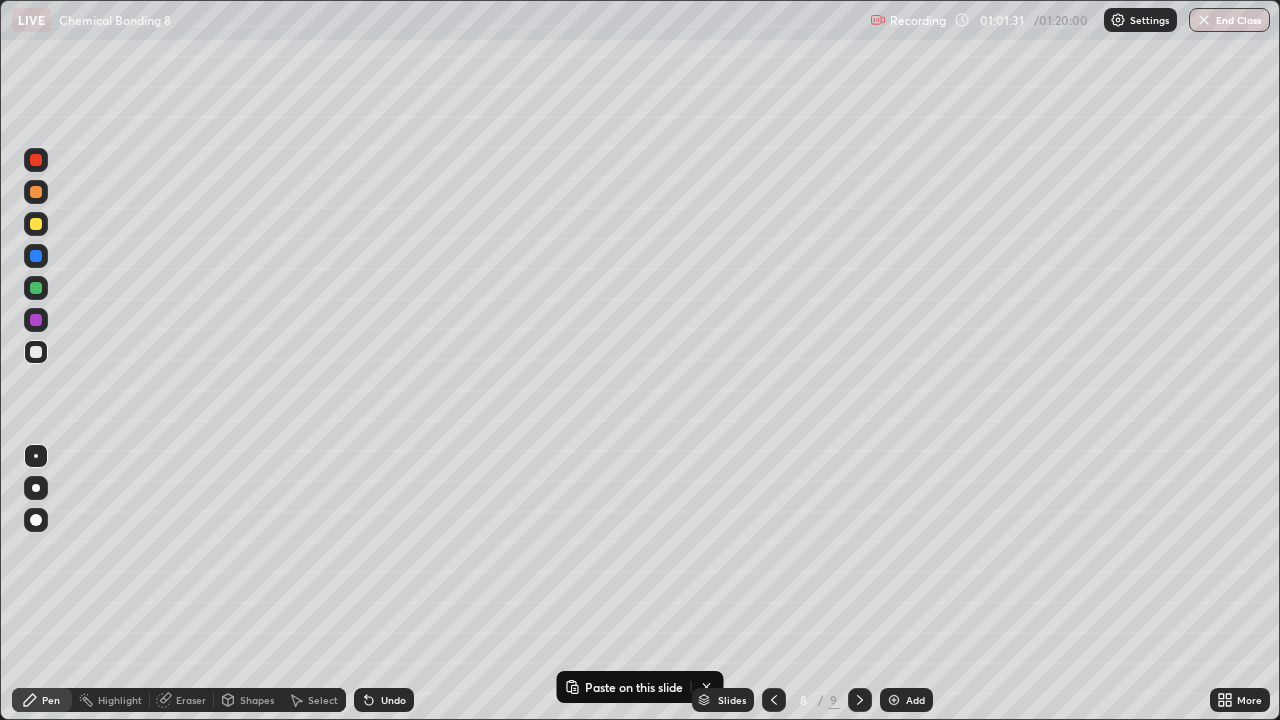 click on "Select" at bounding box center (323, 700) 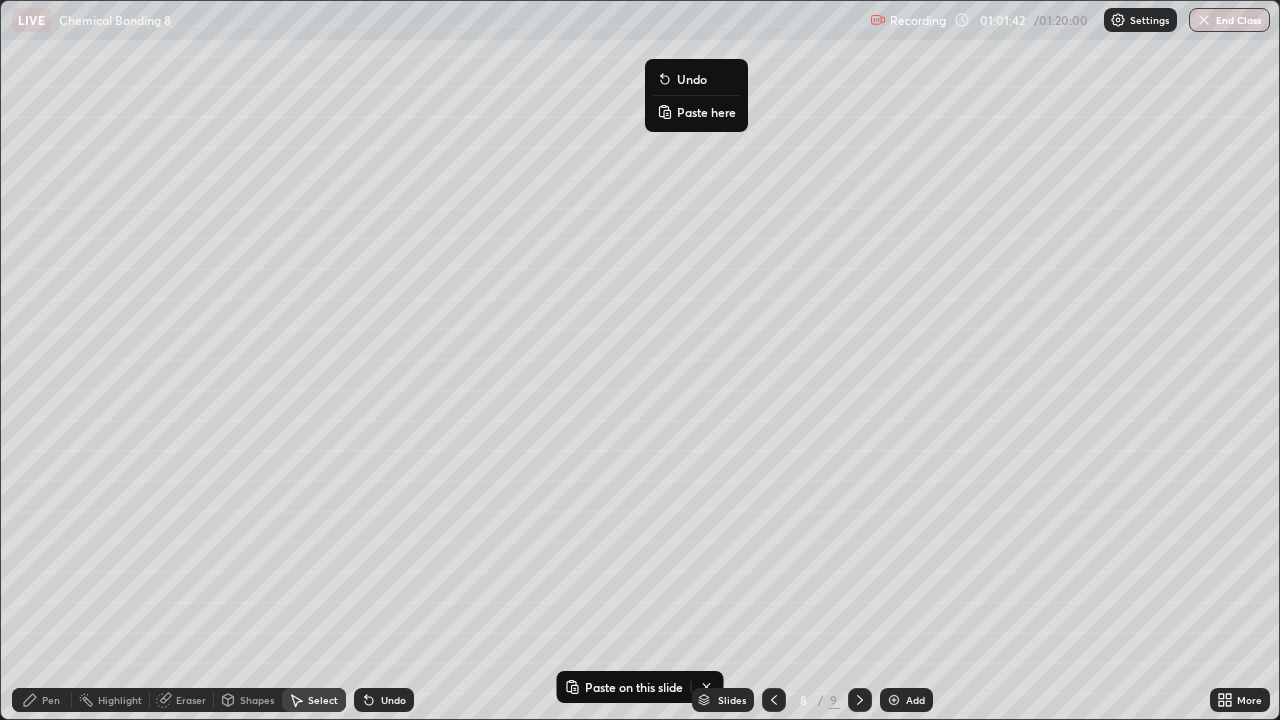 click on "0 ° Undo Copy Paste here Duplicate Duplicate to new slide Delete" at bounding box center (640, 360) 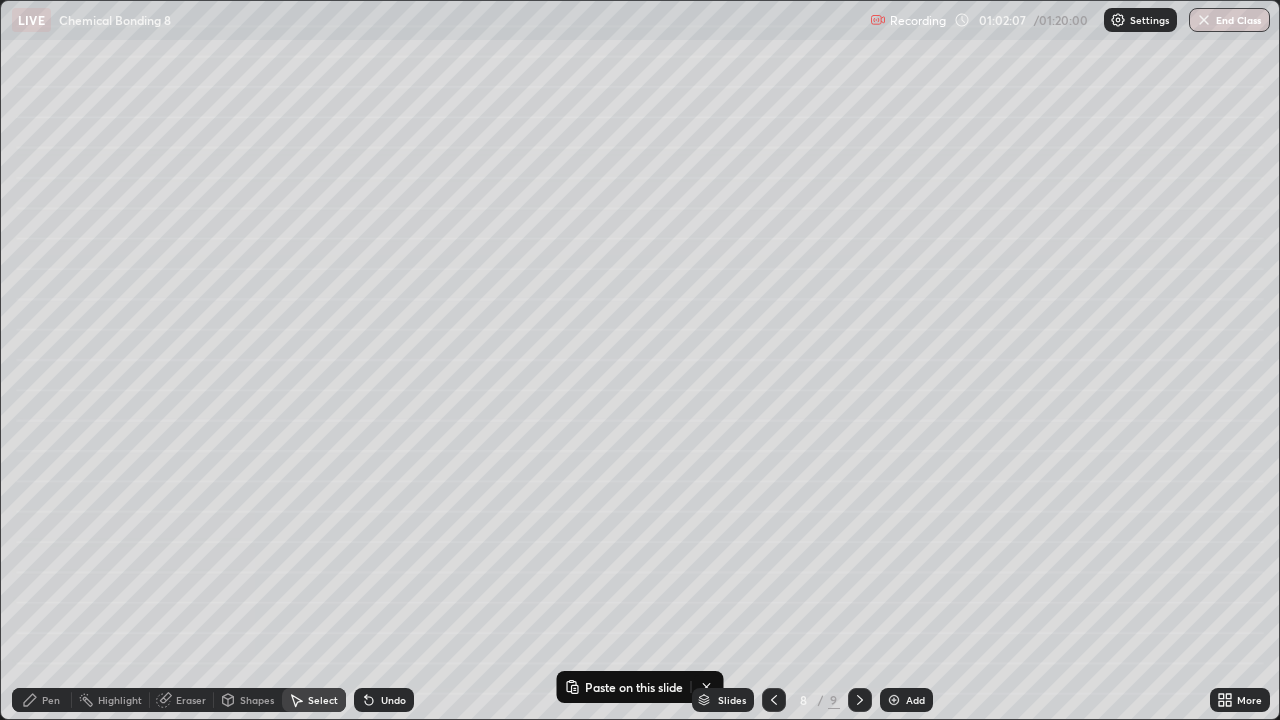 click on "Pen" at bounding box center [42, 700] 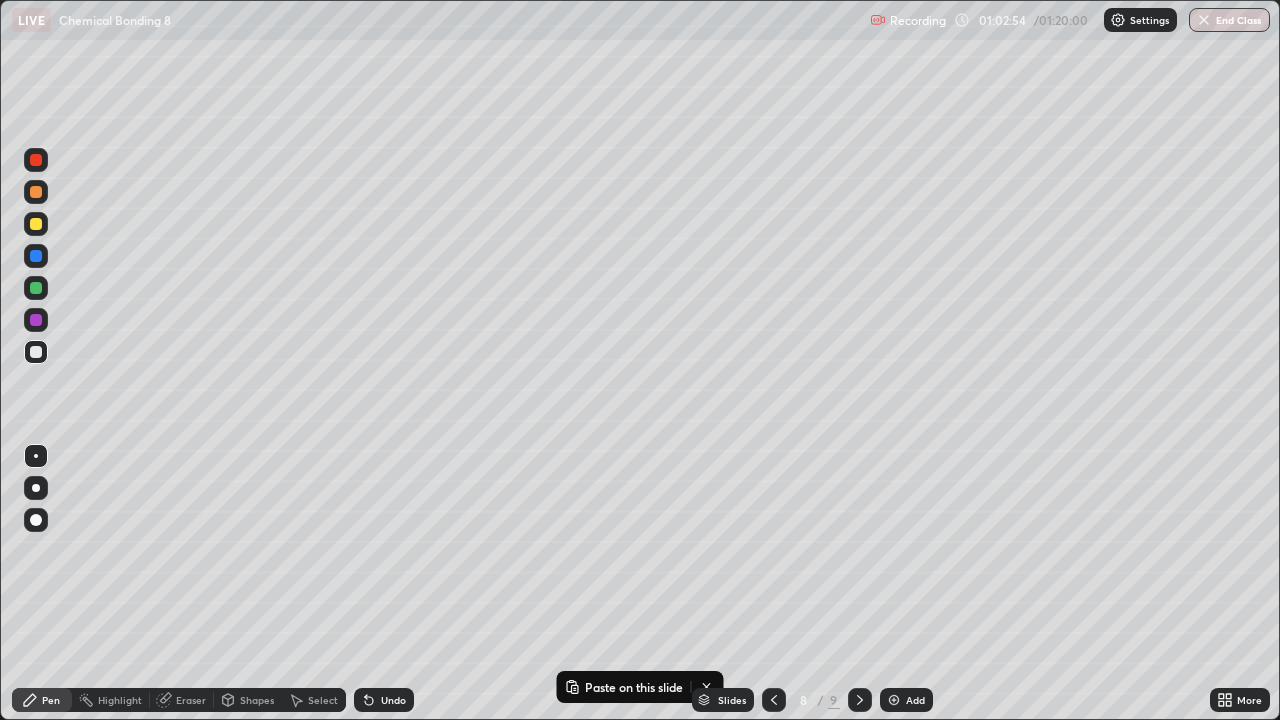 click on "Select" at bounding box center (323, 700) 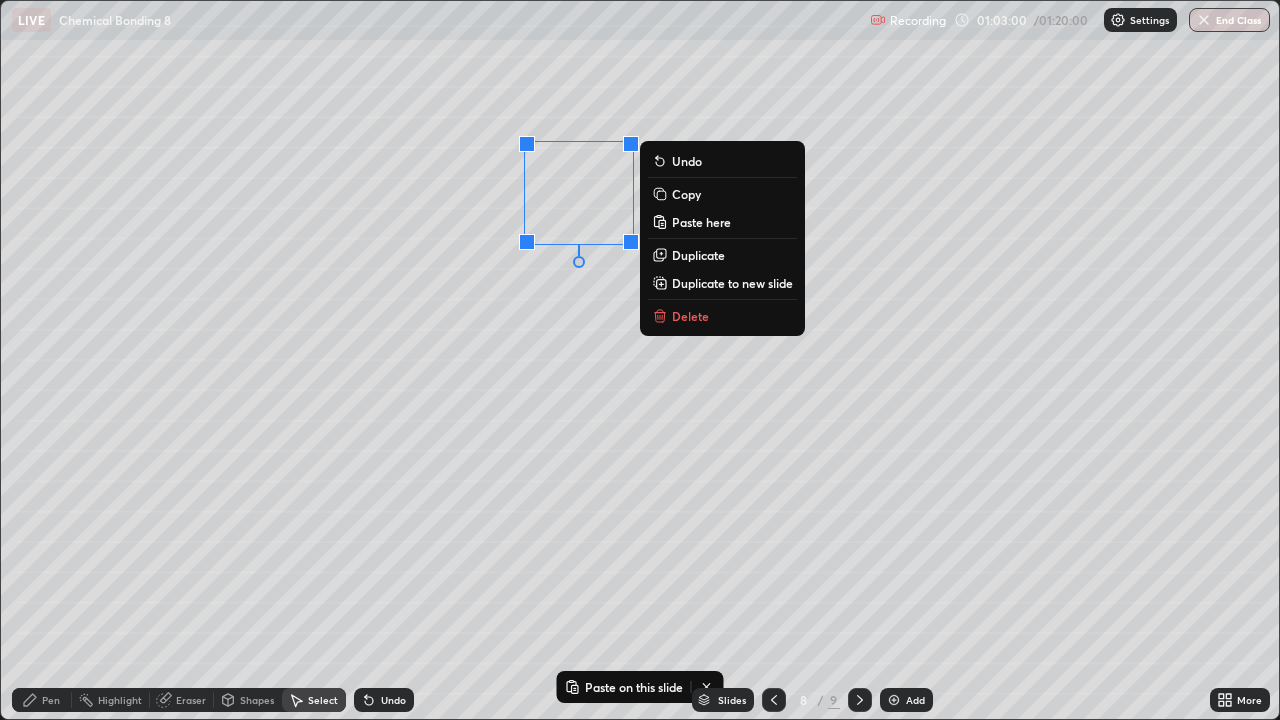 click on "0 ° Undo Copy Paste here Duplicate Duplicate to new slide Delete" at bounding box center [640, 360] 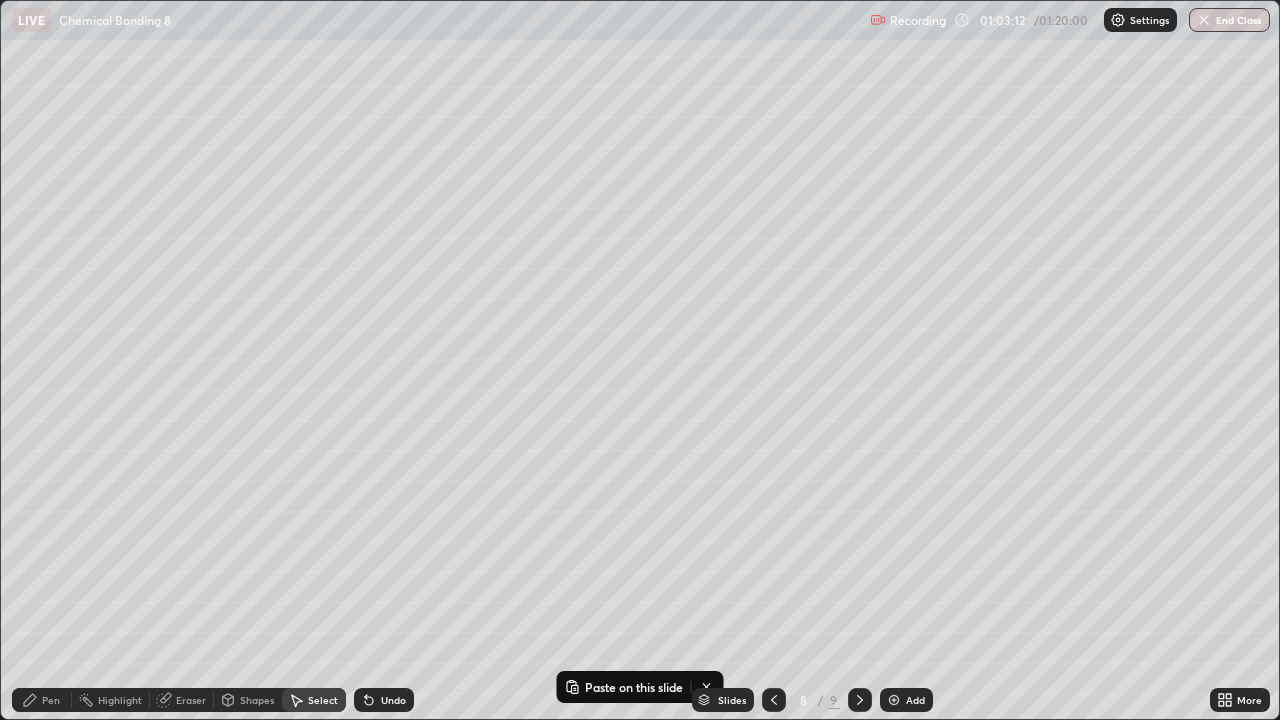 click on "Pen" at bounding box center (42, 700) 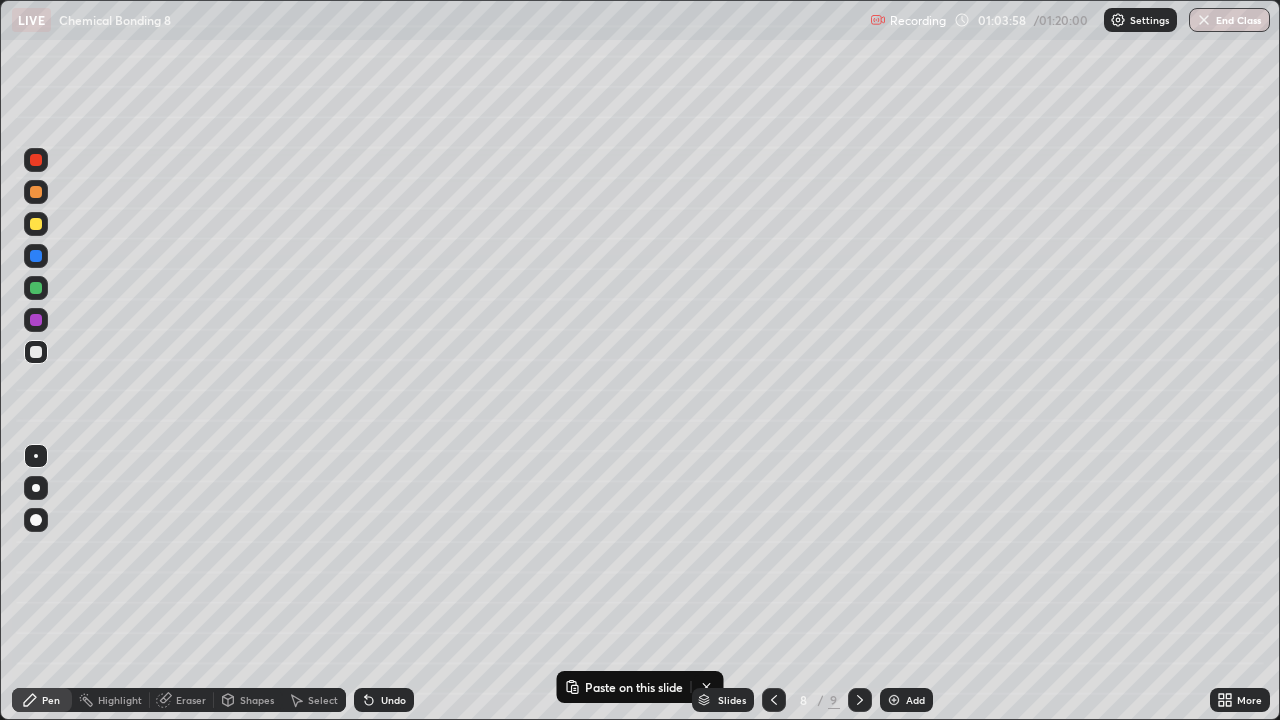click on "Select" at bounding box center (323, 700) 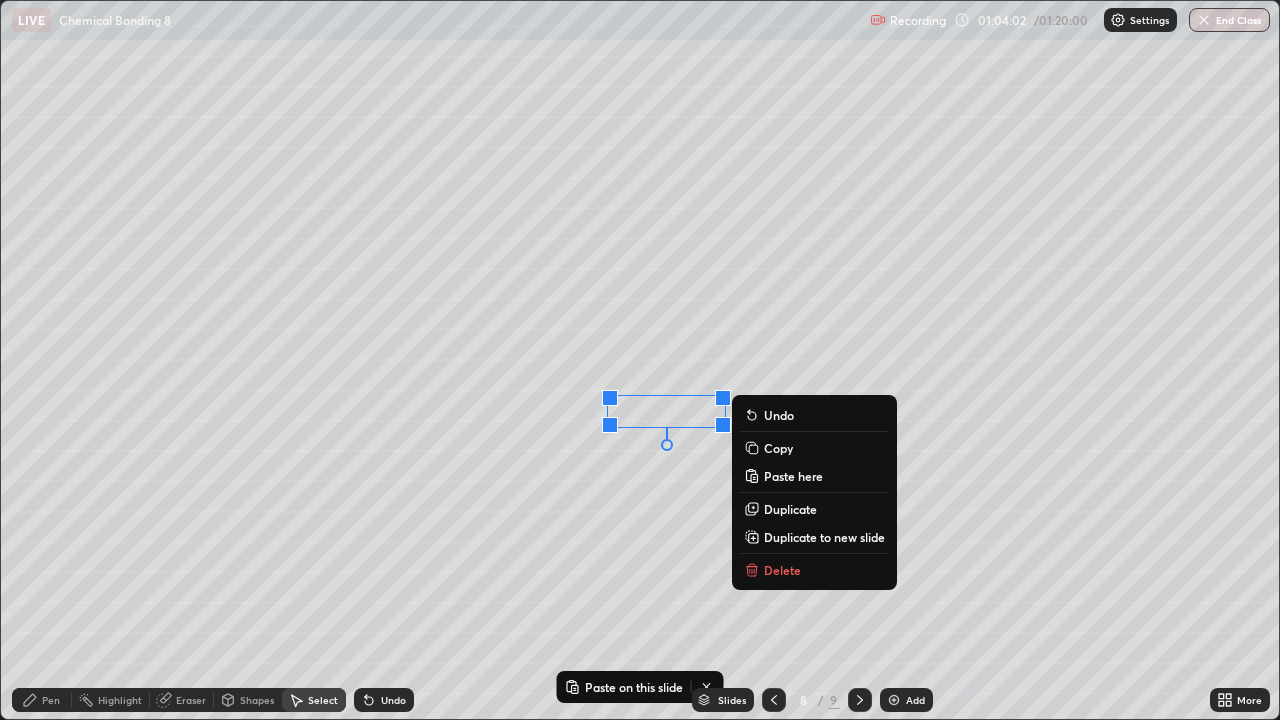 click on "Pen" at bounding box center (51, 700) 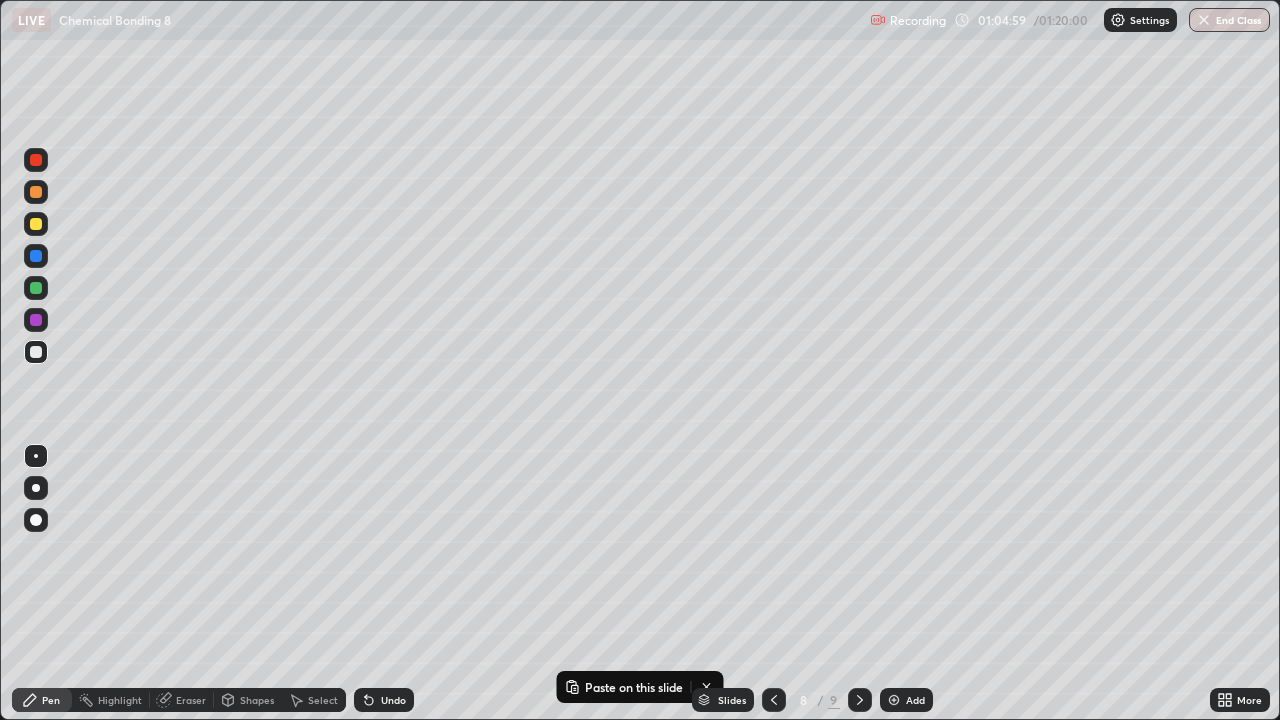 click at bounding box center [36, 288] 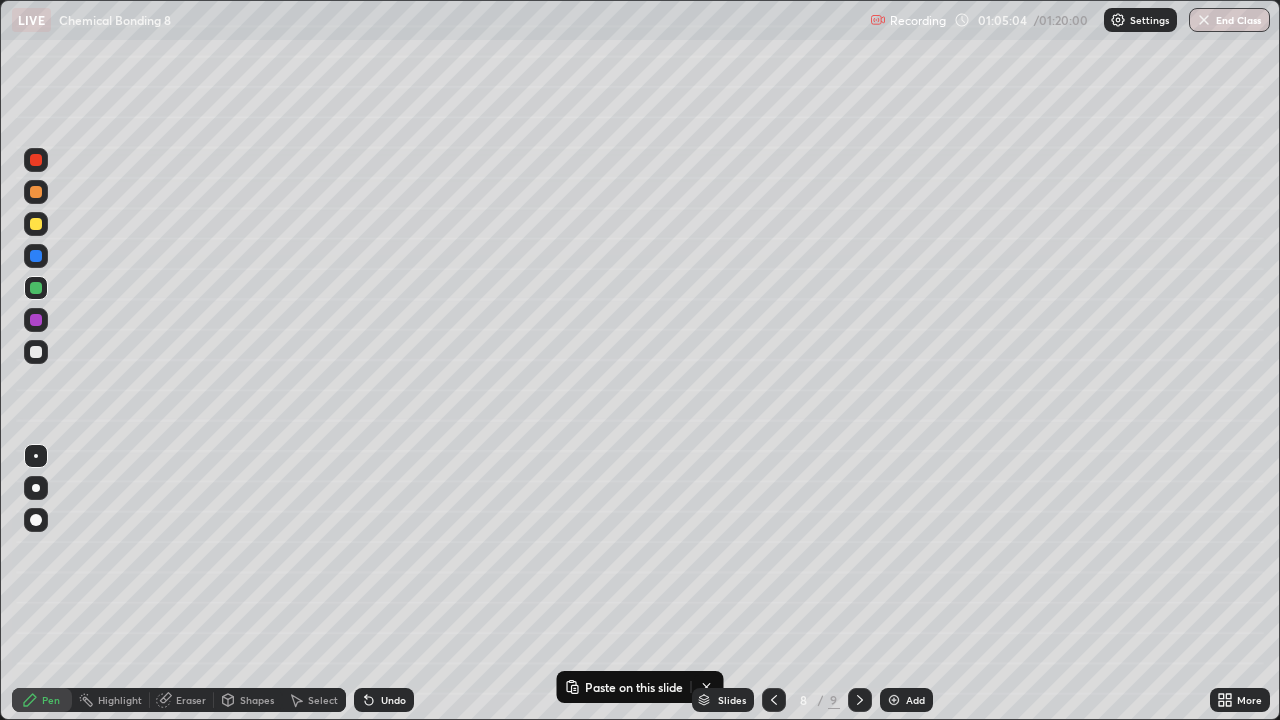 click on "Undo" at bounding box center (393, 700) 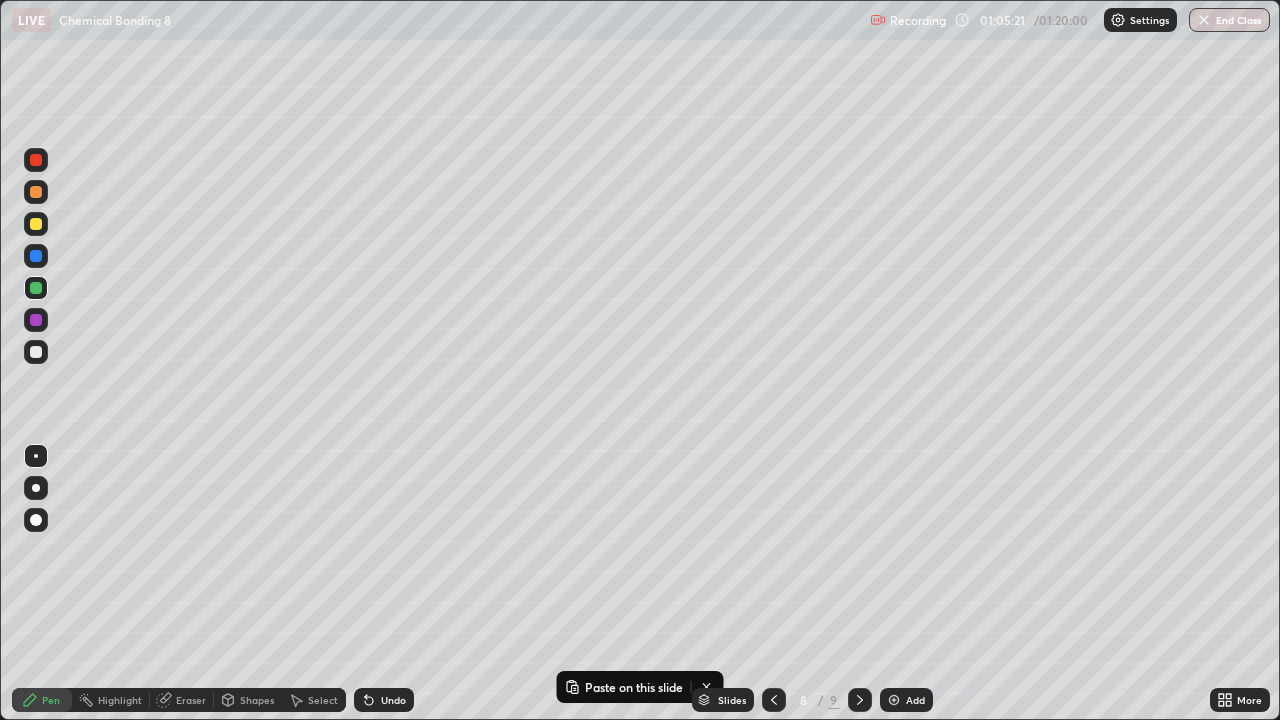click on "Undo" at bounding box center [384, 700] 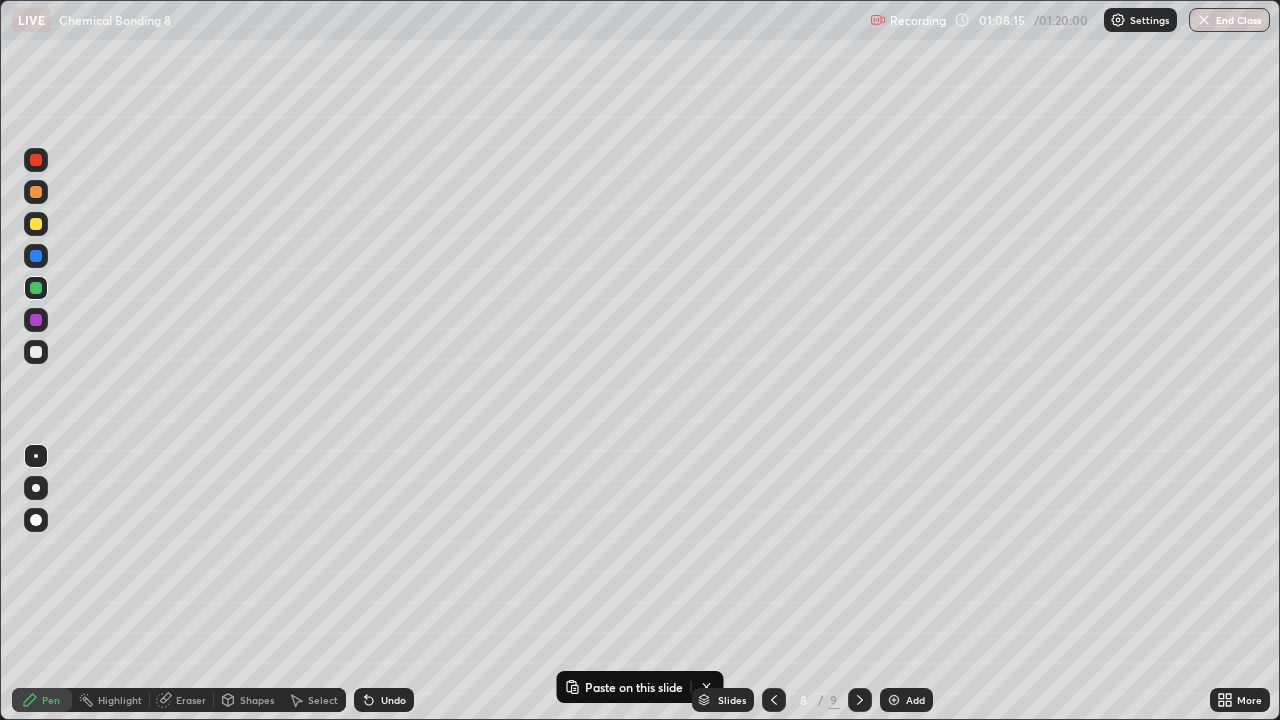 click 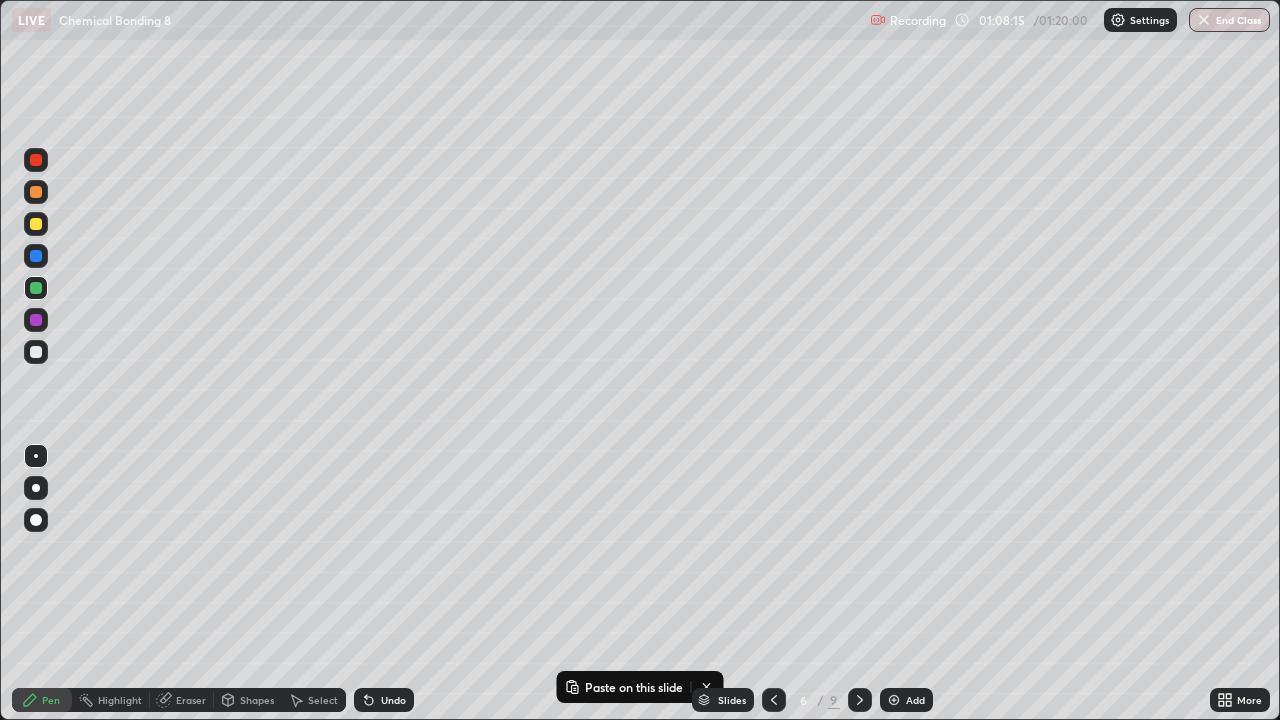 click at bounding box center [774, 700] 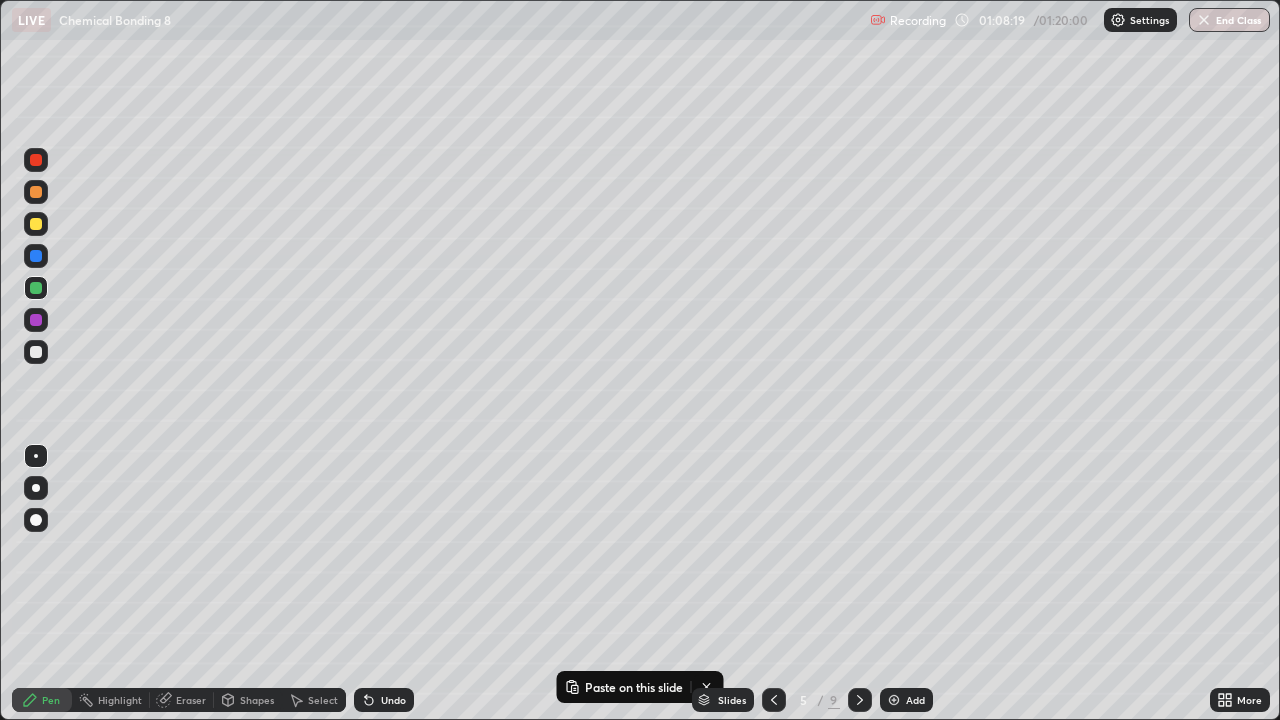 click 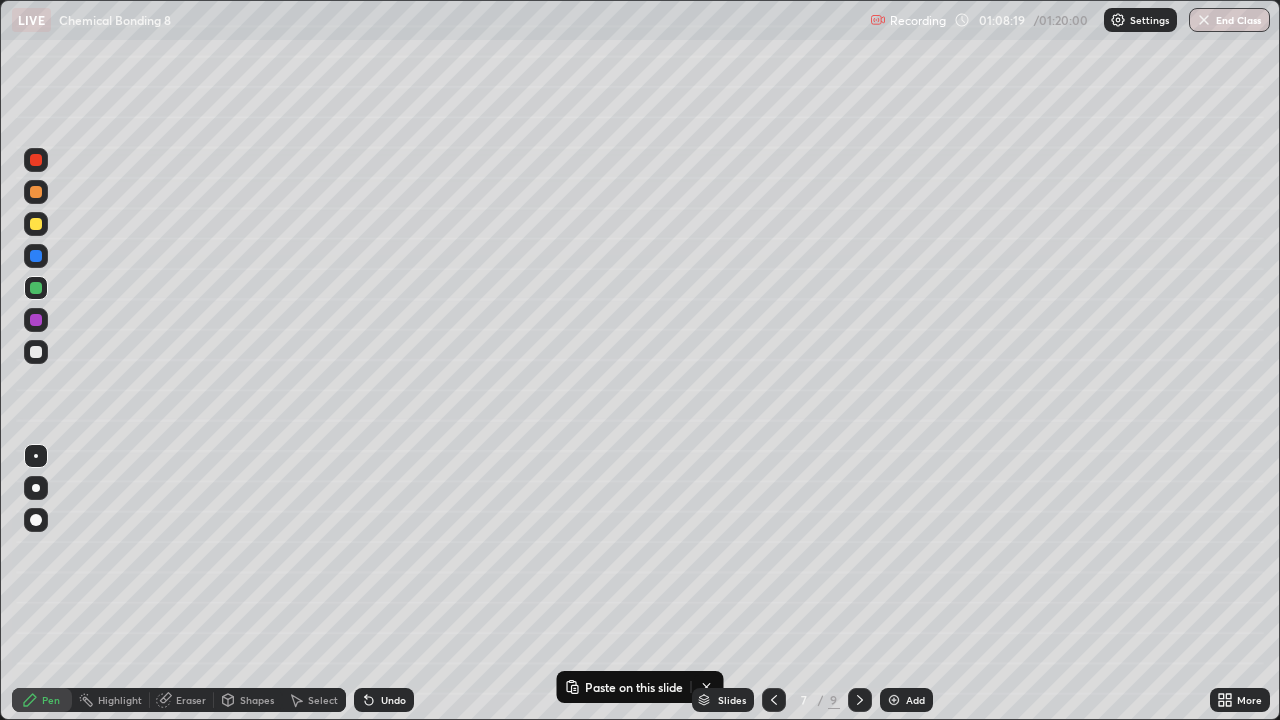 click 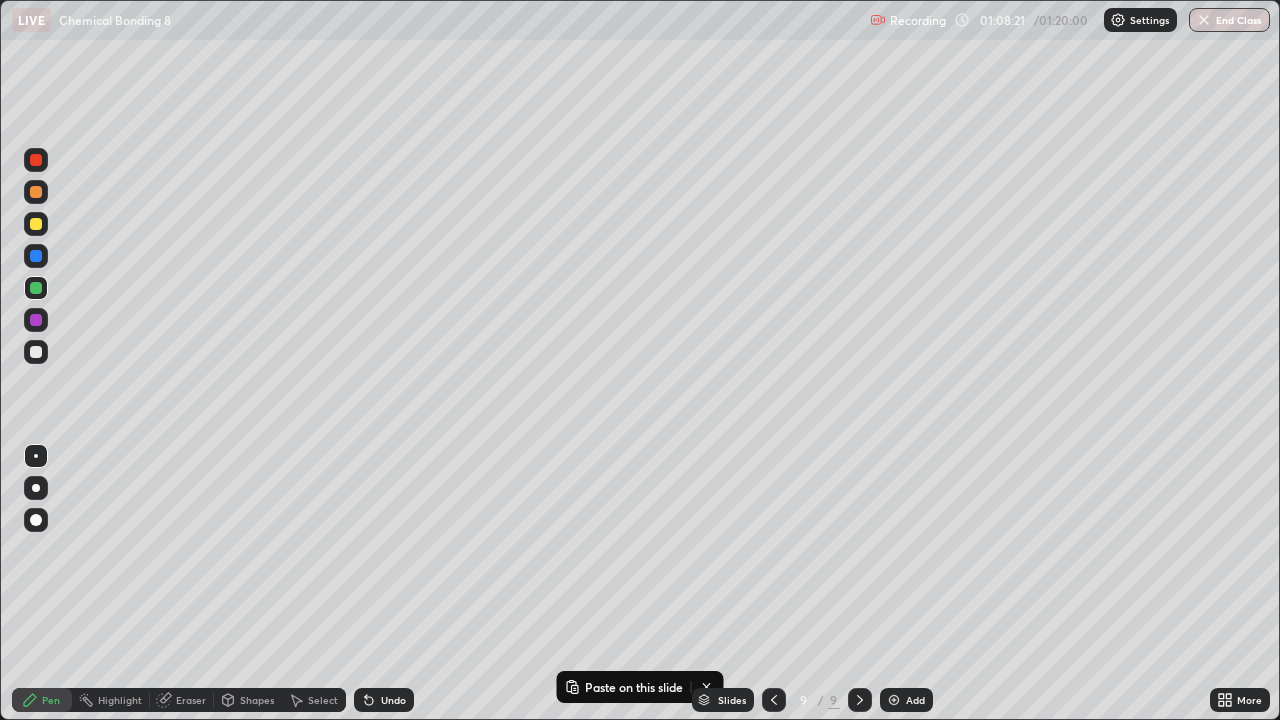 click 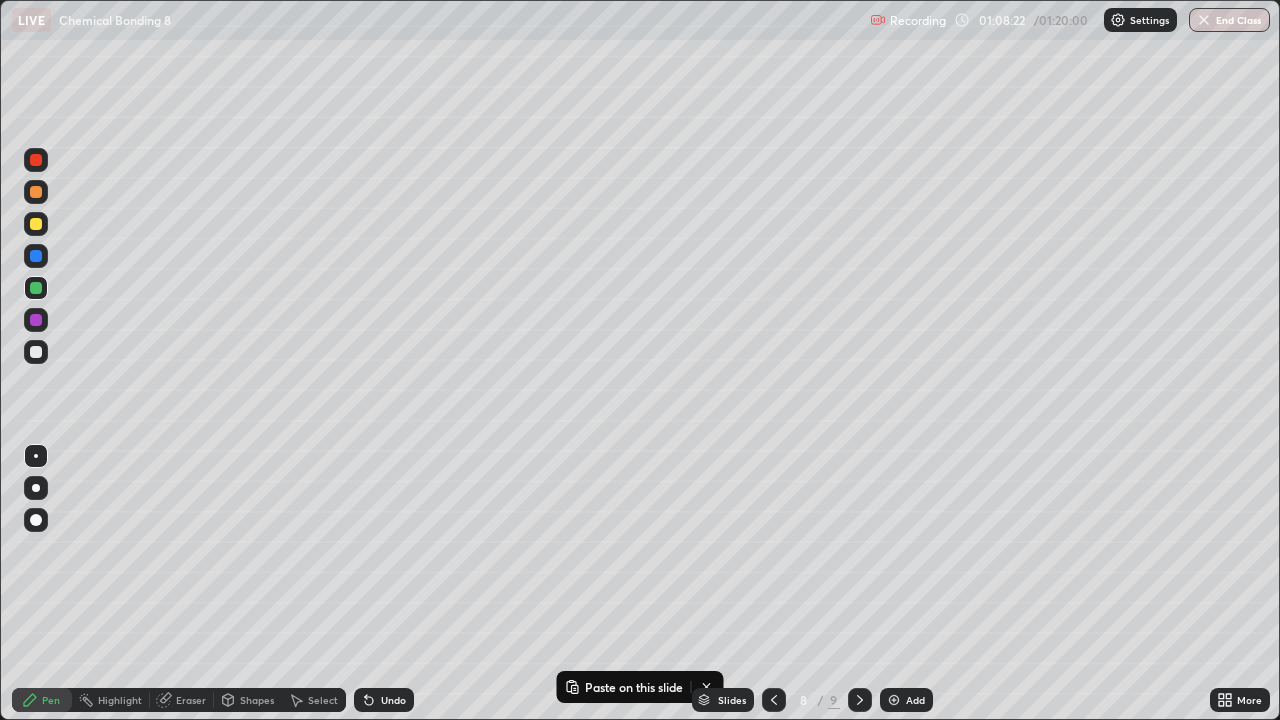 click on "More" at bounding box center [1249, 700] 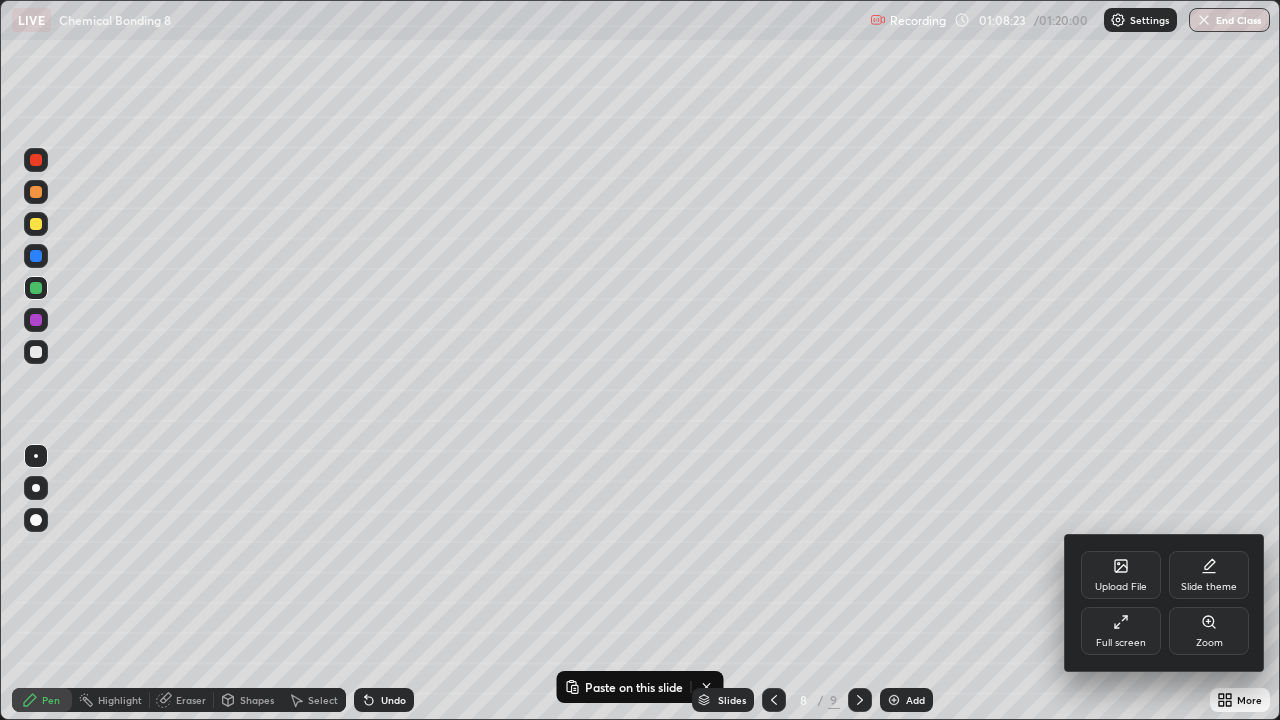 click on "Slide theme" at bounding box center (1209, 575) 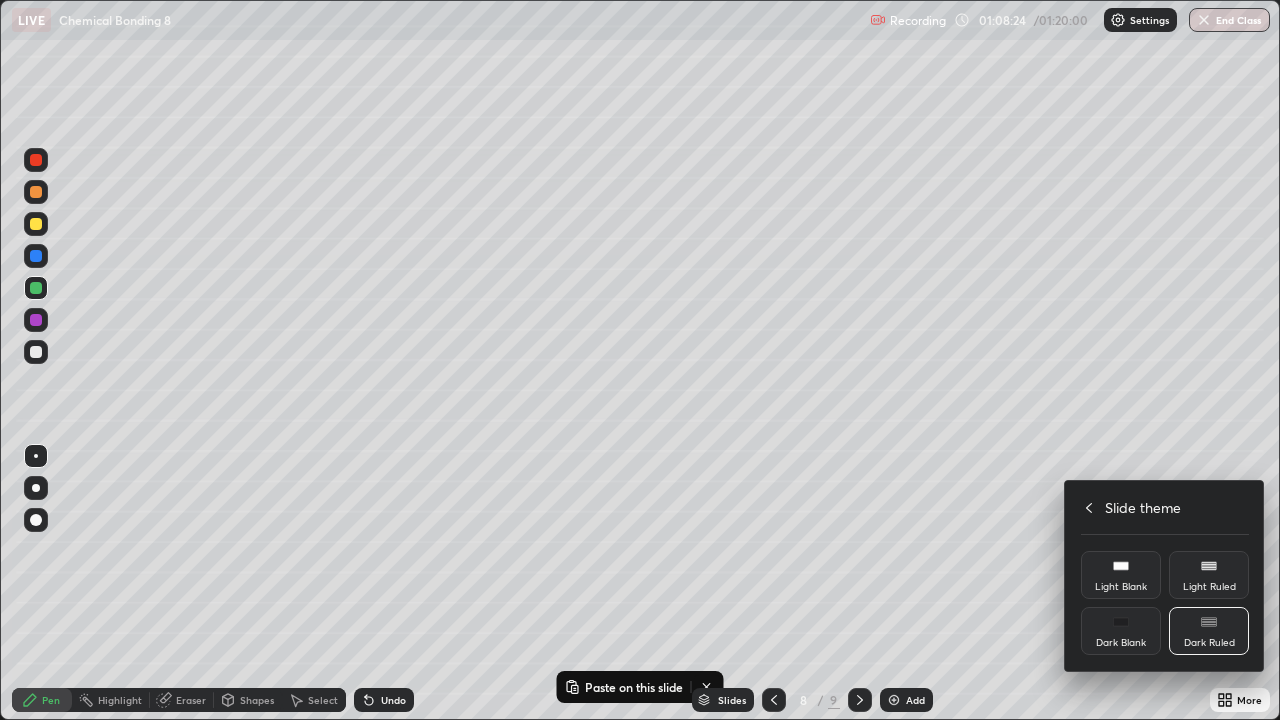 click on "Dark Ruled" at bounding box center [1209, 643] 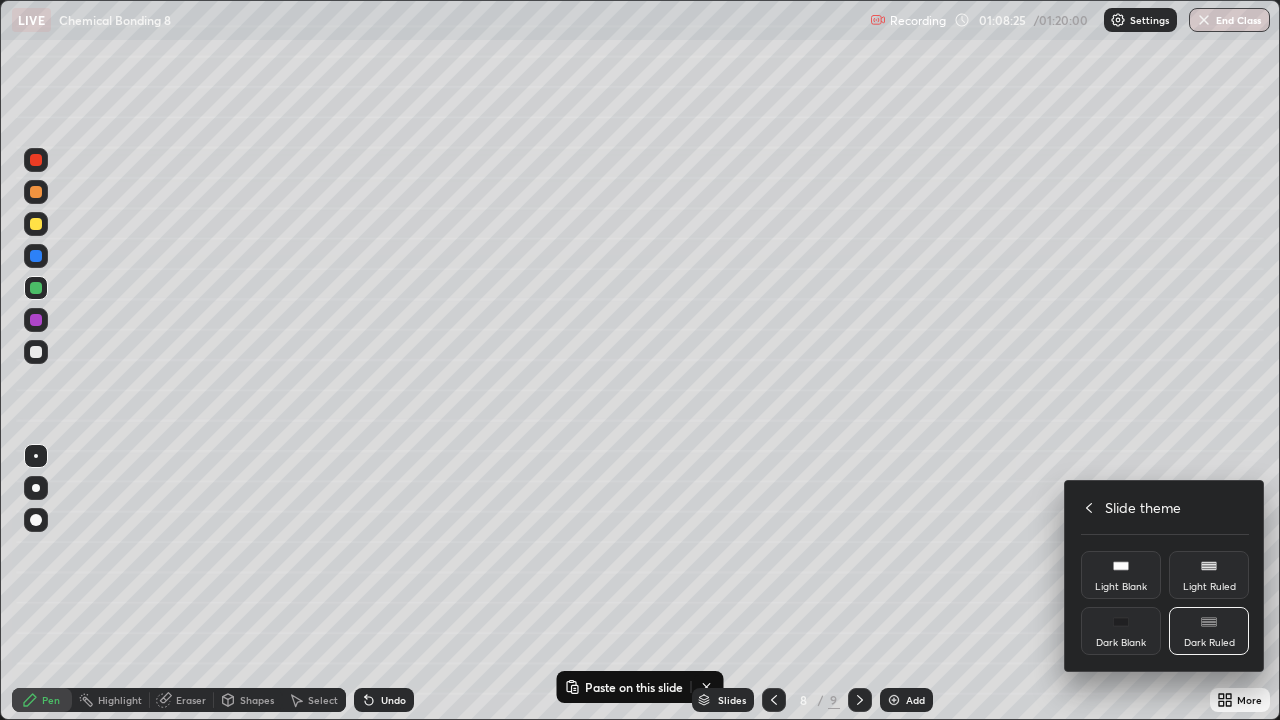 click 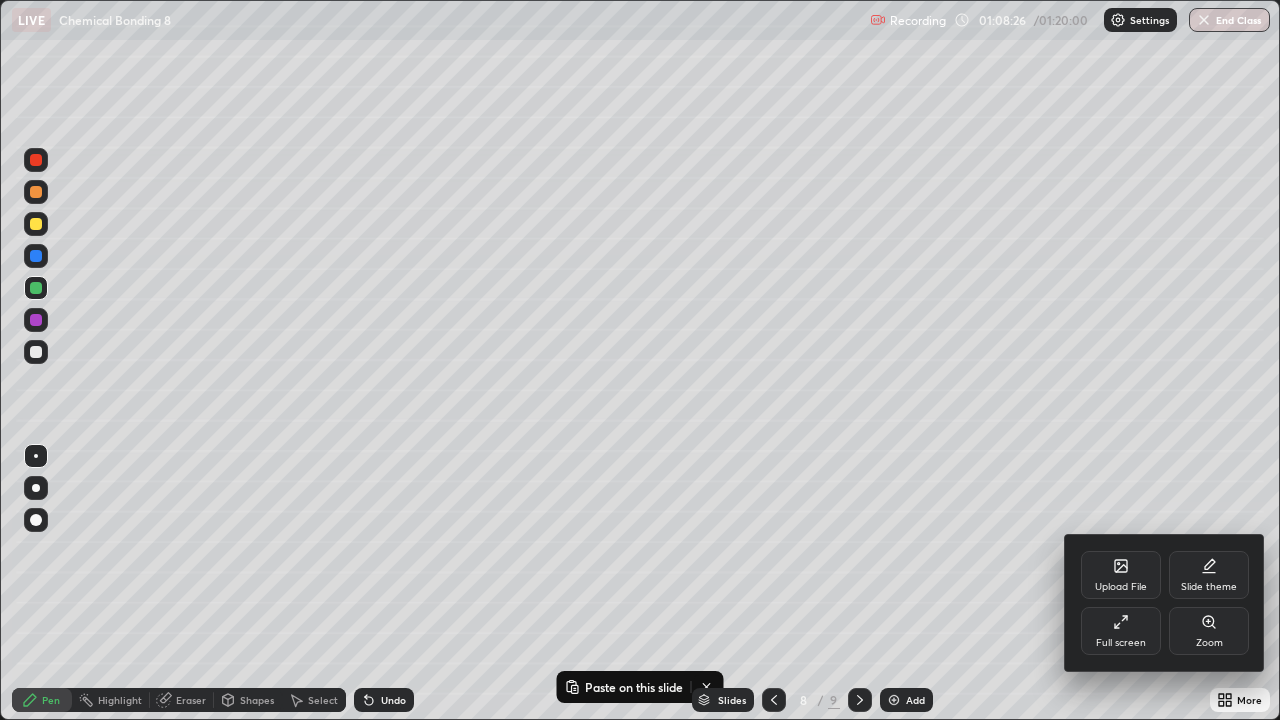 click at bounding box center (640, 360) 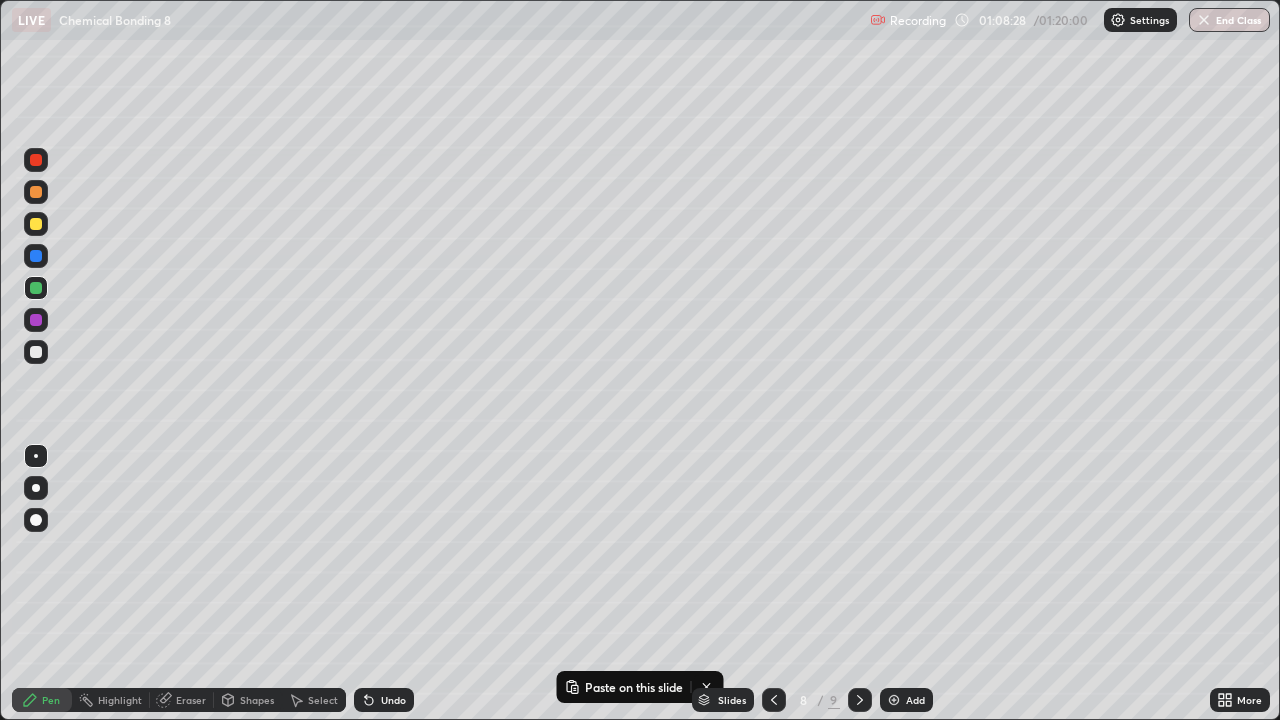 click on "Add" at bounding box center [915, 700] 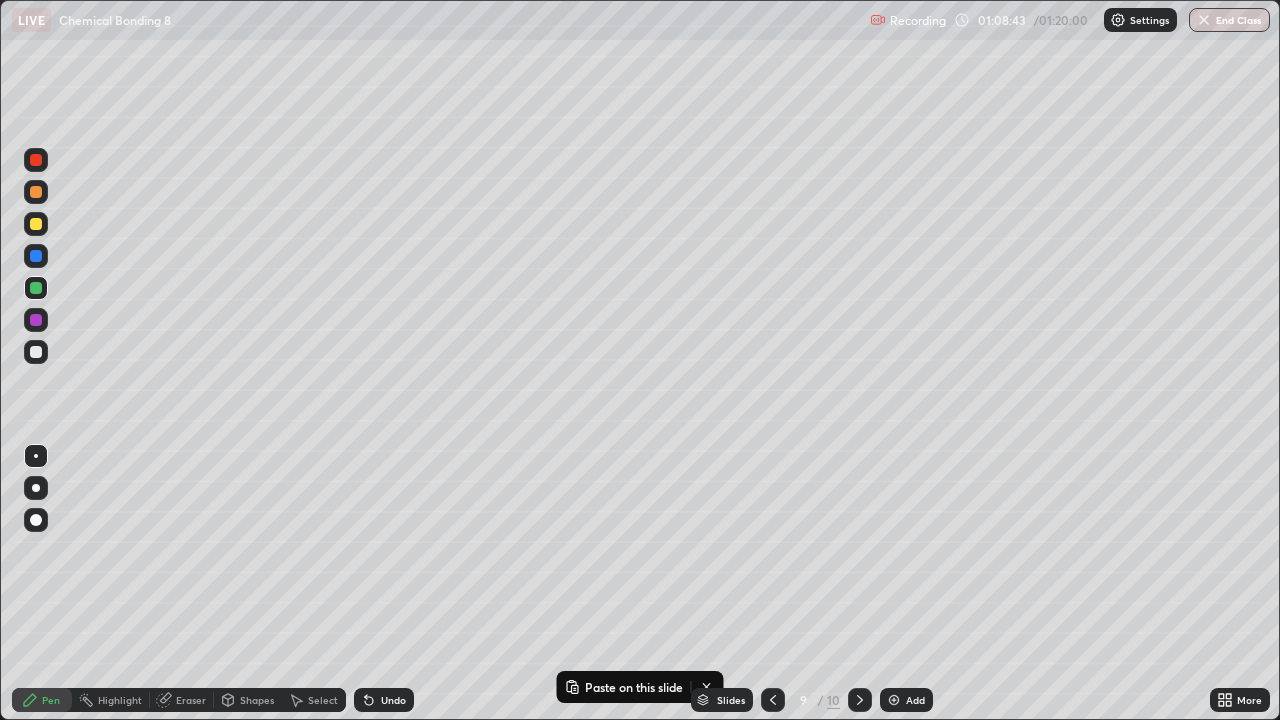 click on "Undo" at bounding box center [393, 700] 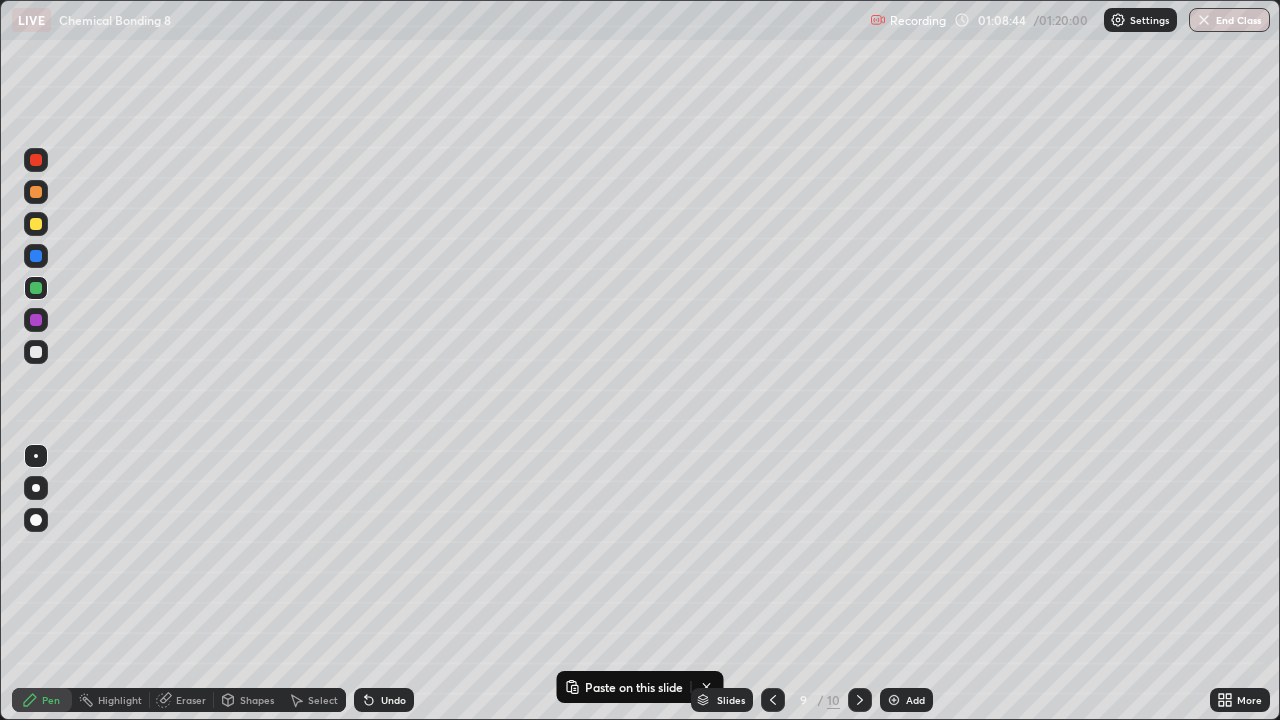 click on "Undo" at bounding box center [393, 700] 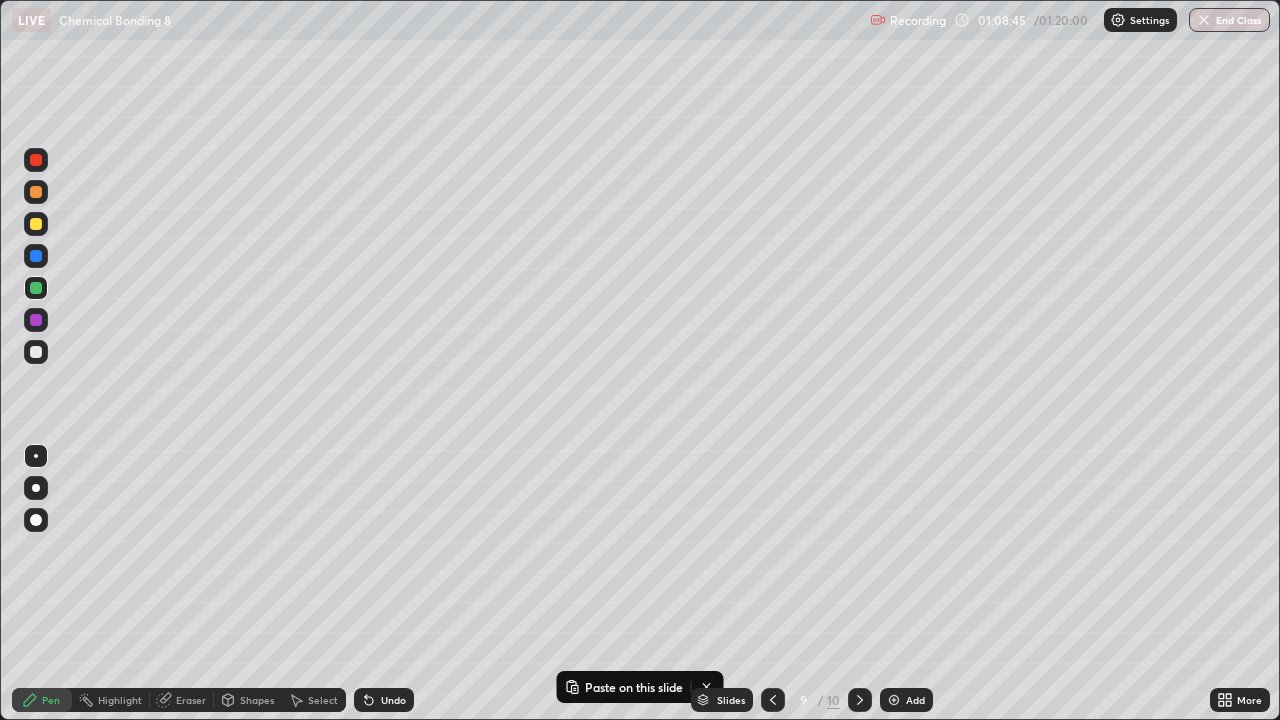 click on "Undo" at bounding box center (393, 700) 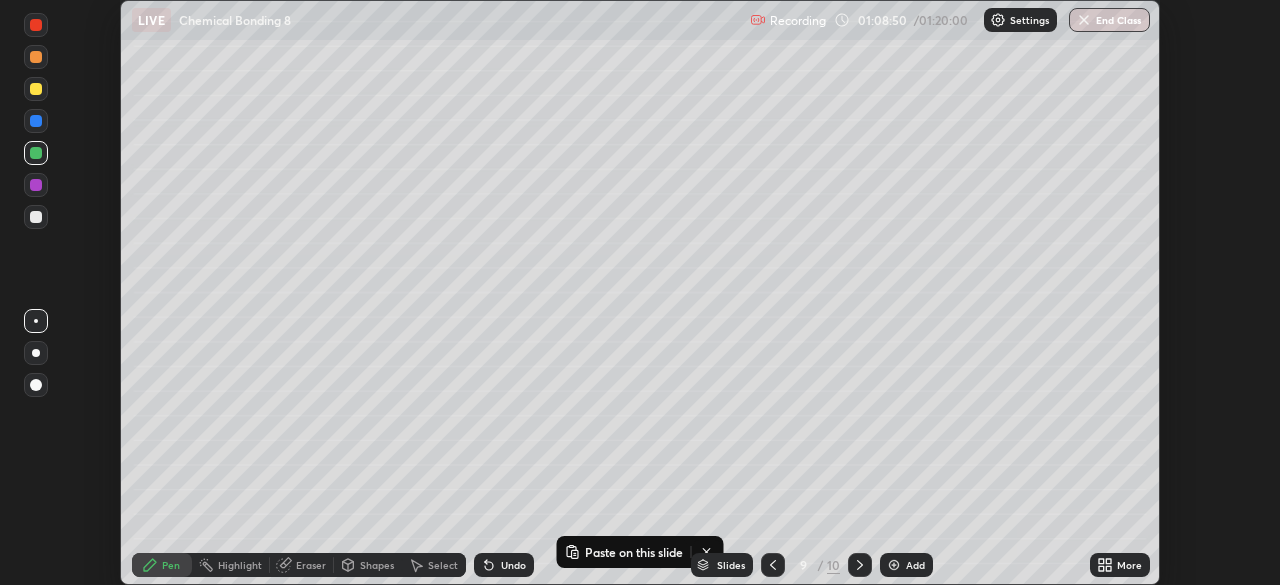 scroll, scrollTop: 585, scrollLeft: 1280, axis: both 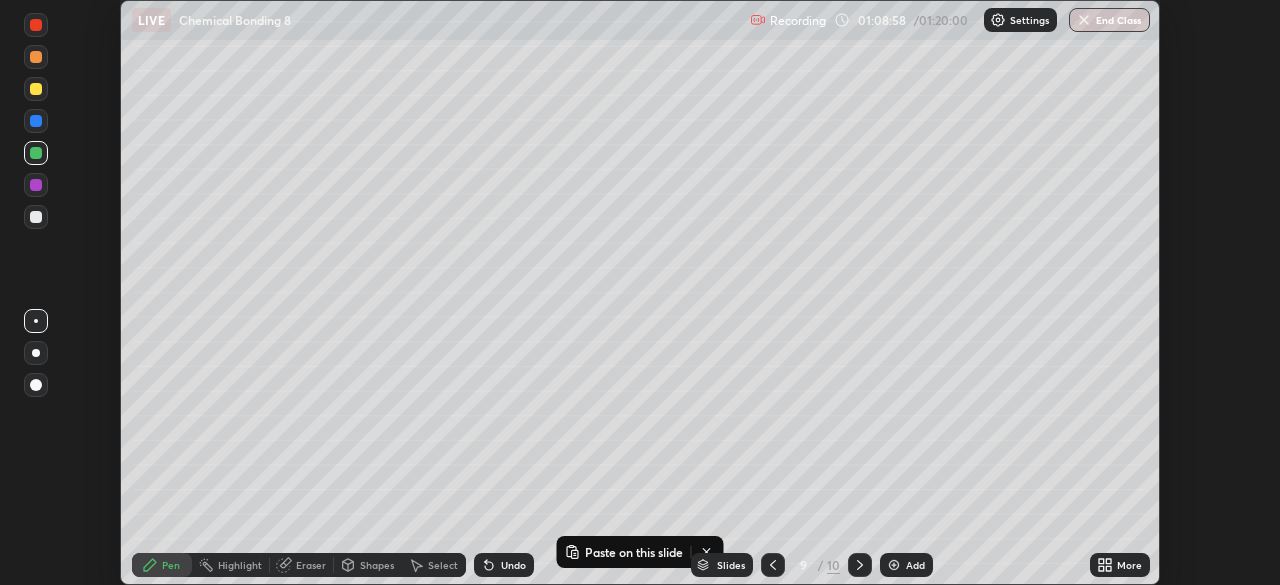 click on "More" at bounding box center [1120, 565] 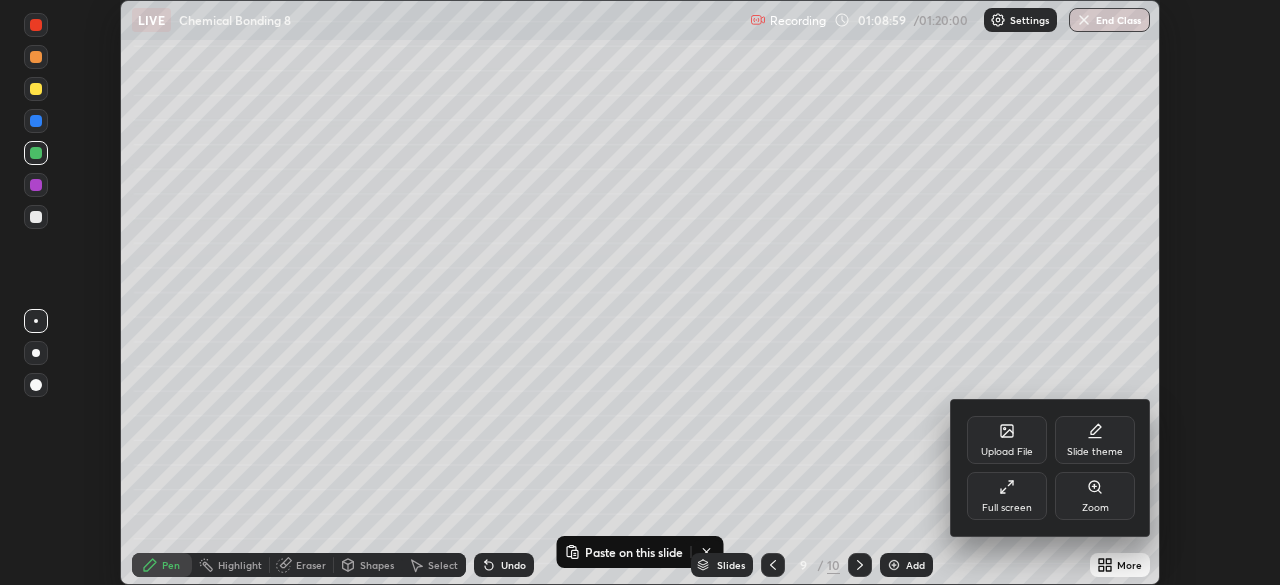 click on "Full screen" at bounding box center [1007, 508] 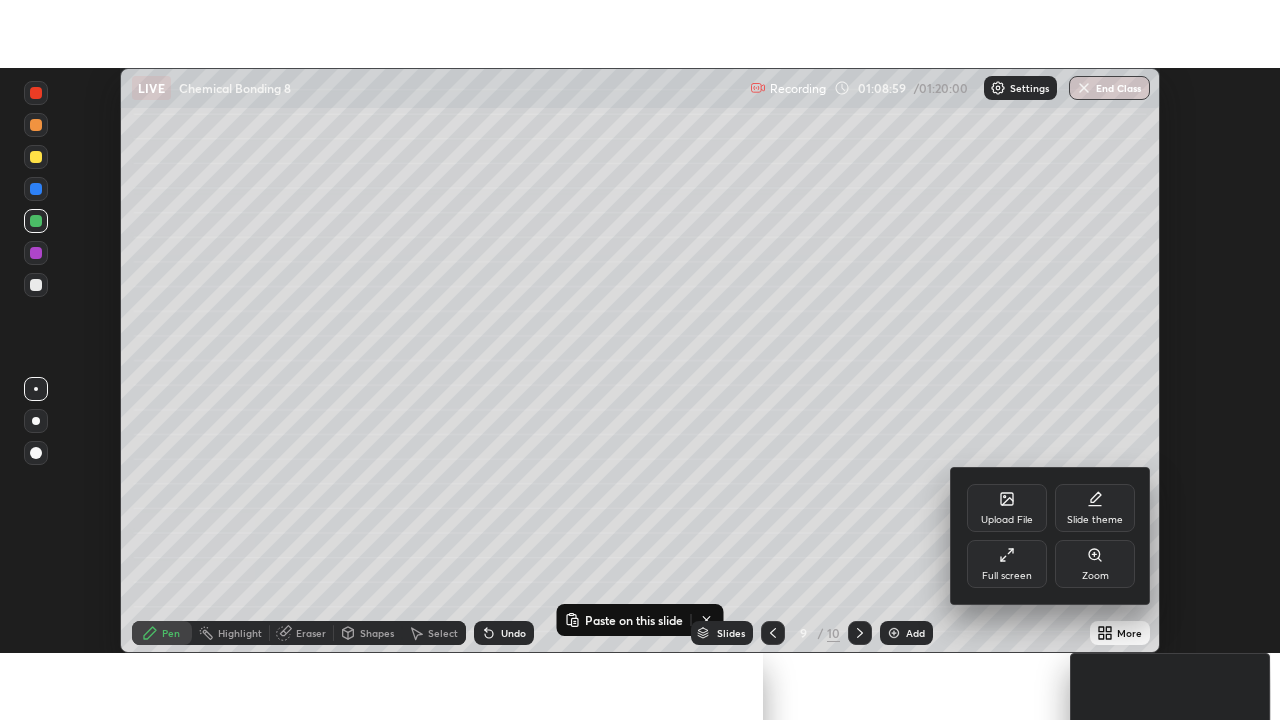 scroll, scrollTop: 99280, scrollLeft: 98720, axis: both 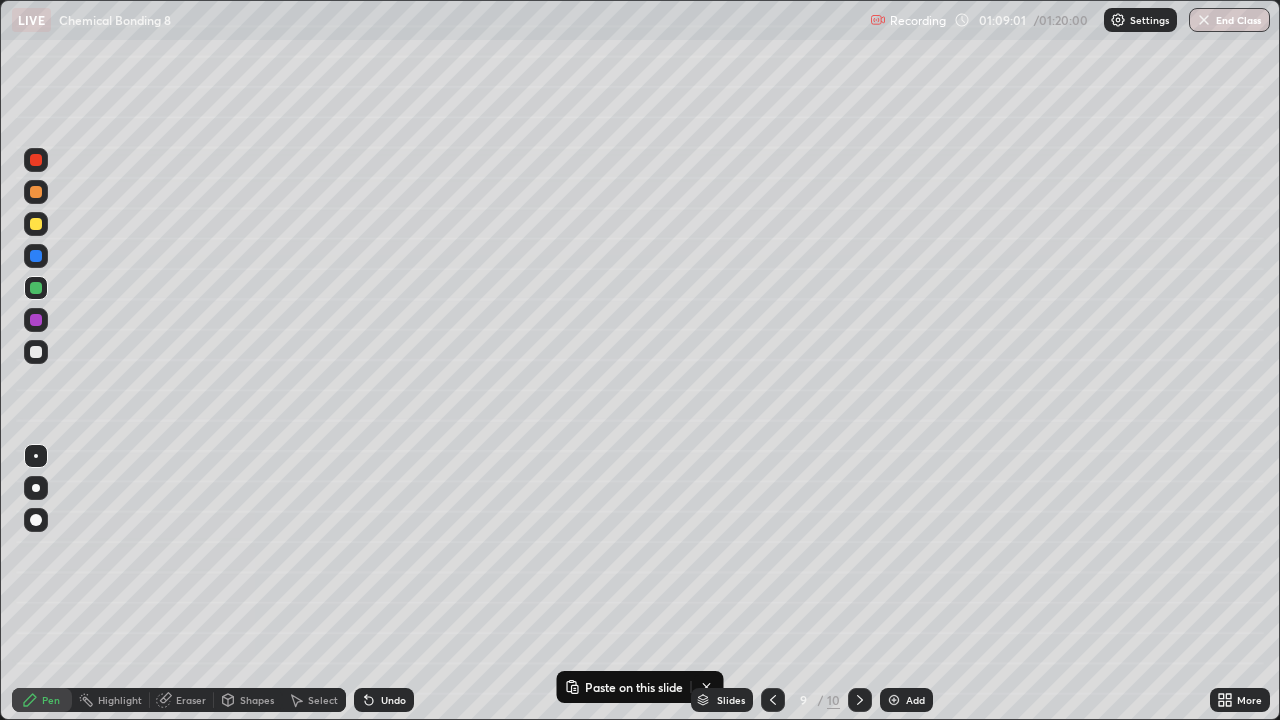 click at bounding box center (36, 352) 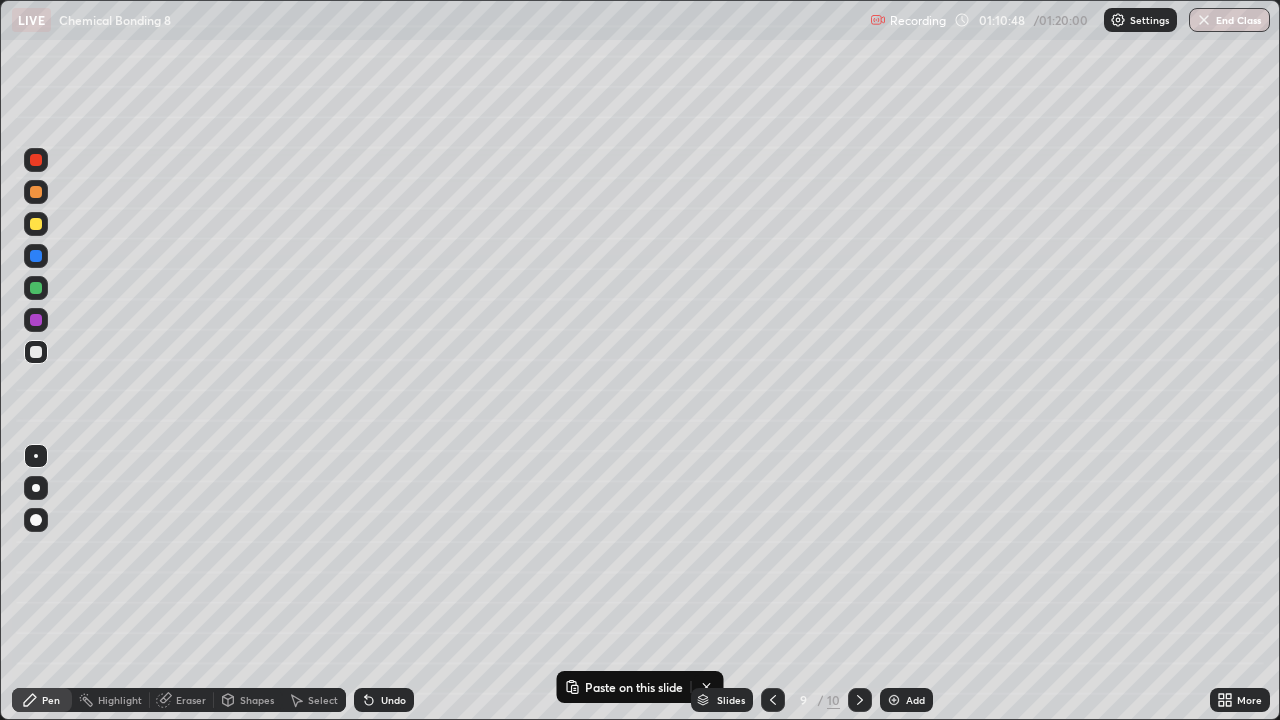 click 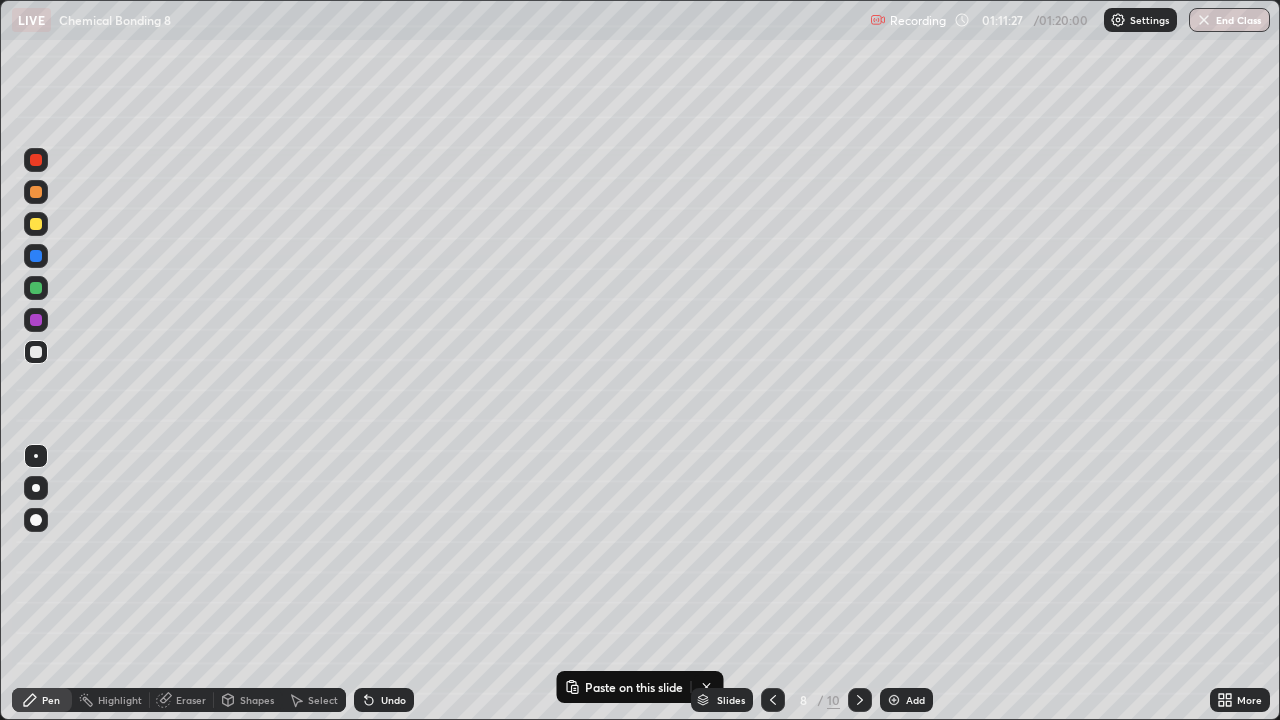 click 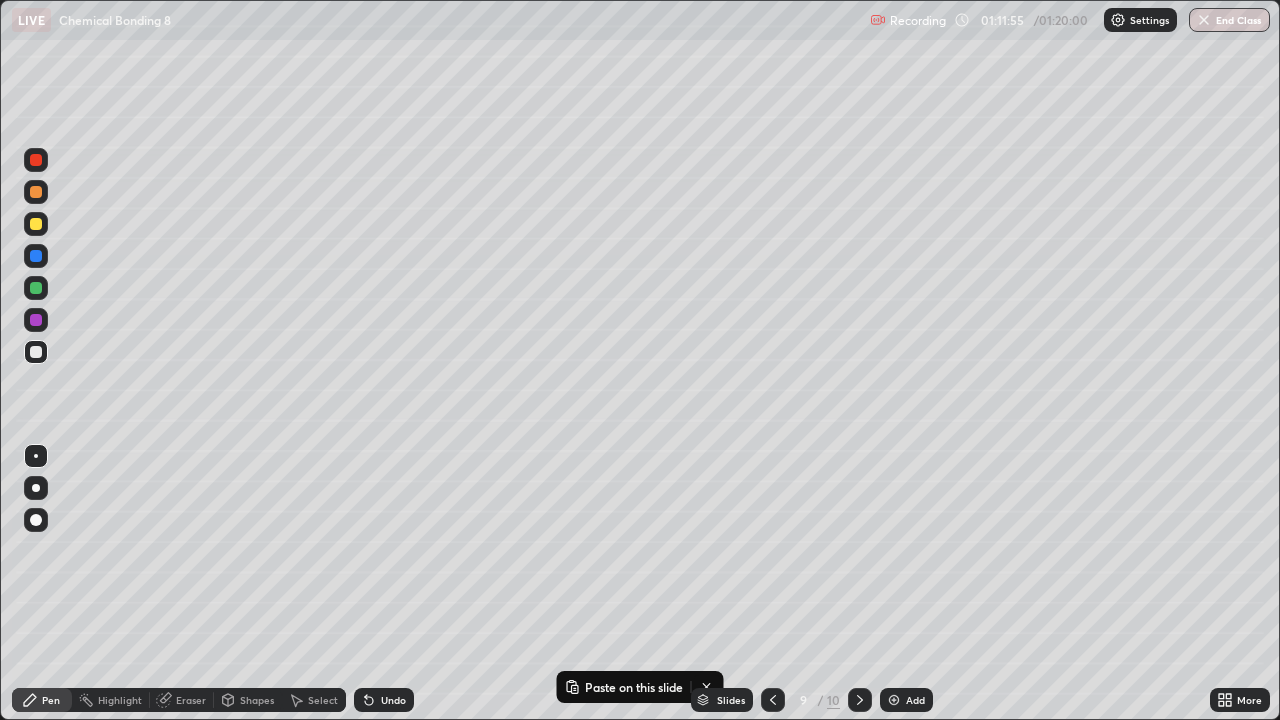 click on "Shapes" at bounding box center [257, 700] 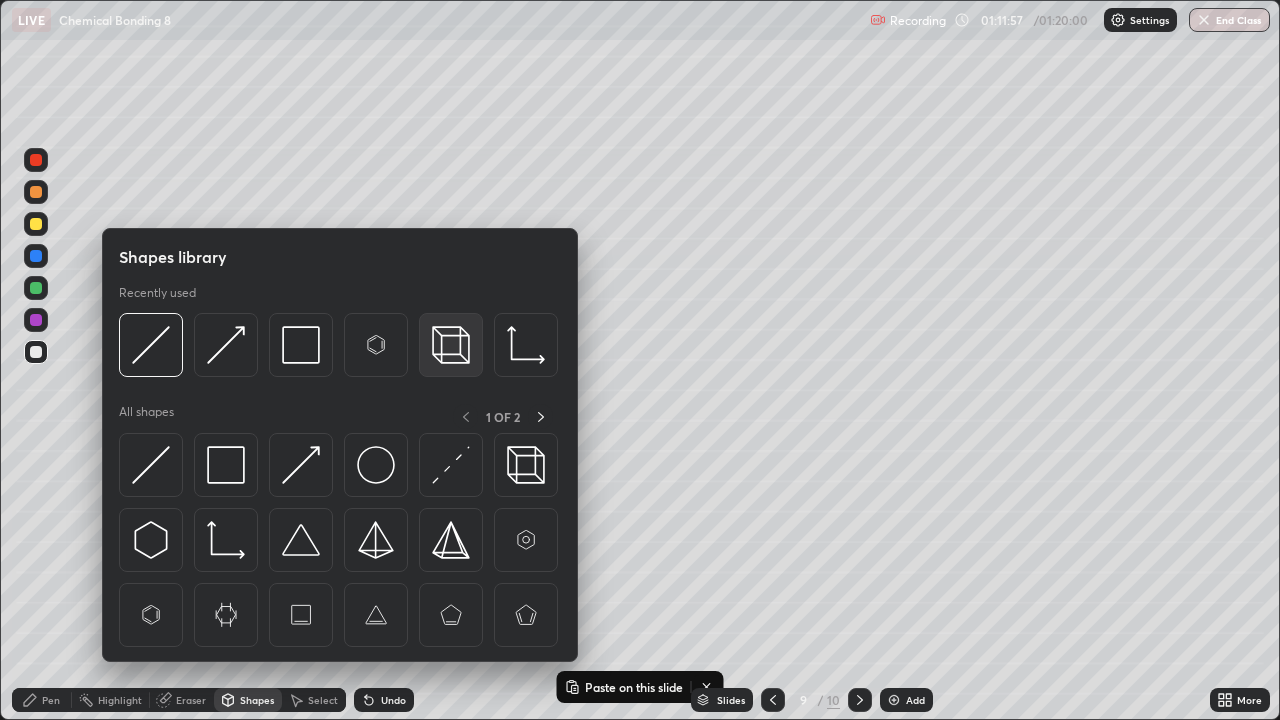 click at bounding box center [451, 345] 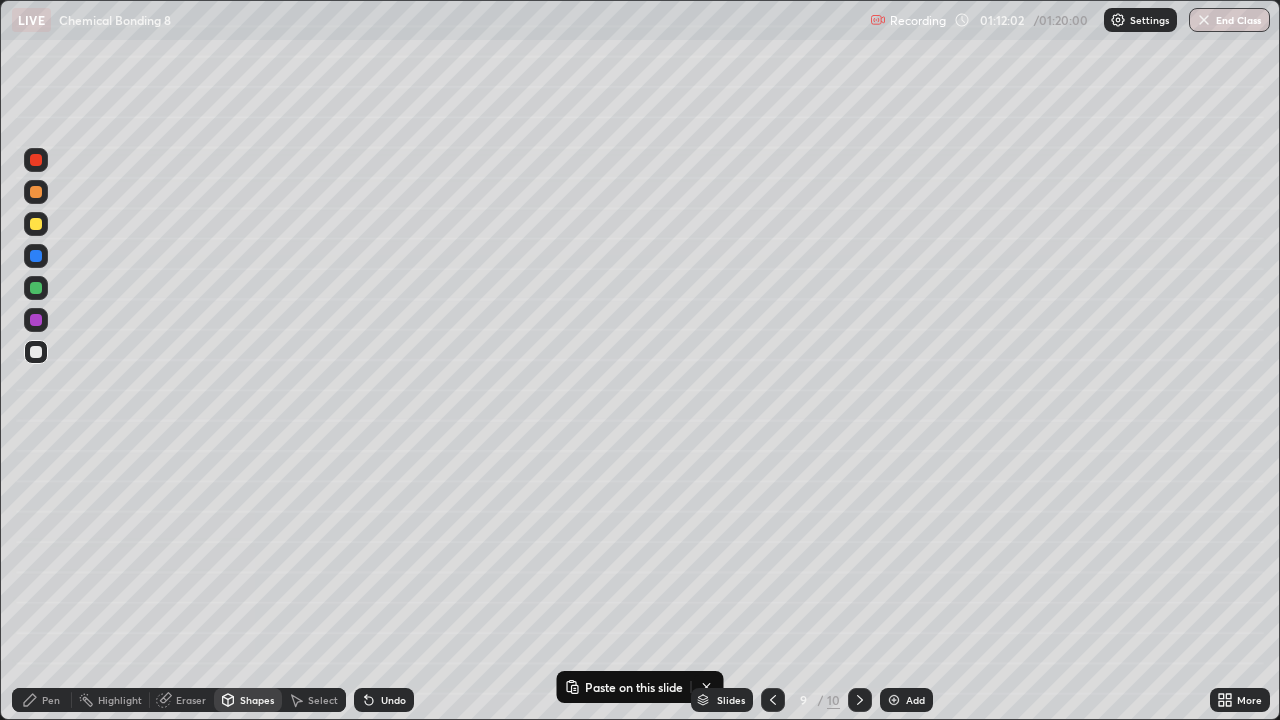 click on "Pen" at bounding box center (42, 700) 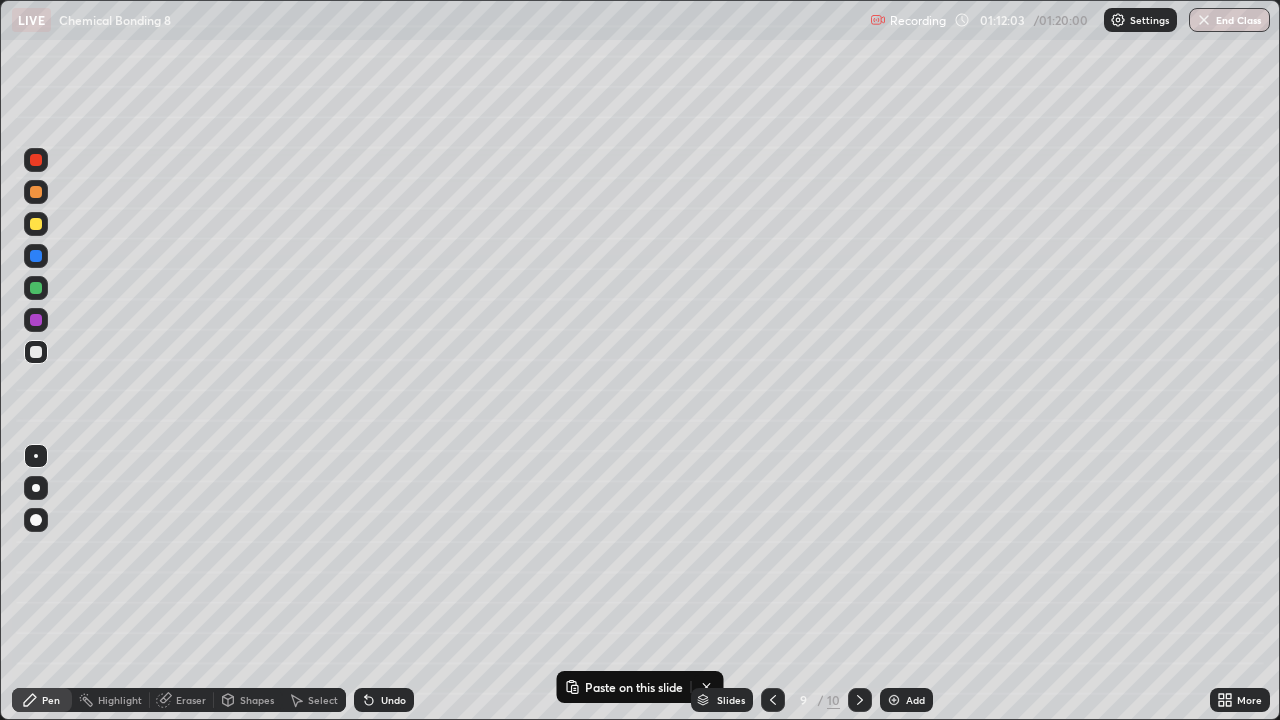 click at bounding box center (36, 320) 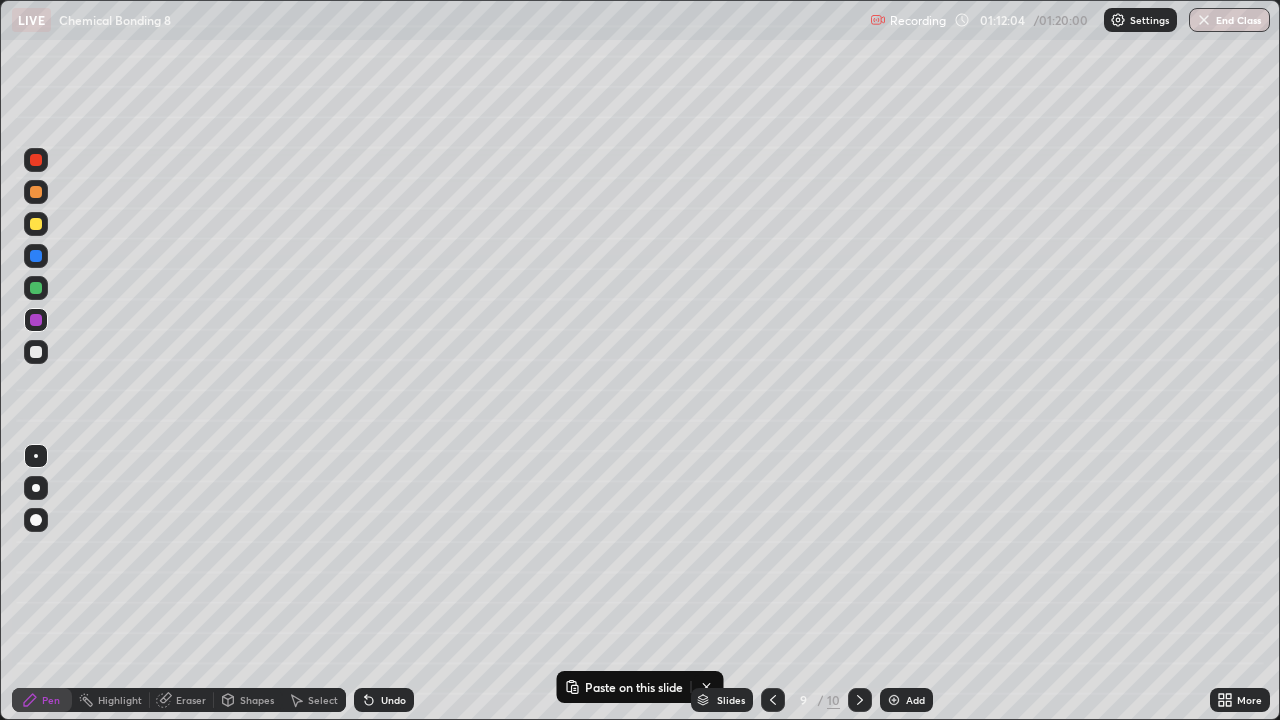 click at bounding box center (36, 288) 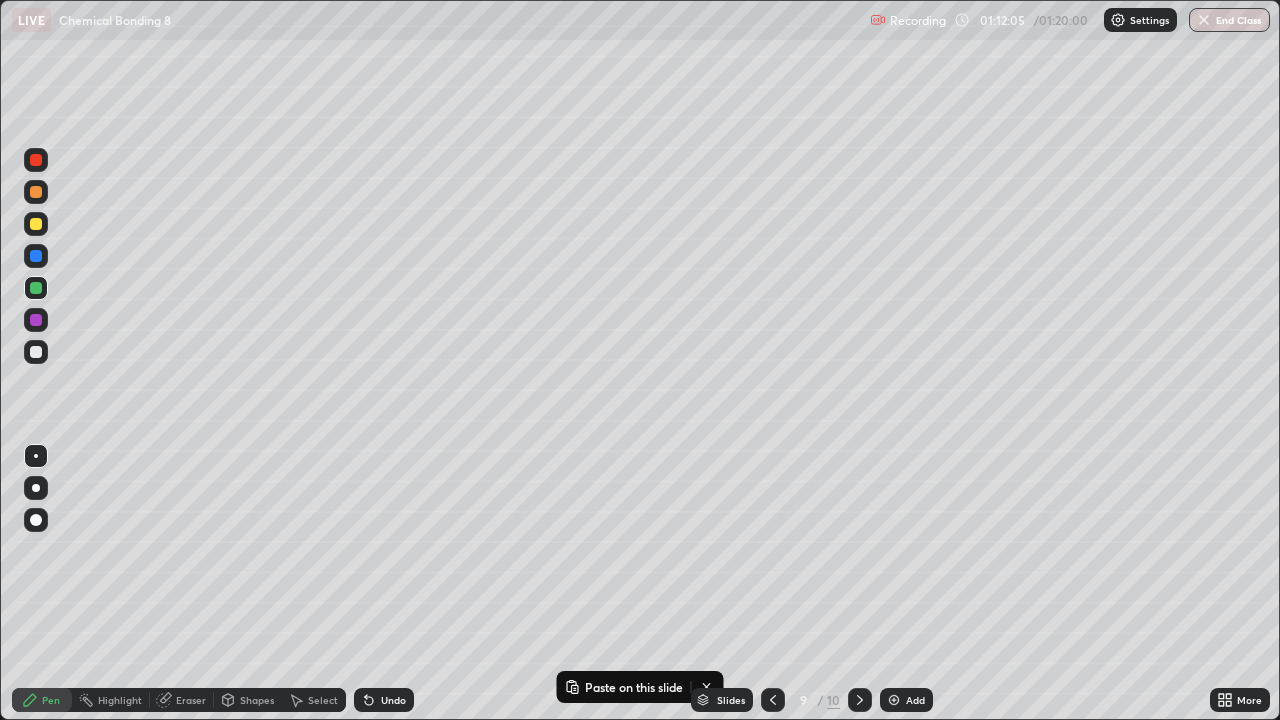 click at bounding box center (36, 520) 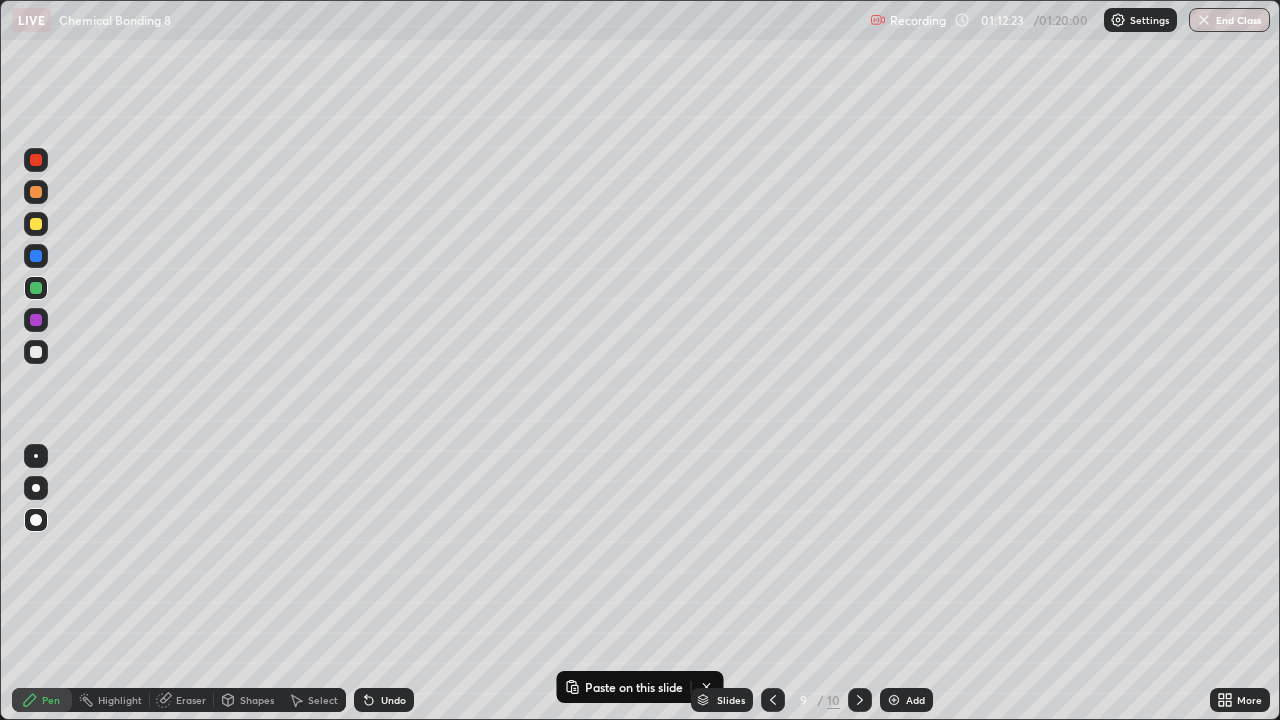 click on "Highlight" at bounding box center [111, 700] 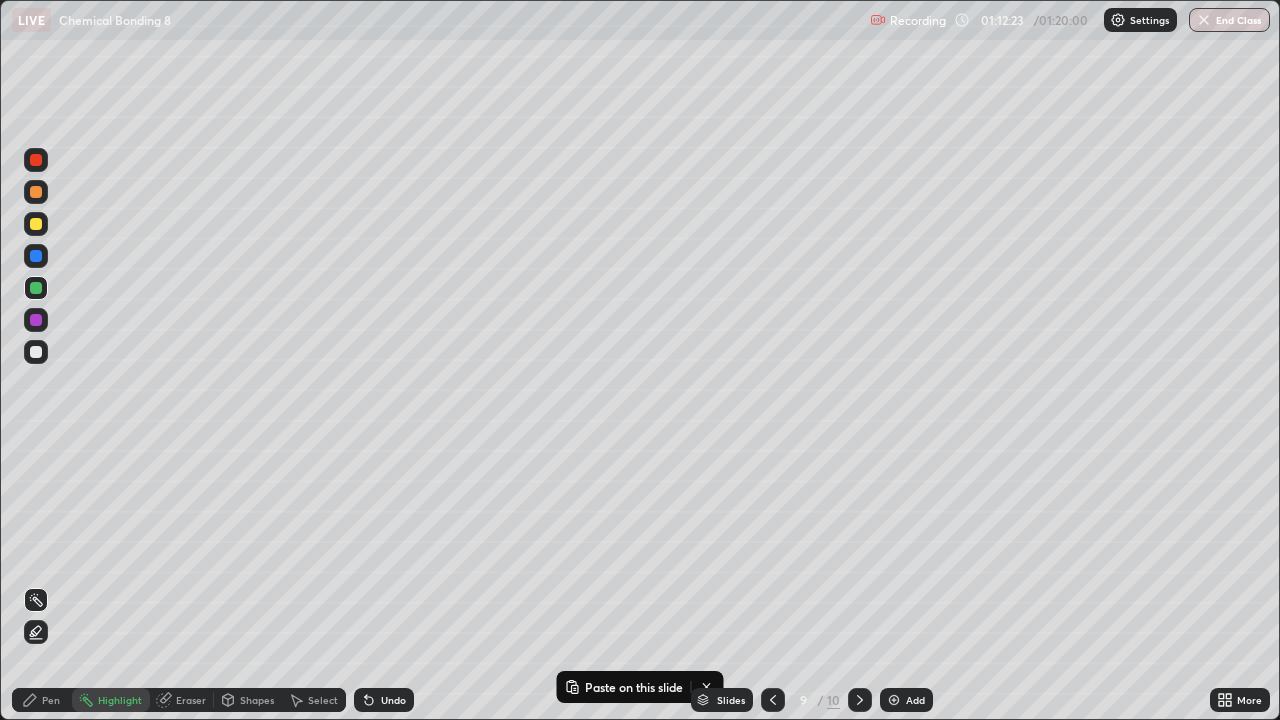 click 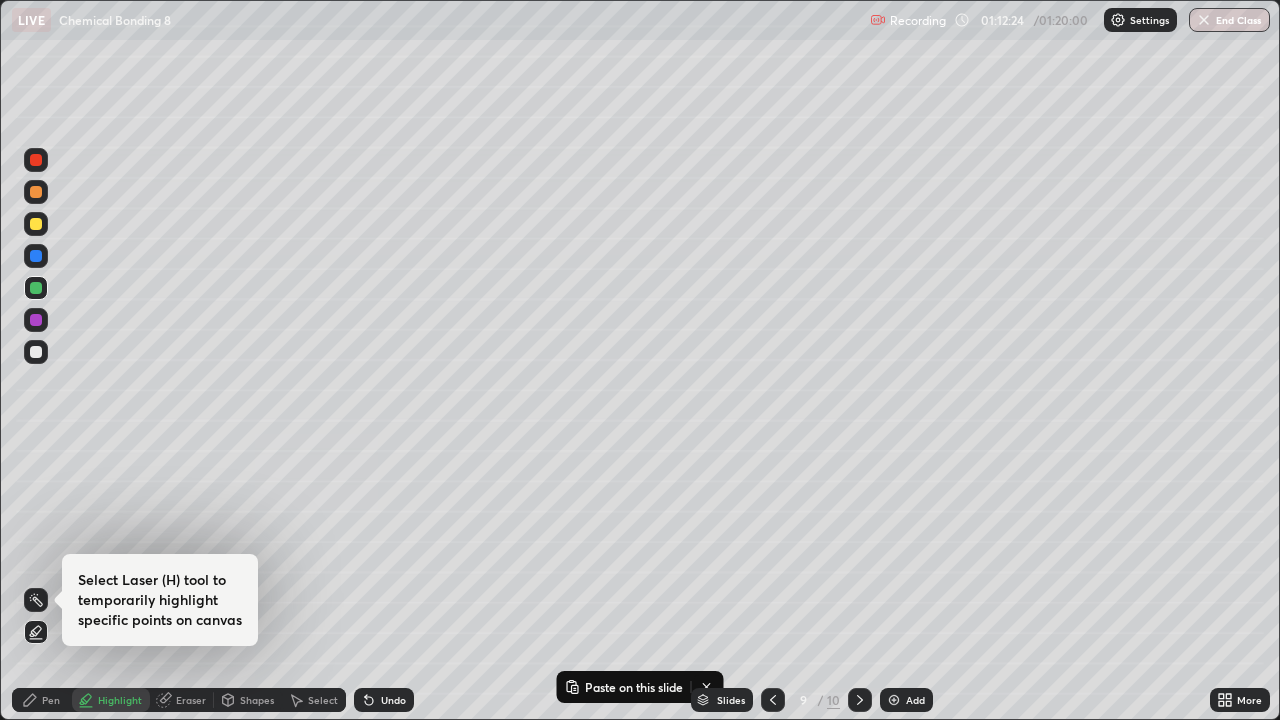click at bounding box center (36, 224) 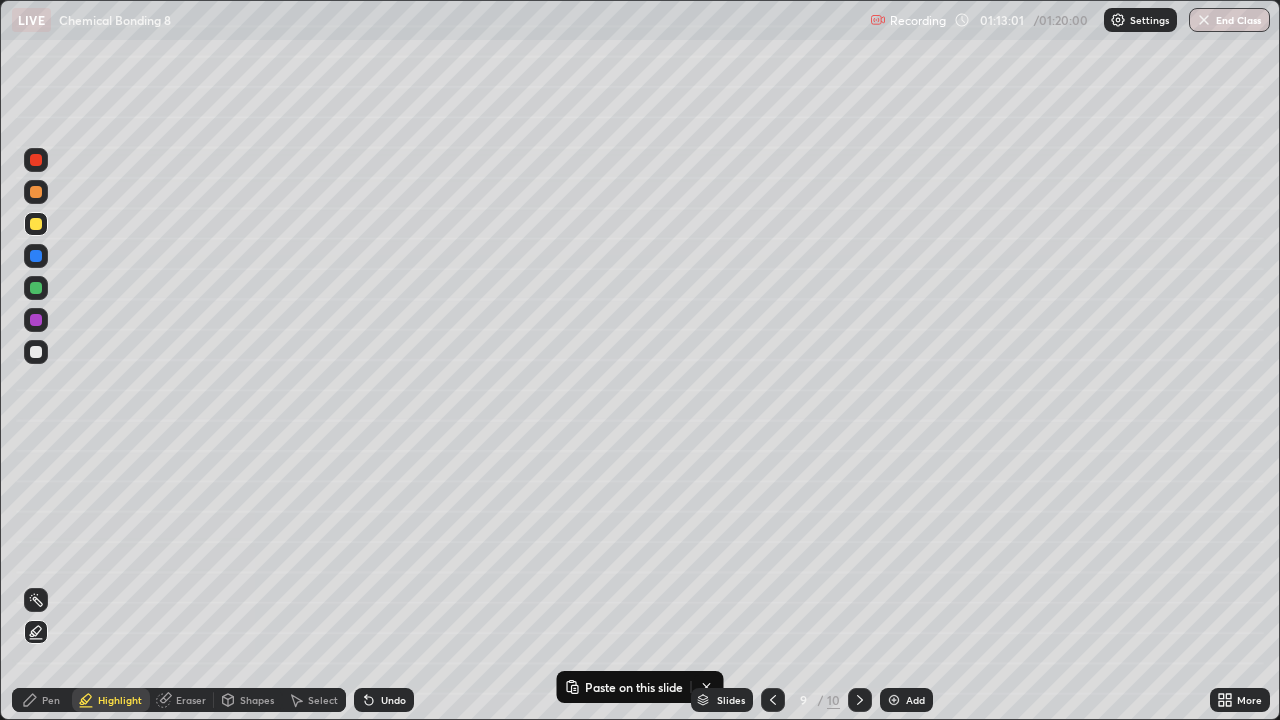 click on "Pen" at bounding box center (42, 700) 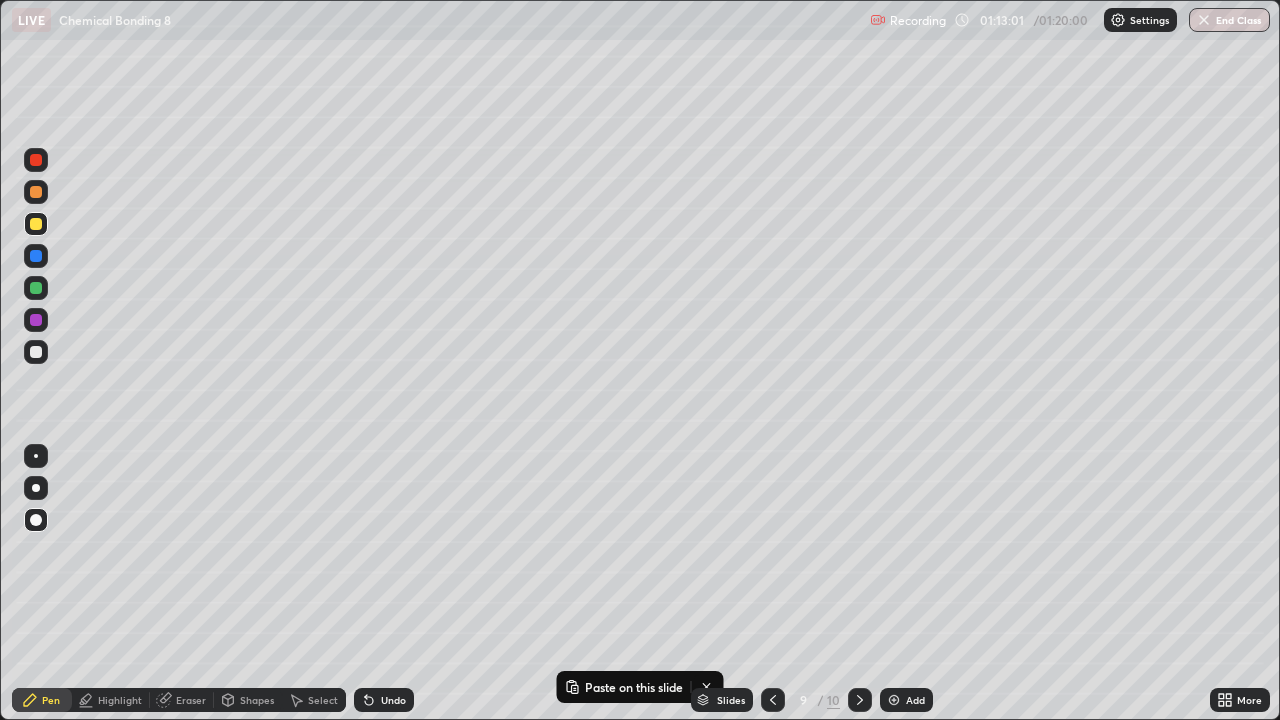 click at bounding box center (36, 352) 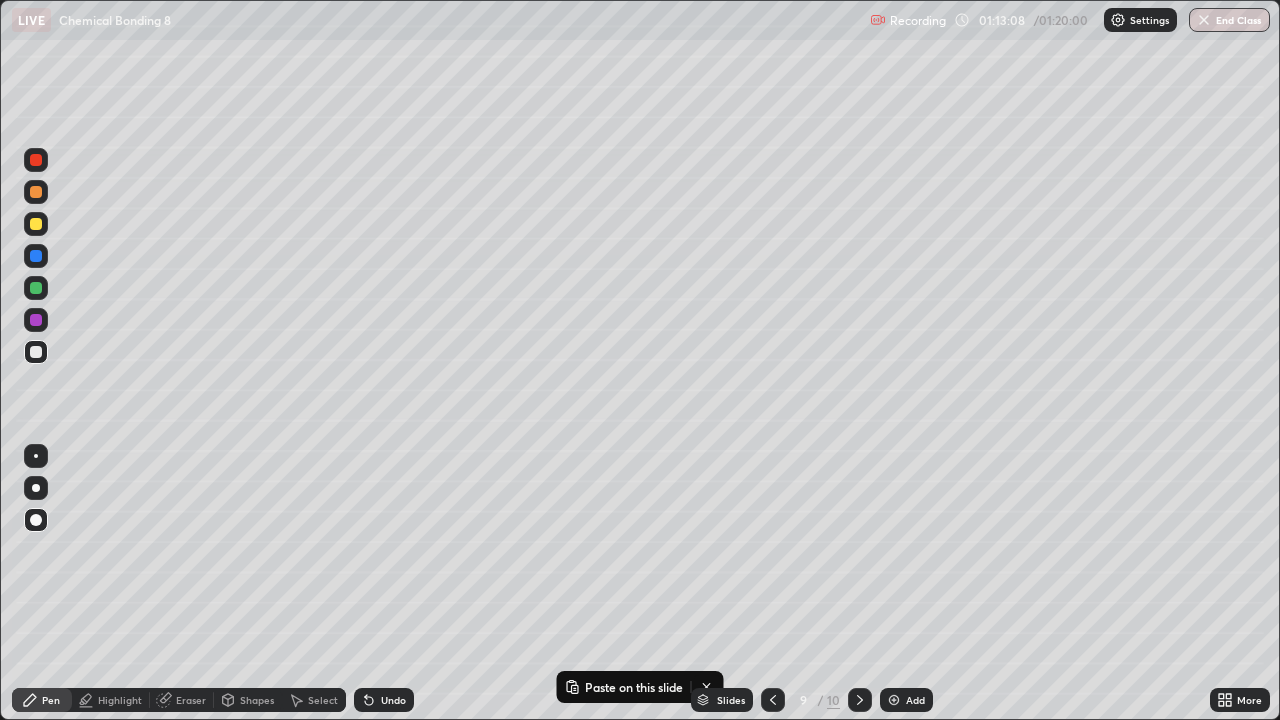 click at bounding box center (36, 456) 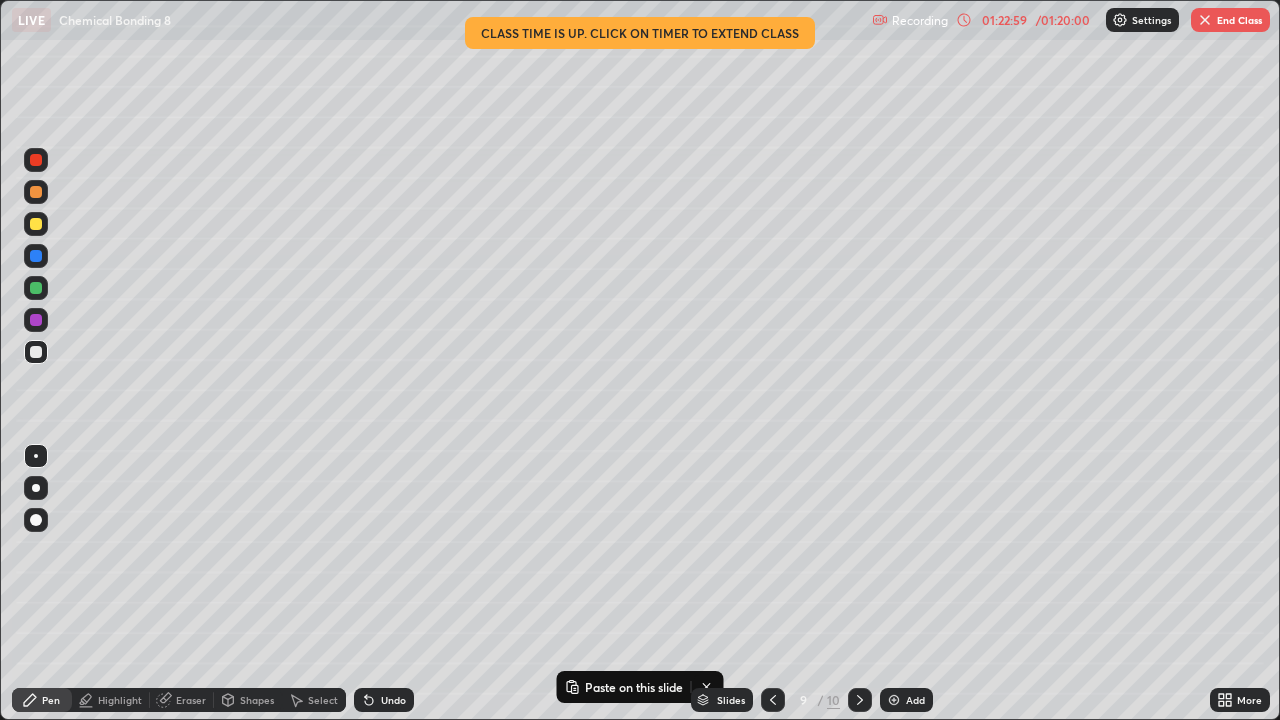 click on "End Class" at bounding box center [1230, 20] 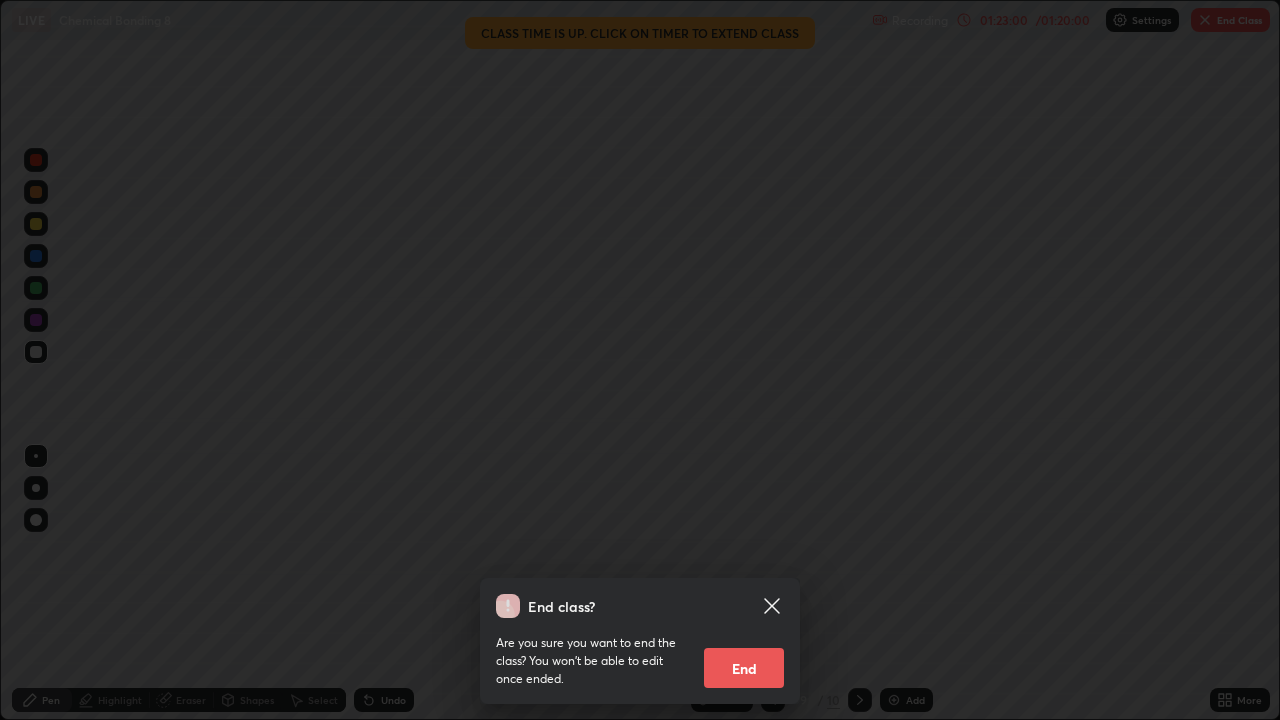 click on "End" at bounding box center (744, 668) 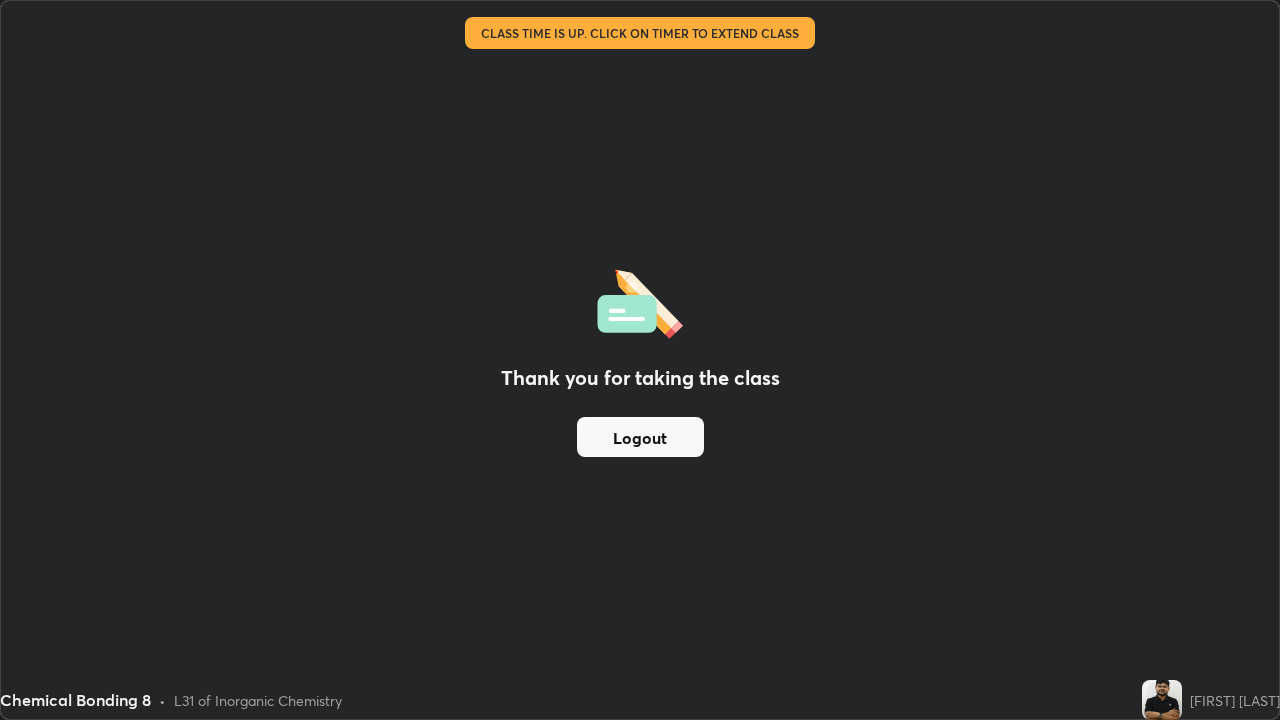 click on "Logout" at bounding box center [640, 437] 